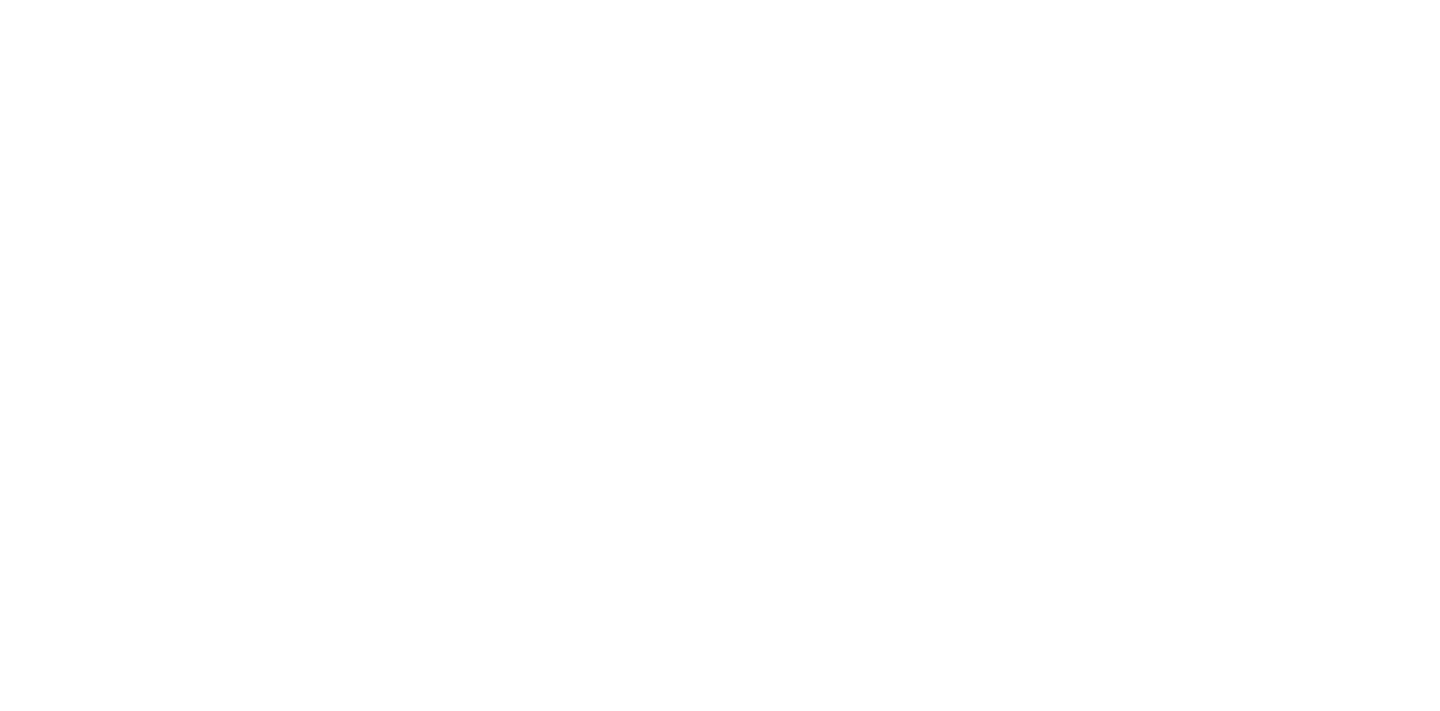 scroll, scrollTop: 0, scrollLeft: 0, axis: both 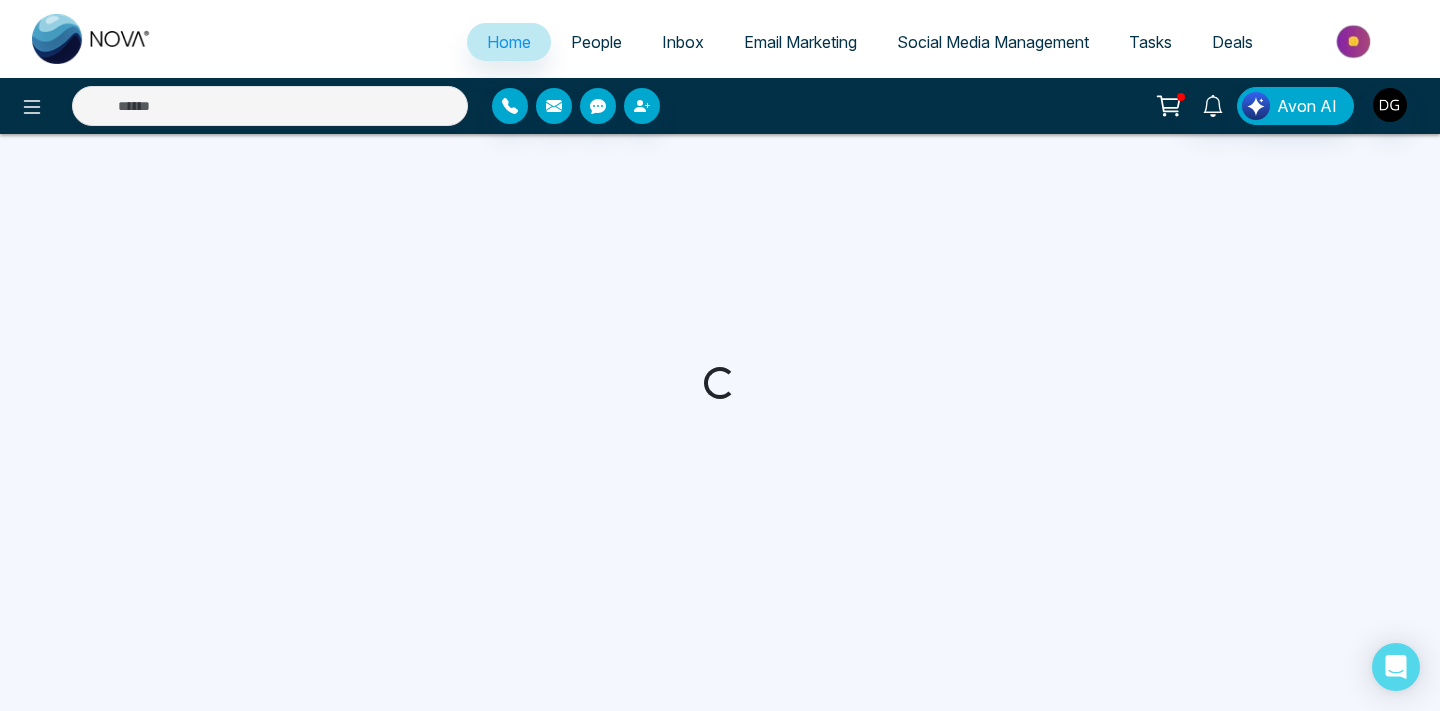 select on "*" 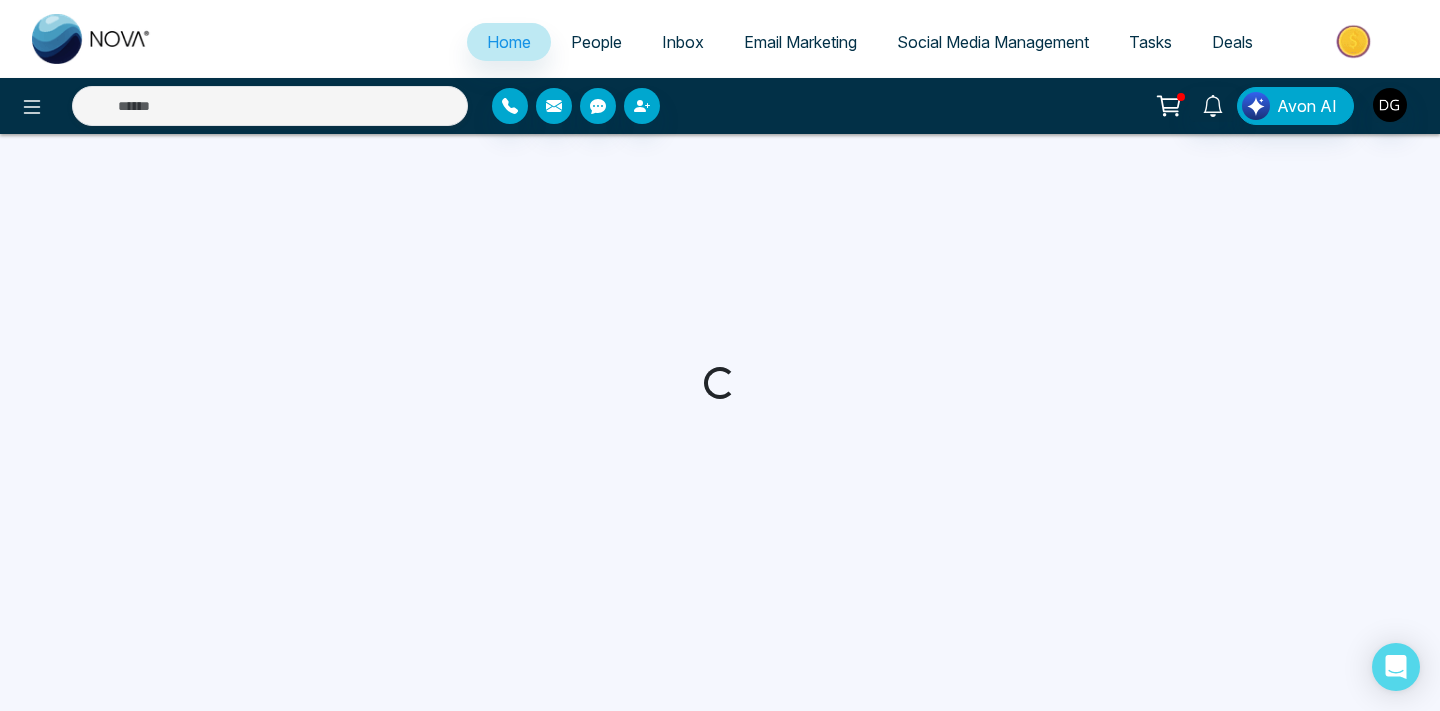 select on "*" 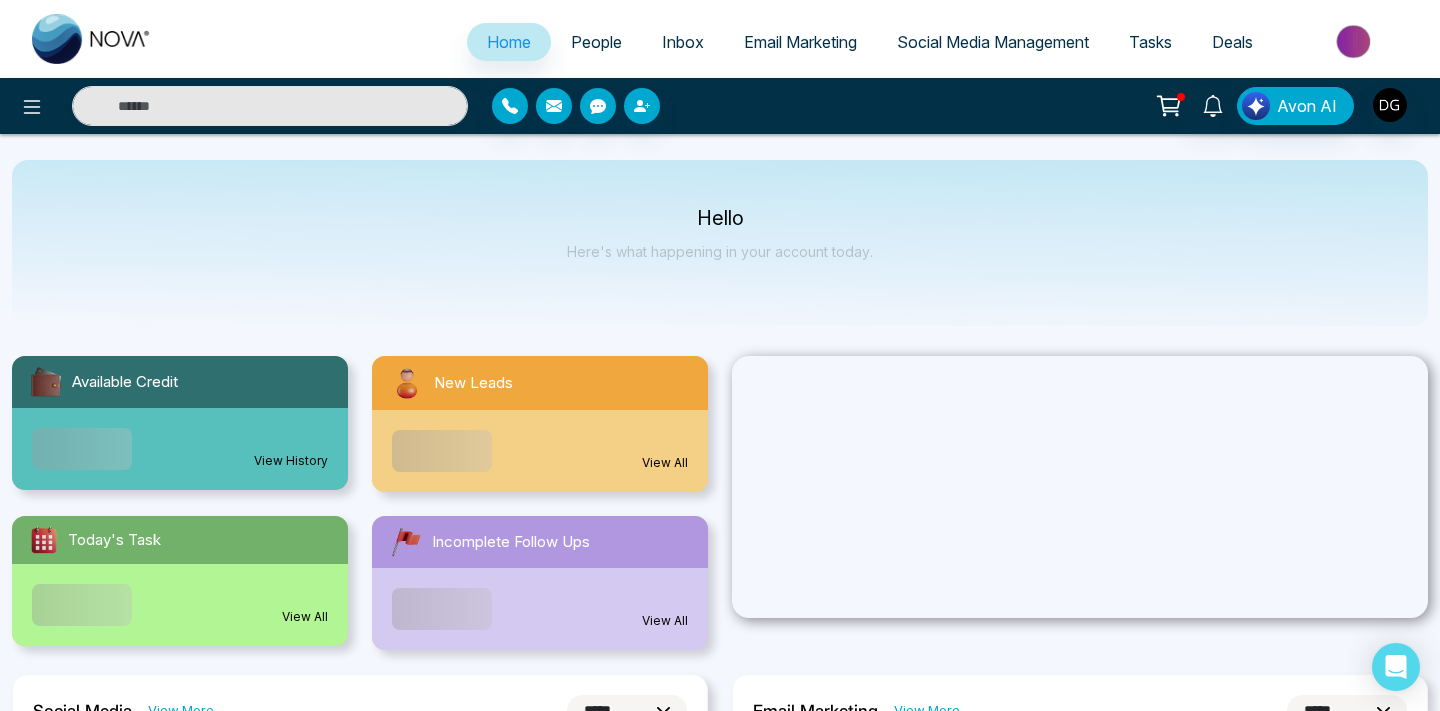 click on "People" at bounding box center (596, 42) 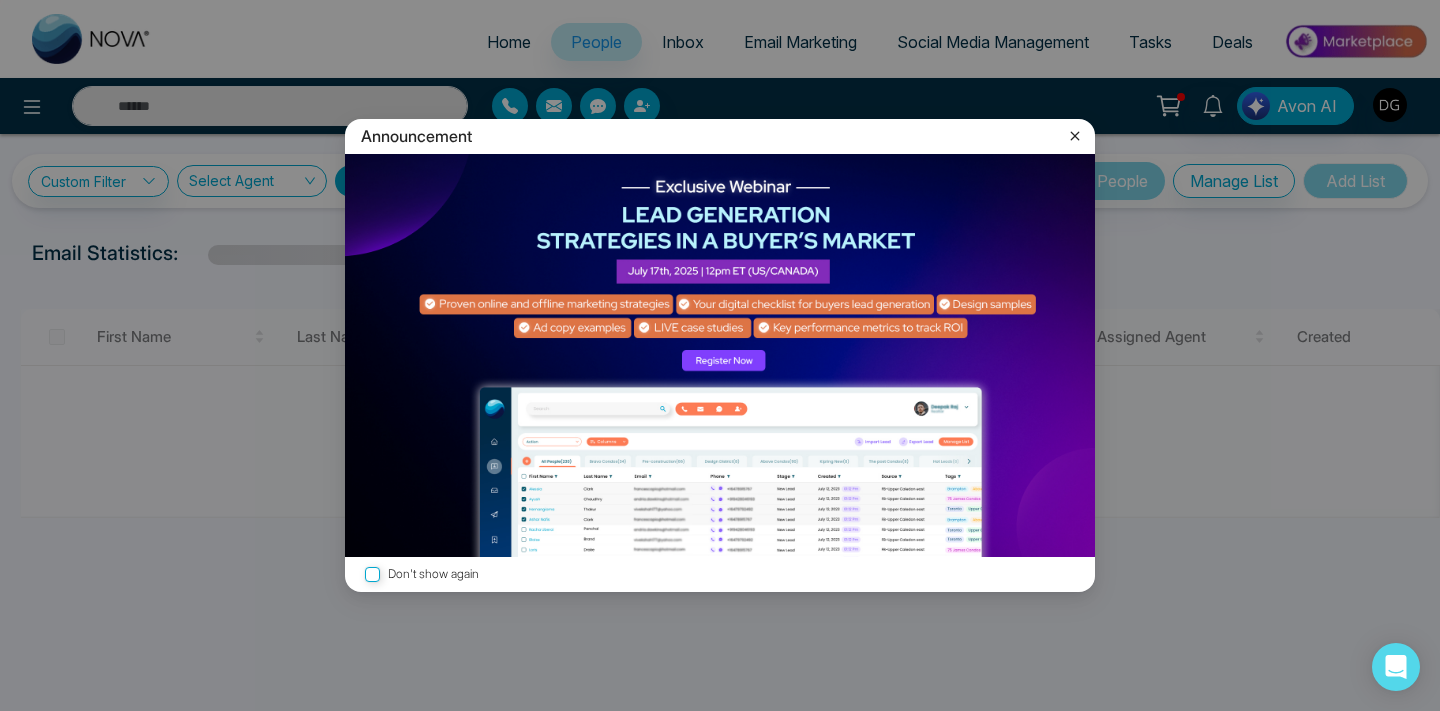 click 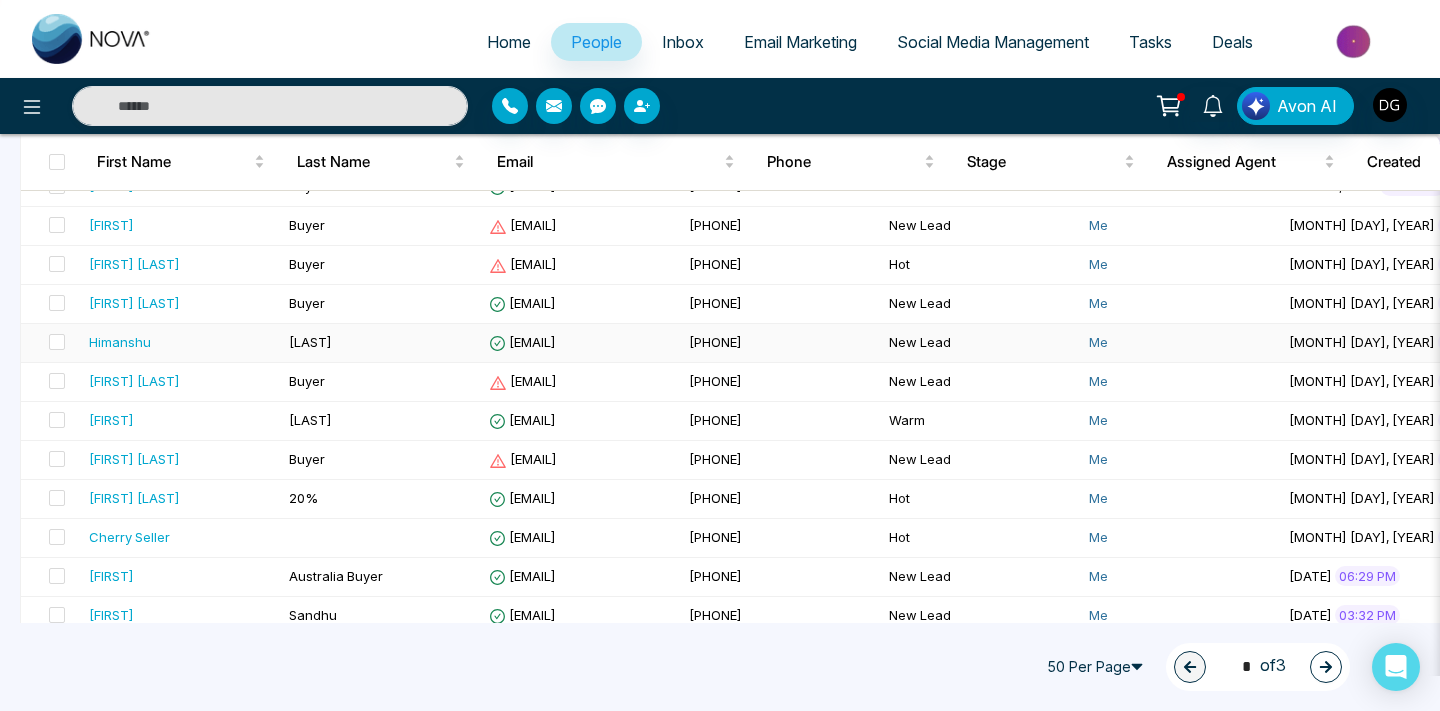 scroll, scrollTop: 1731, scrollLeft: 0, axis: vertical 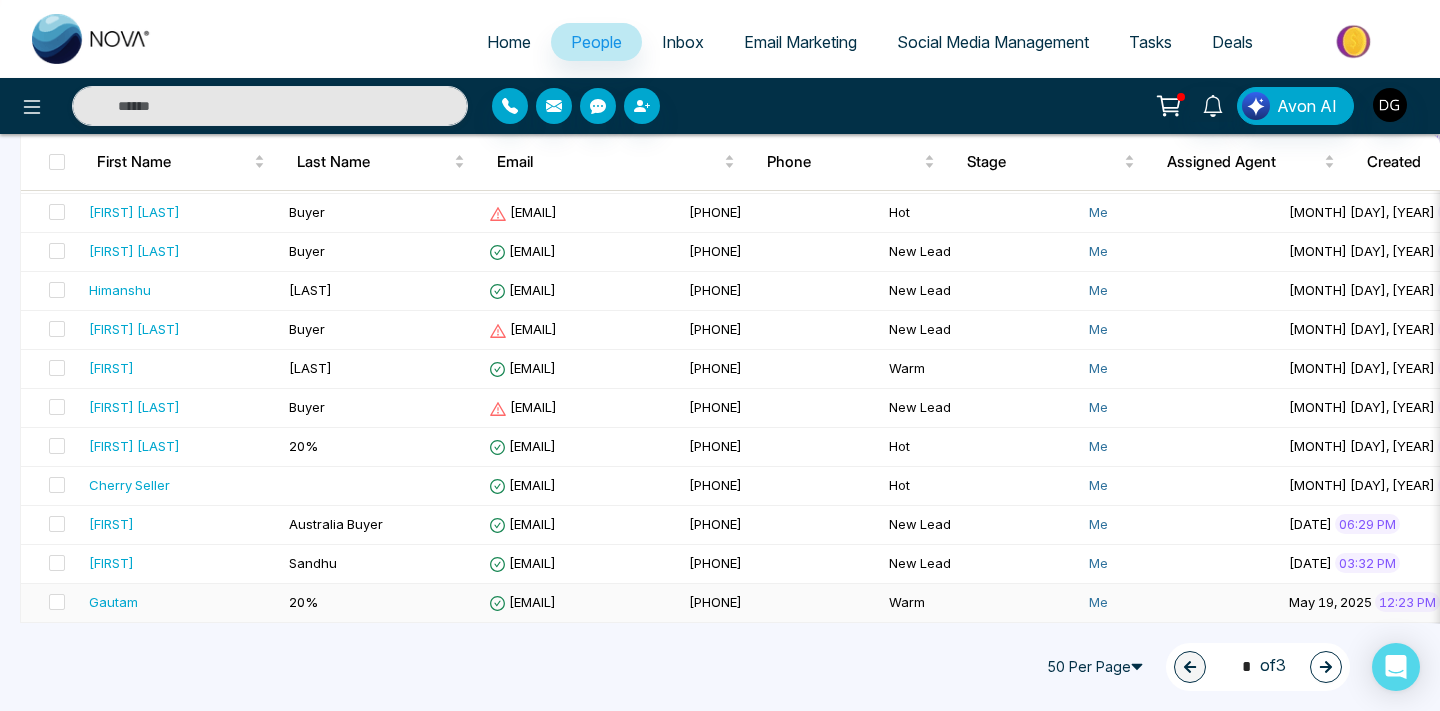 click on "Gautam" at bounding box center (181, 602) 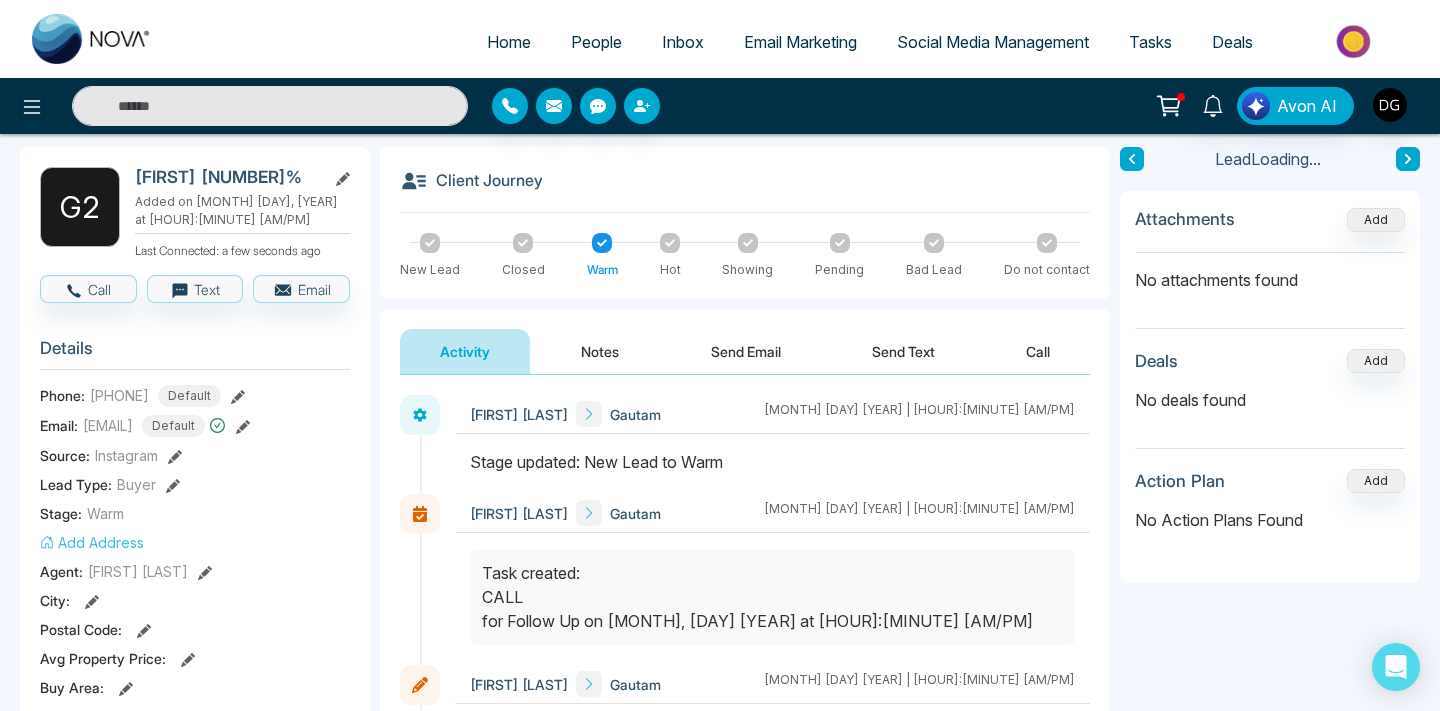 scroll, scrollTop: 96, scrollLeft: 0, axis: vertical 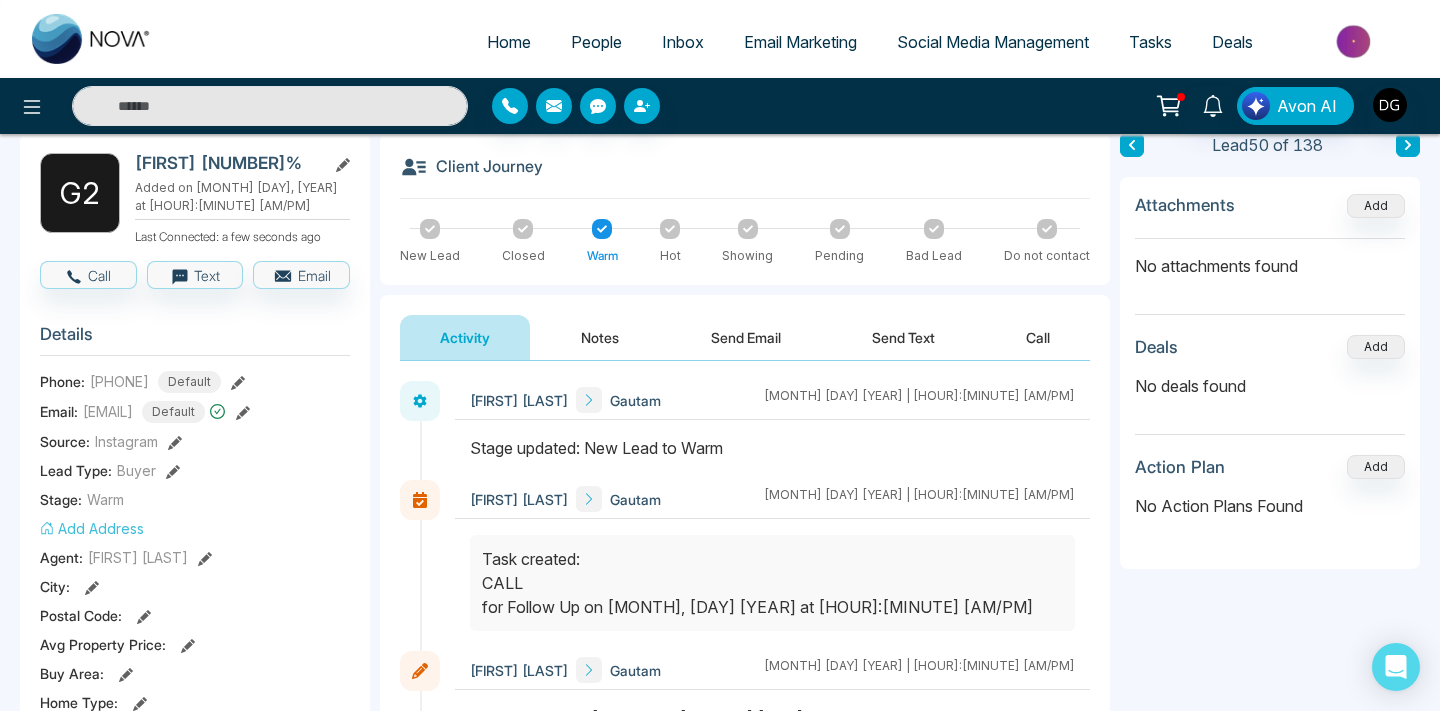 click on "Notes" at bounding box center [600, 337] 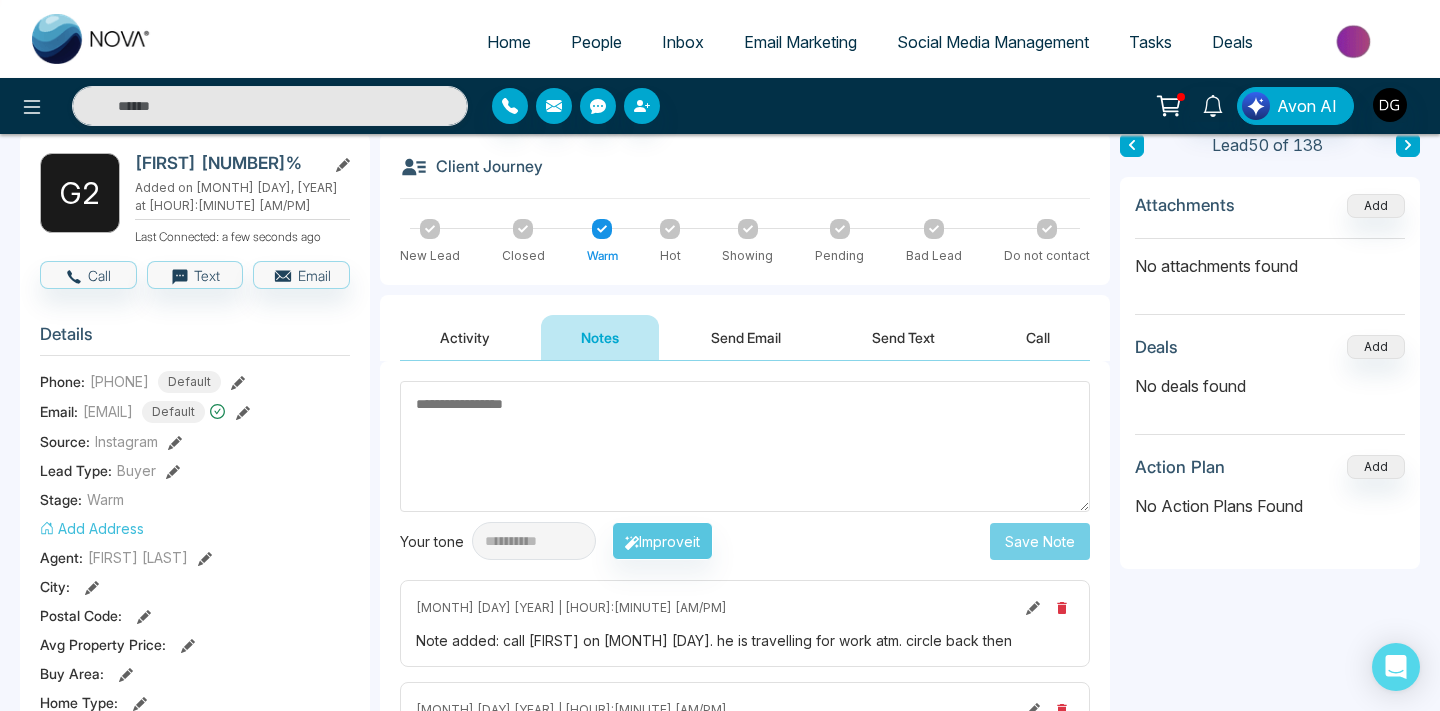 click at bounding box center [745, 446] 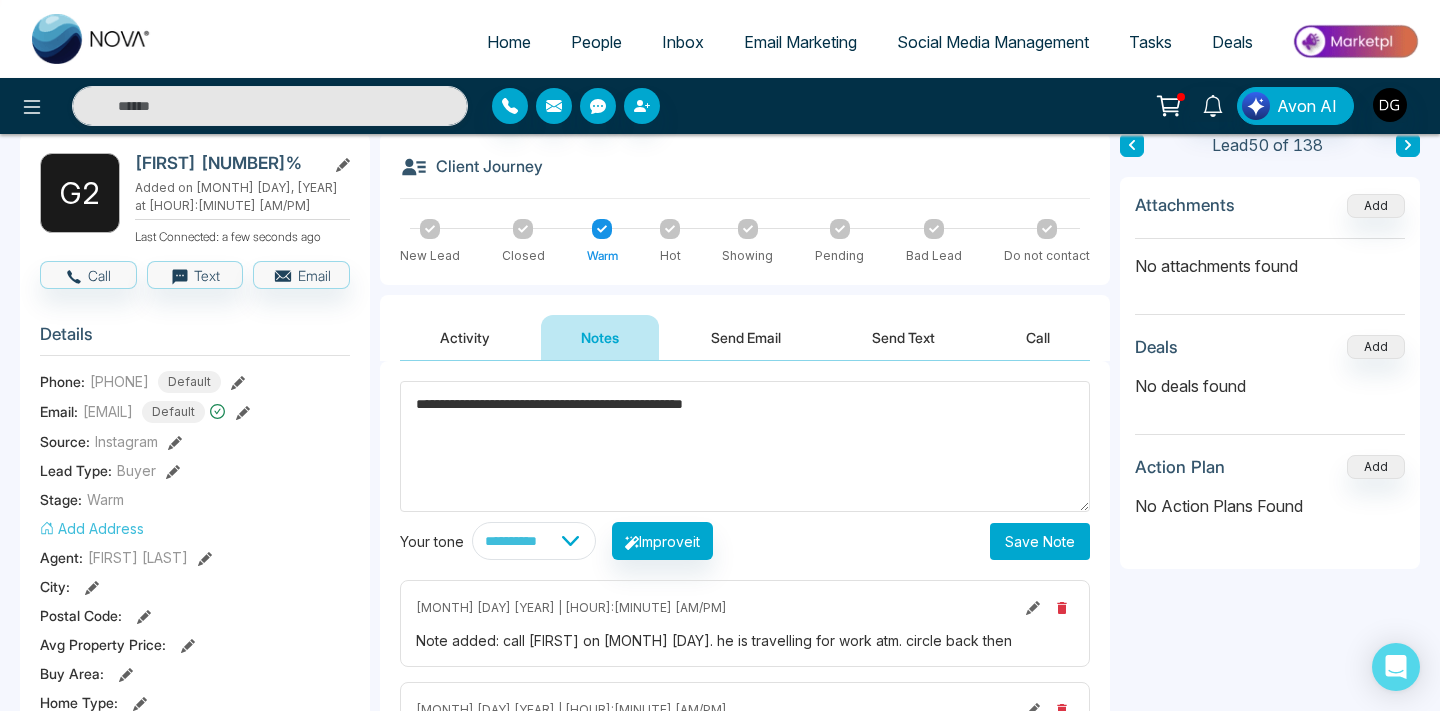 type on "**********" 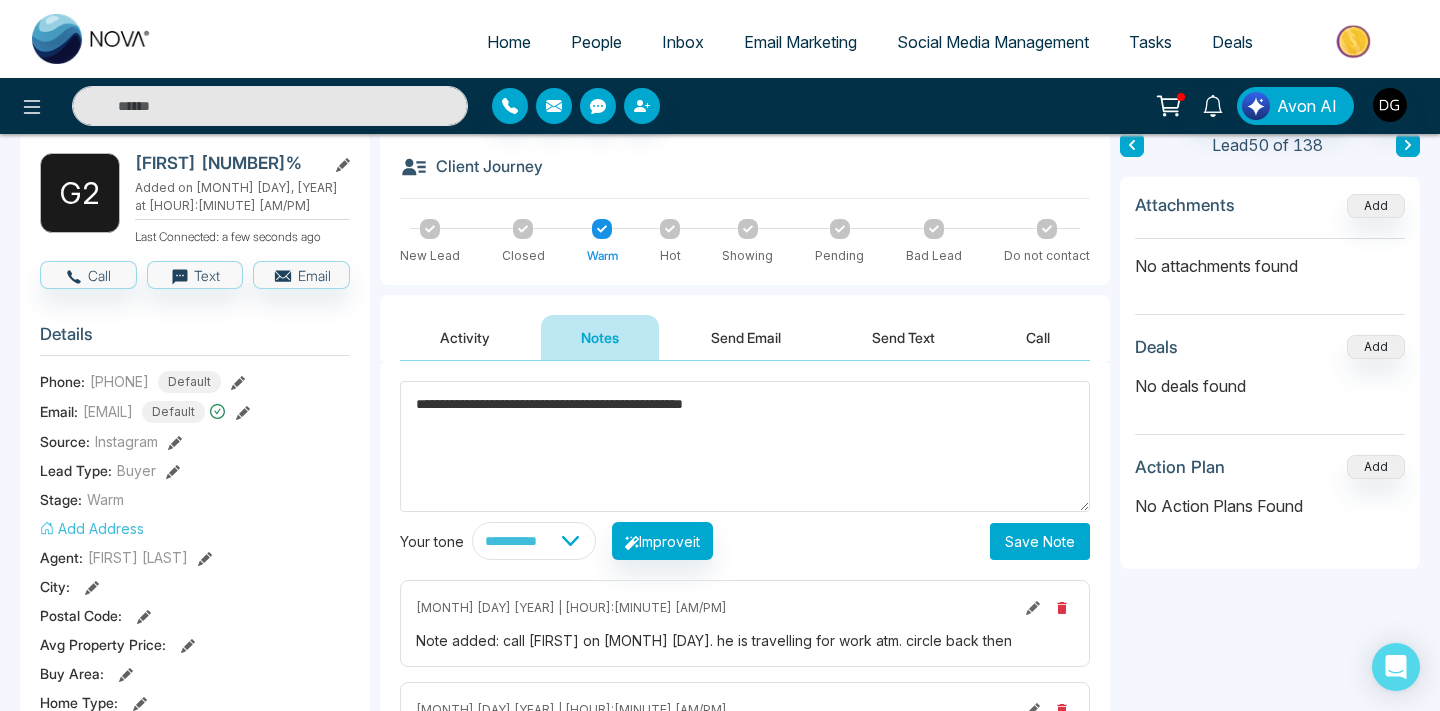 click on "Save Note" at bounding box center [1040, 541] 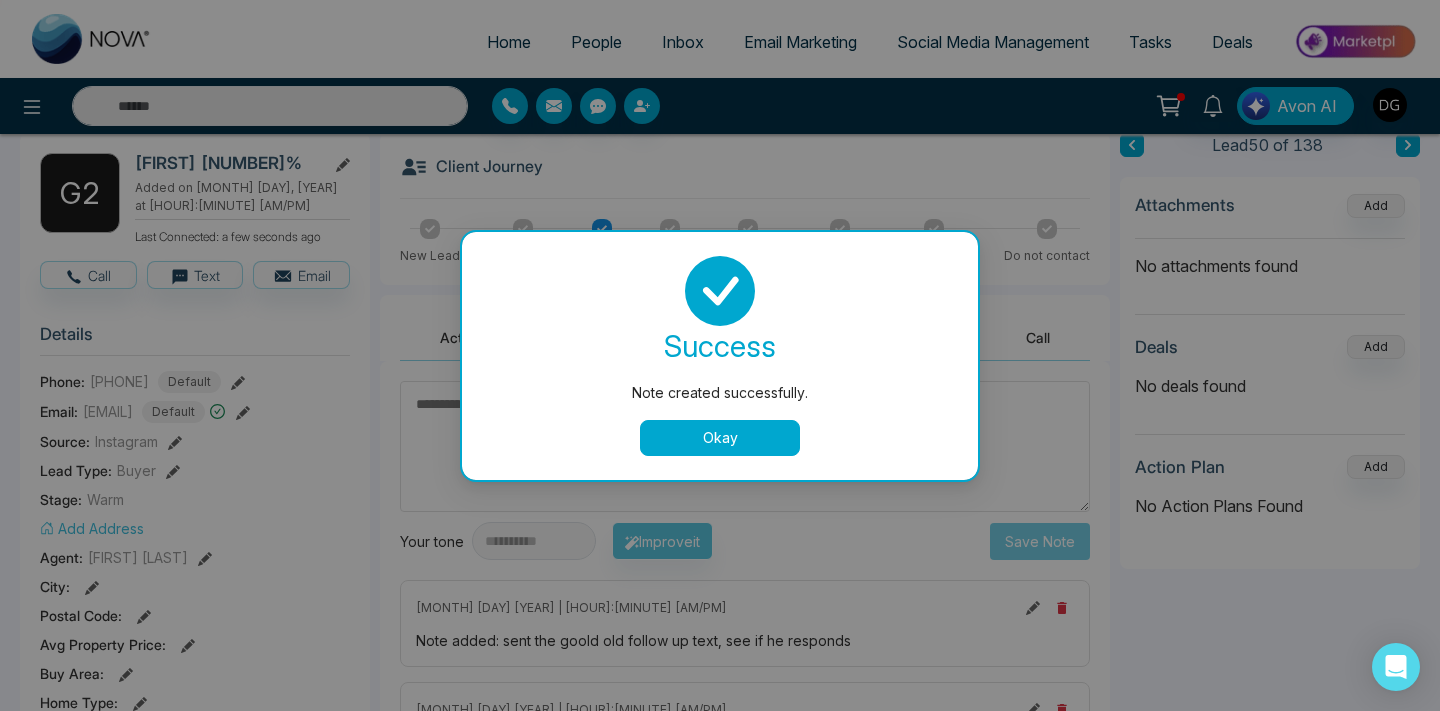 click on "Okay" at bounding box center (720, 438) 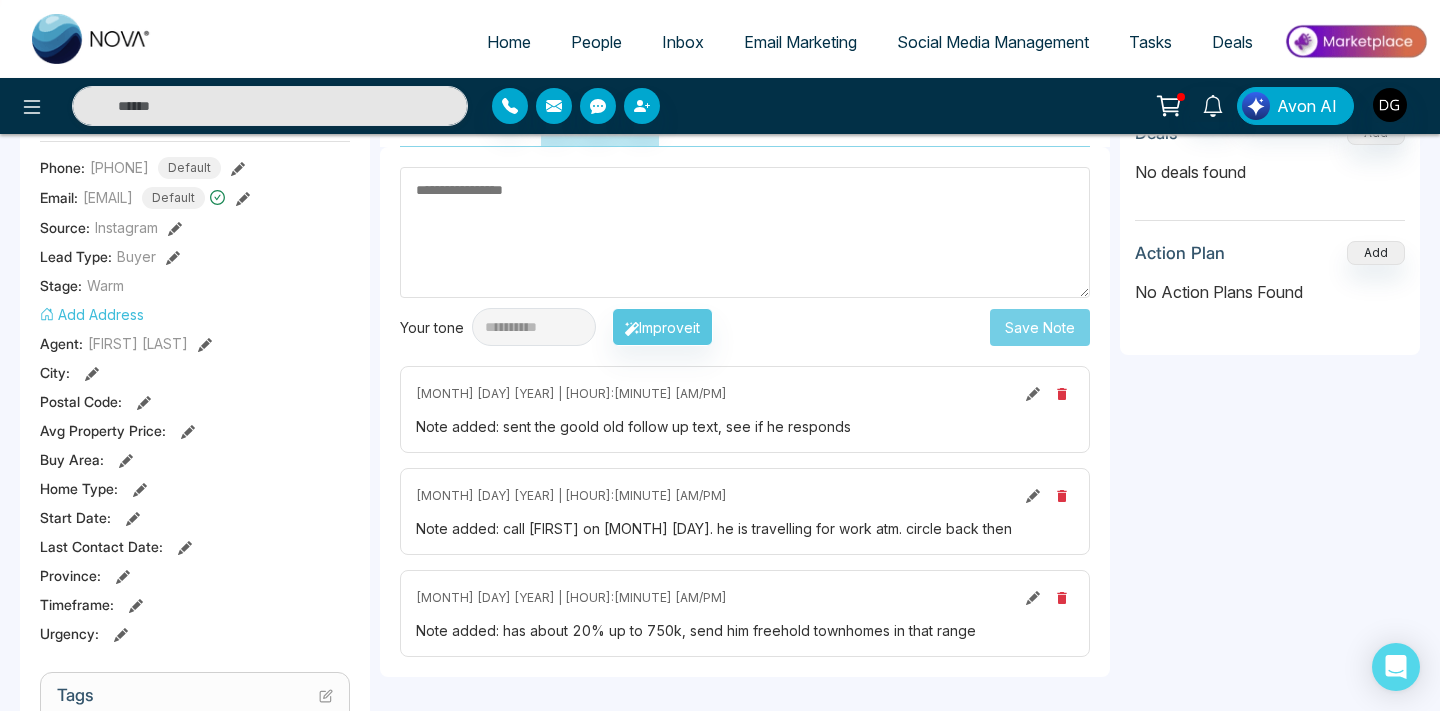 scroll, scrollTop: 332, scrollLeft: 0, axis: vertical 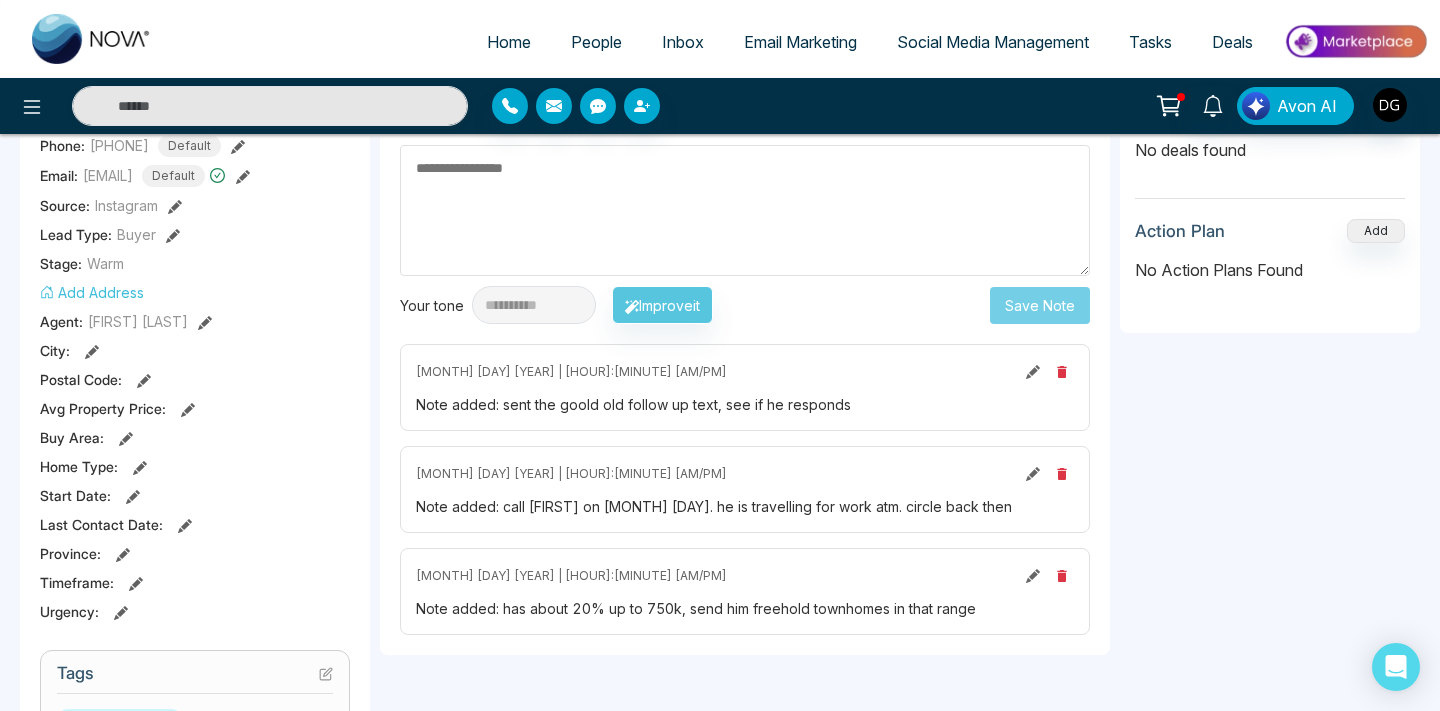 click 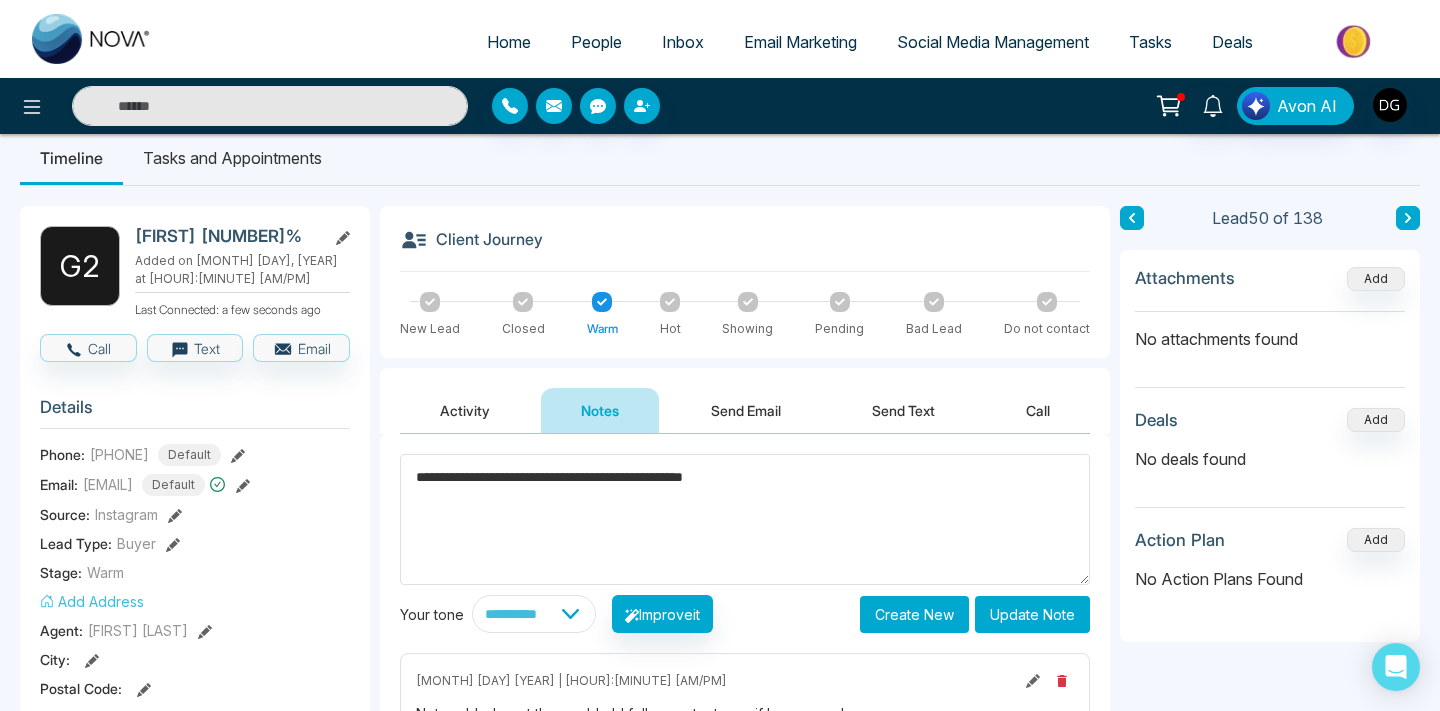 scroll, scrollTop: 0, scrollLeft: 0, axis: both 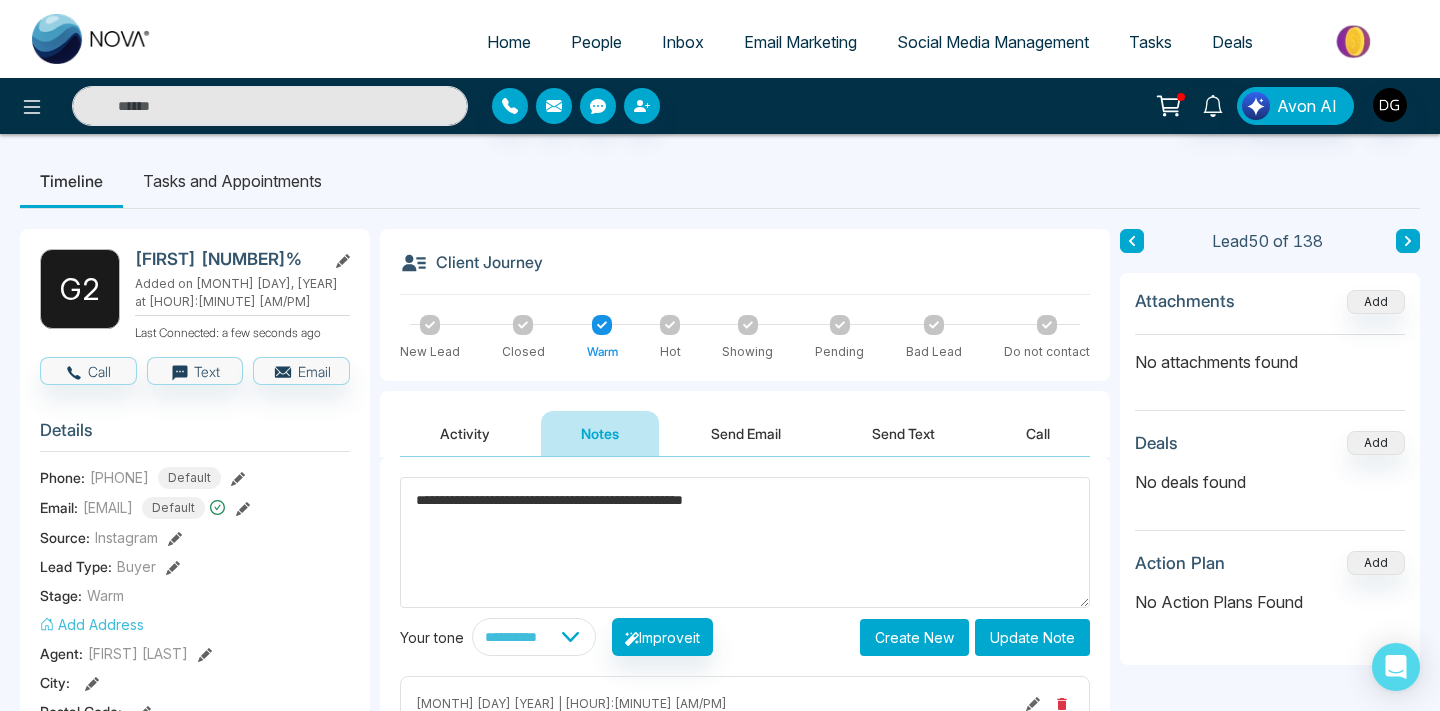 click on "**********" at bounding box center (745, 542) 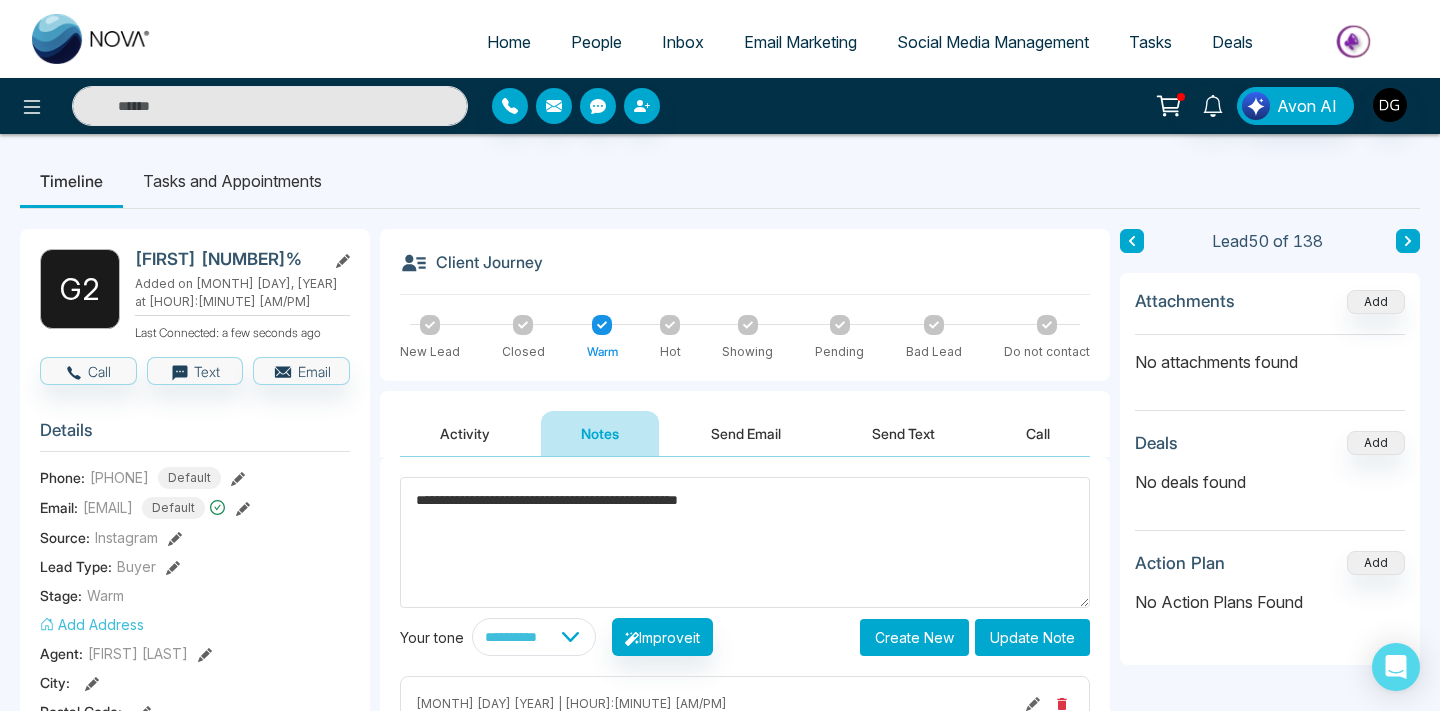 type on "**********" 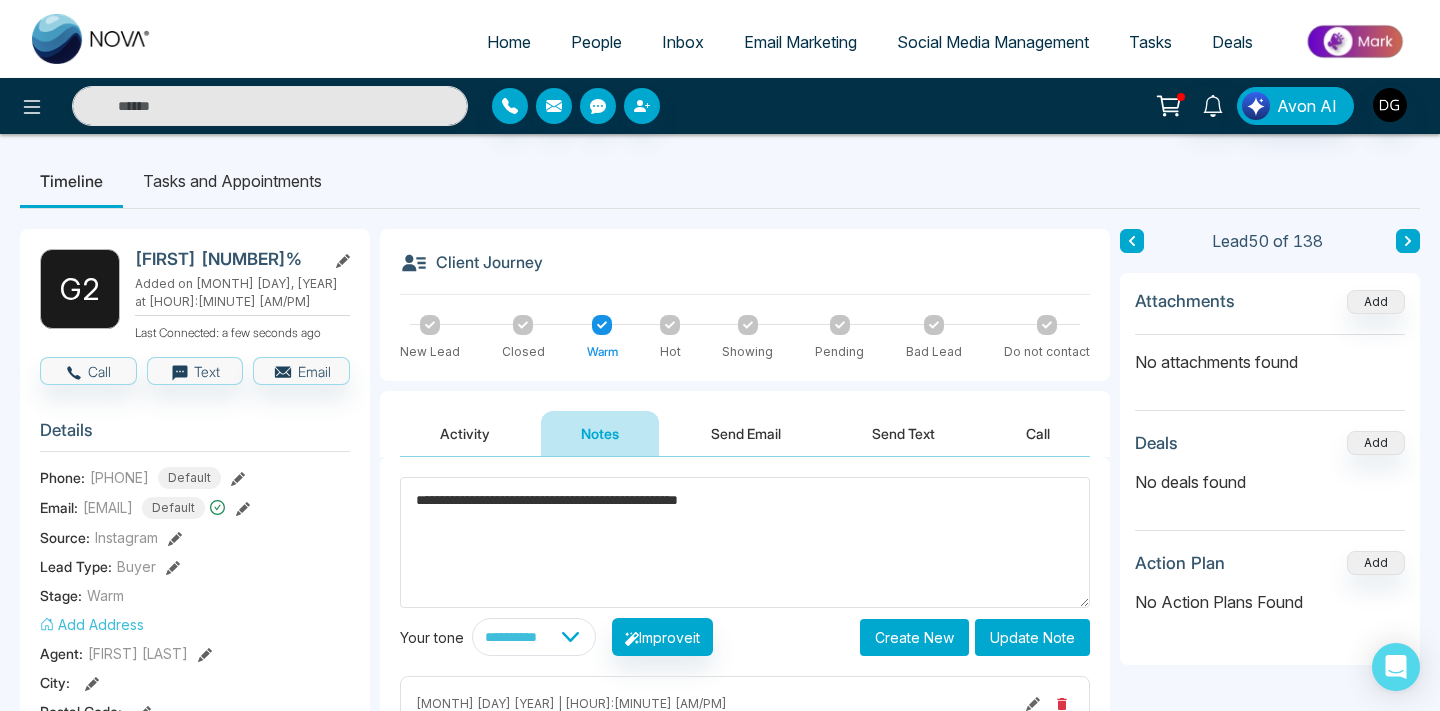 click on "Update Note" at bounding box center [1032, 637] 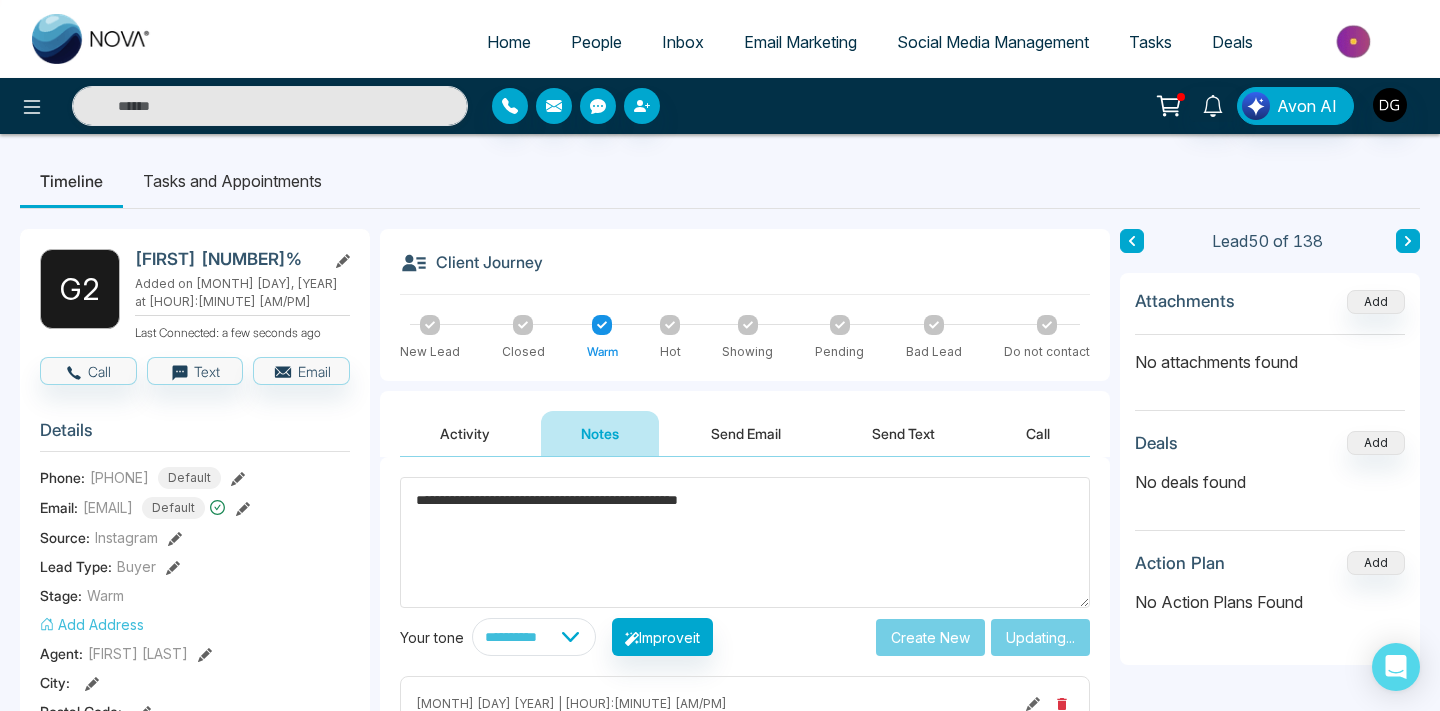 type 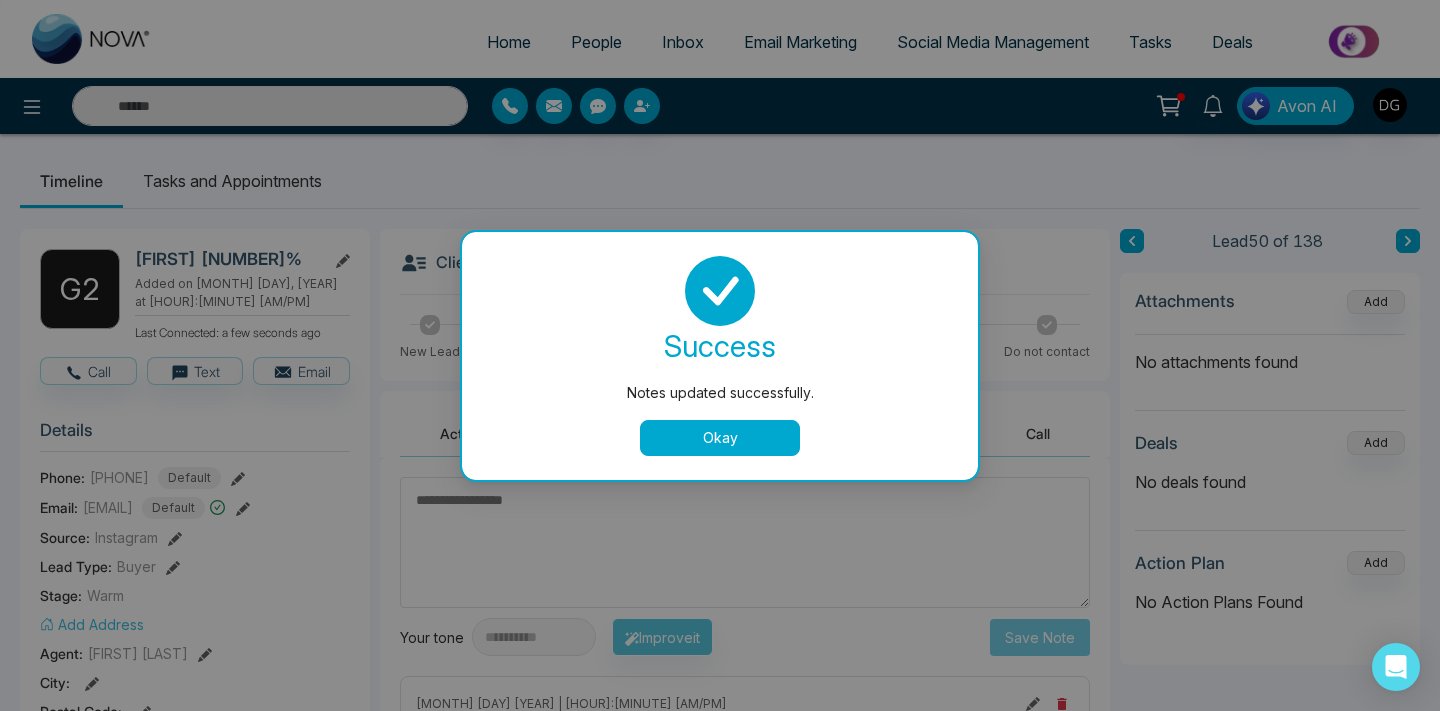 click on "Okay" at bounding box center (720, 438) 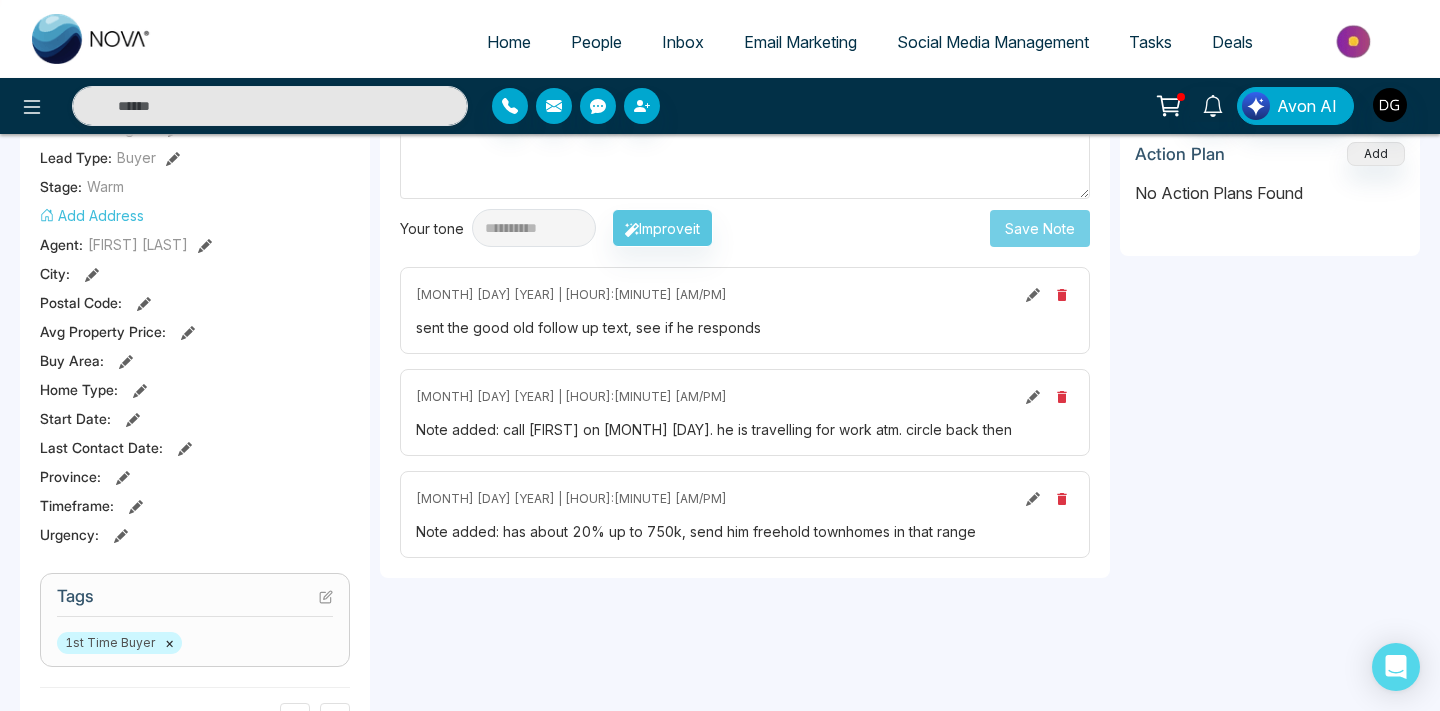 scroll, scrollTop: 411, scrollLeft: 0, axis: vertical 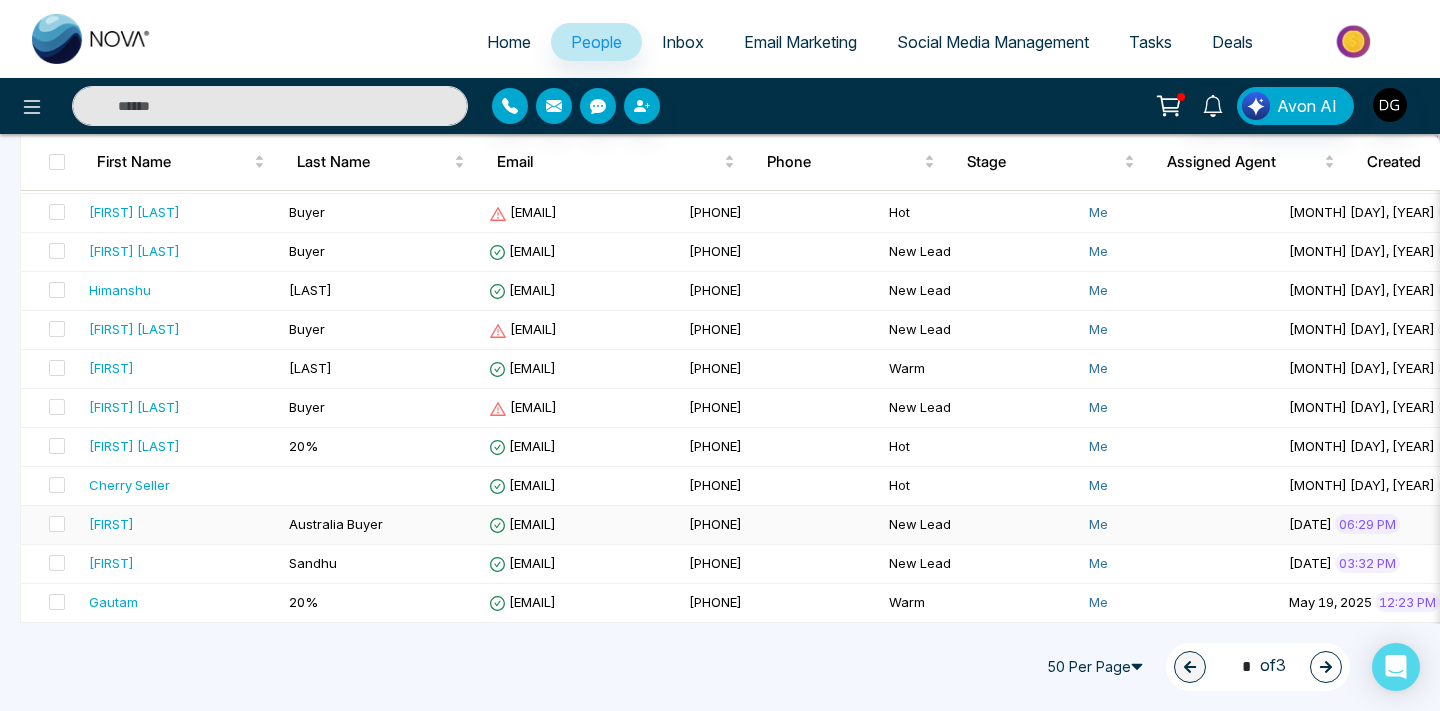 click on "[FIRST]" at bounding box center (181, 524) 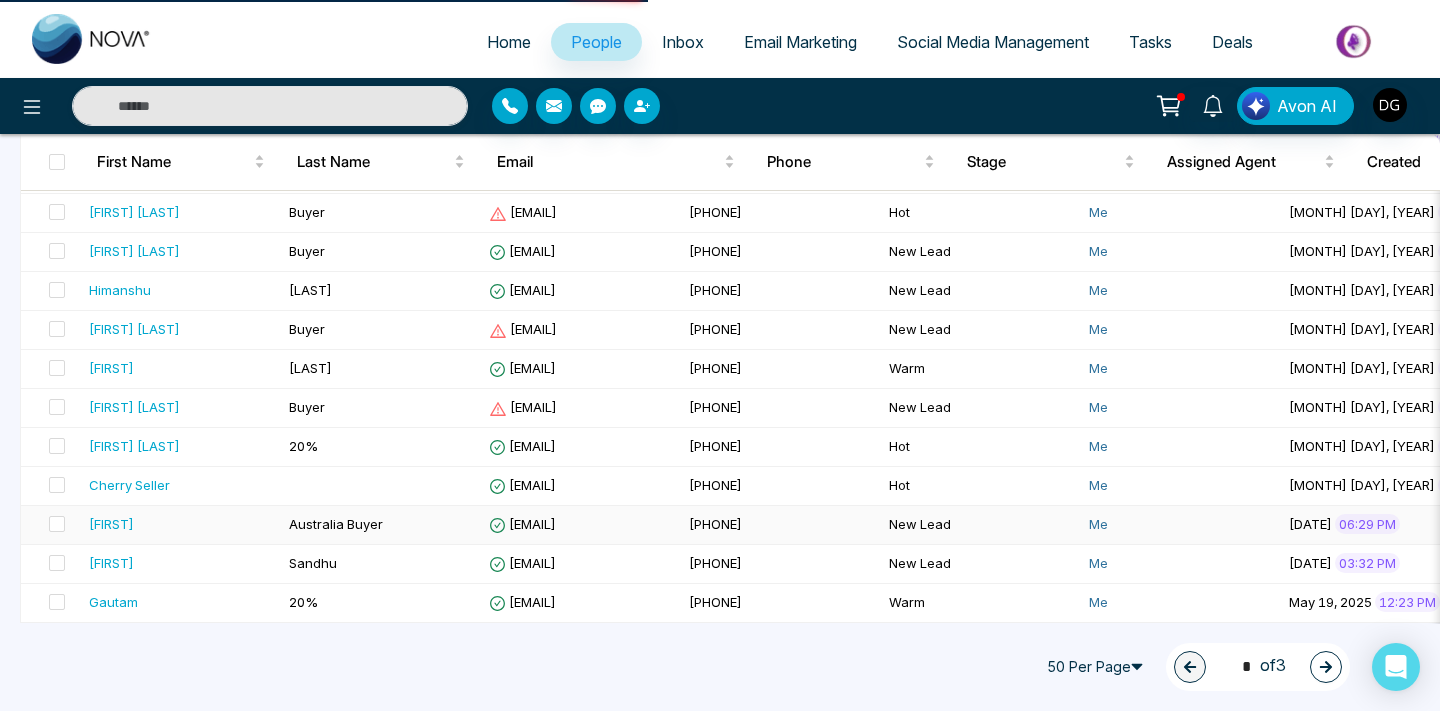 scroll, scrollTop: 0, scrollLeft: 0, axis: both 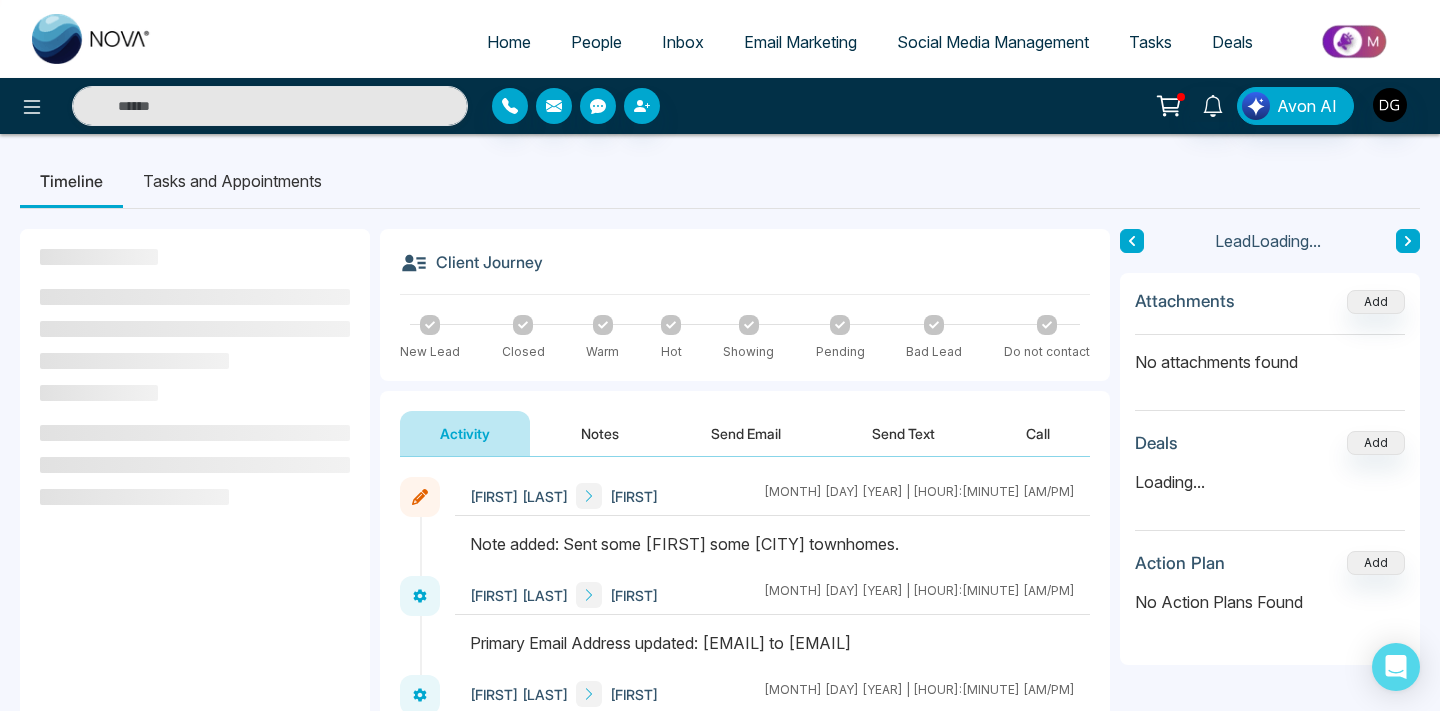 click on "Notes" at bounding box center [600, 433] 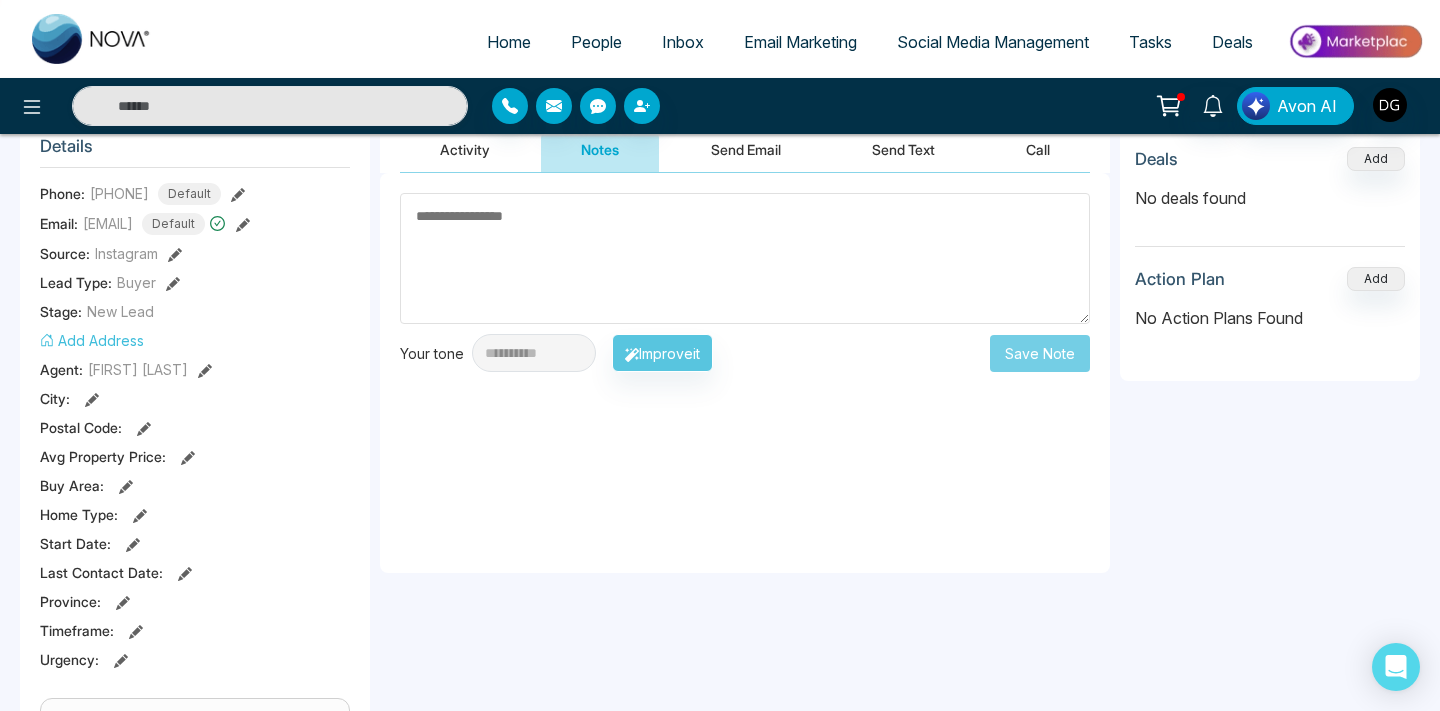 scroll, scrollTop: 289, scrollLeft: 0, axis: vertical 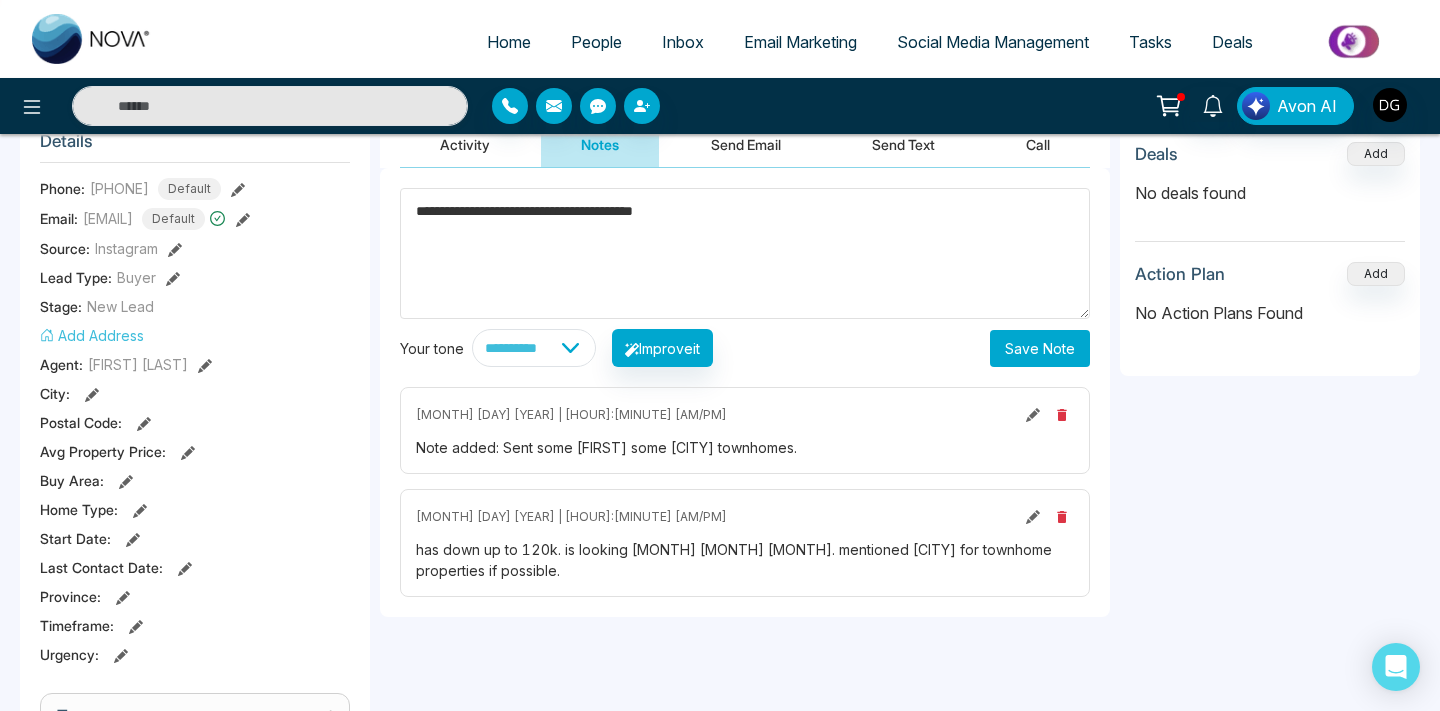 type on "**********" 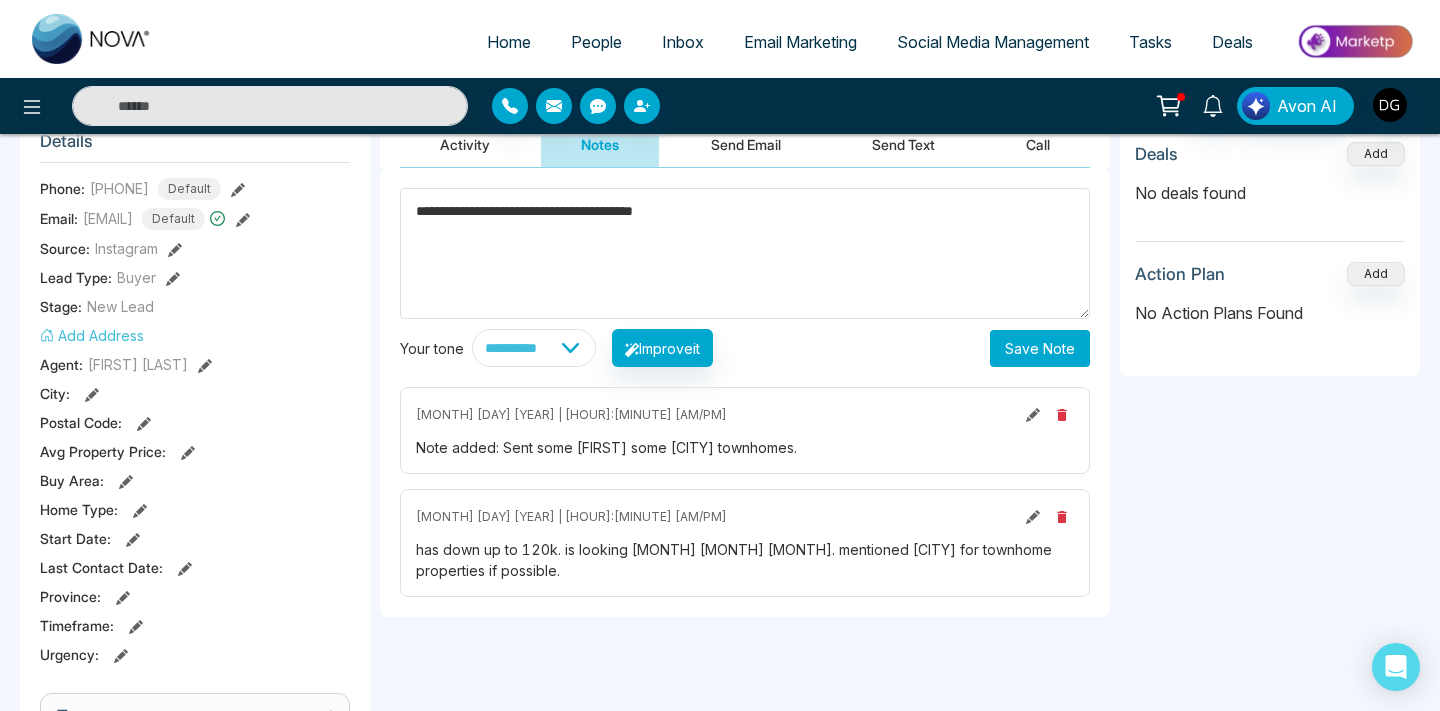 click on "Save Note" at bounding box center [1040, 348] 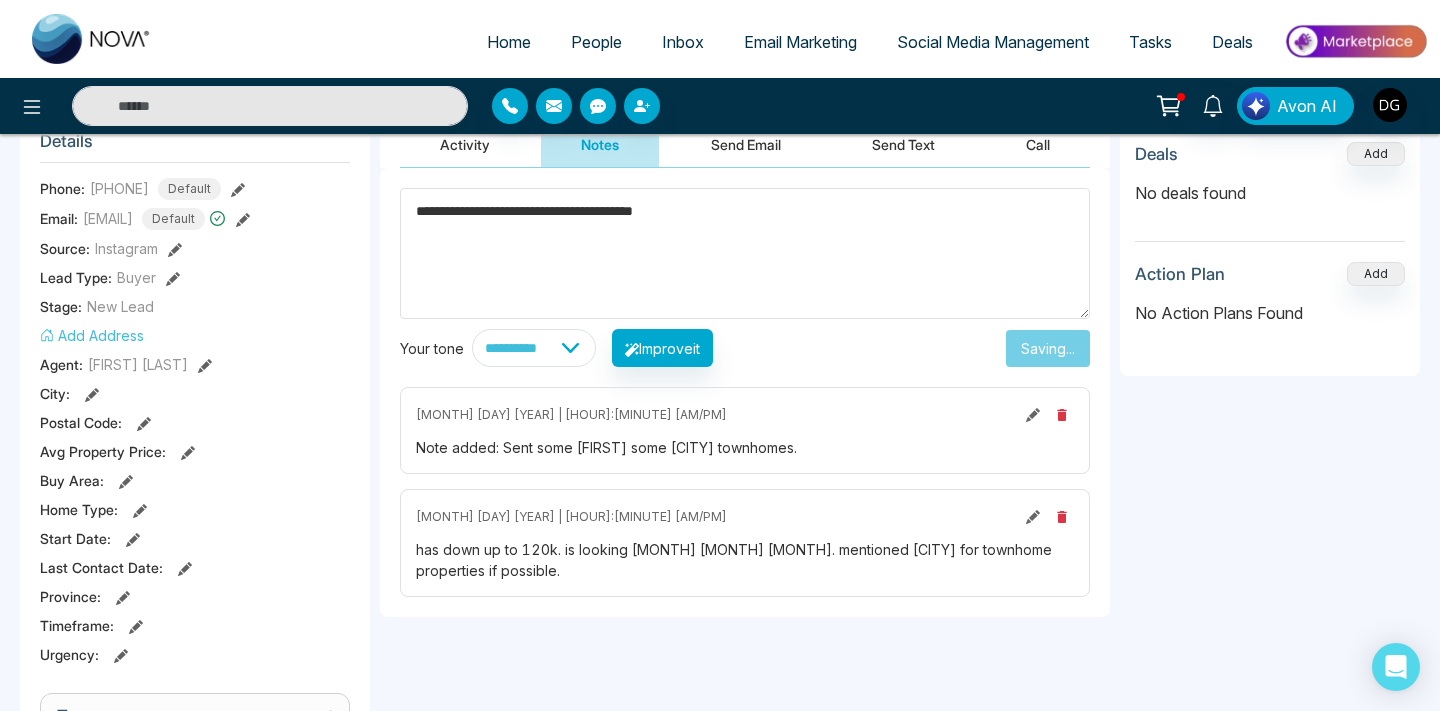 type 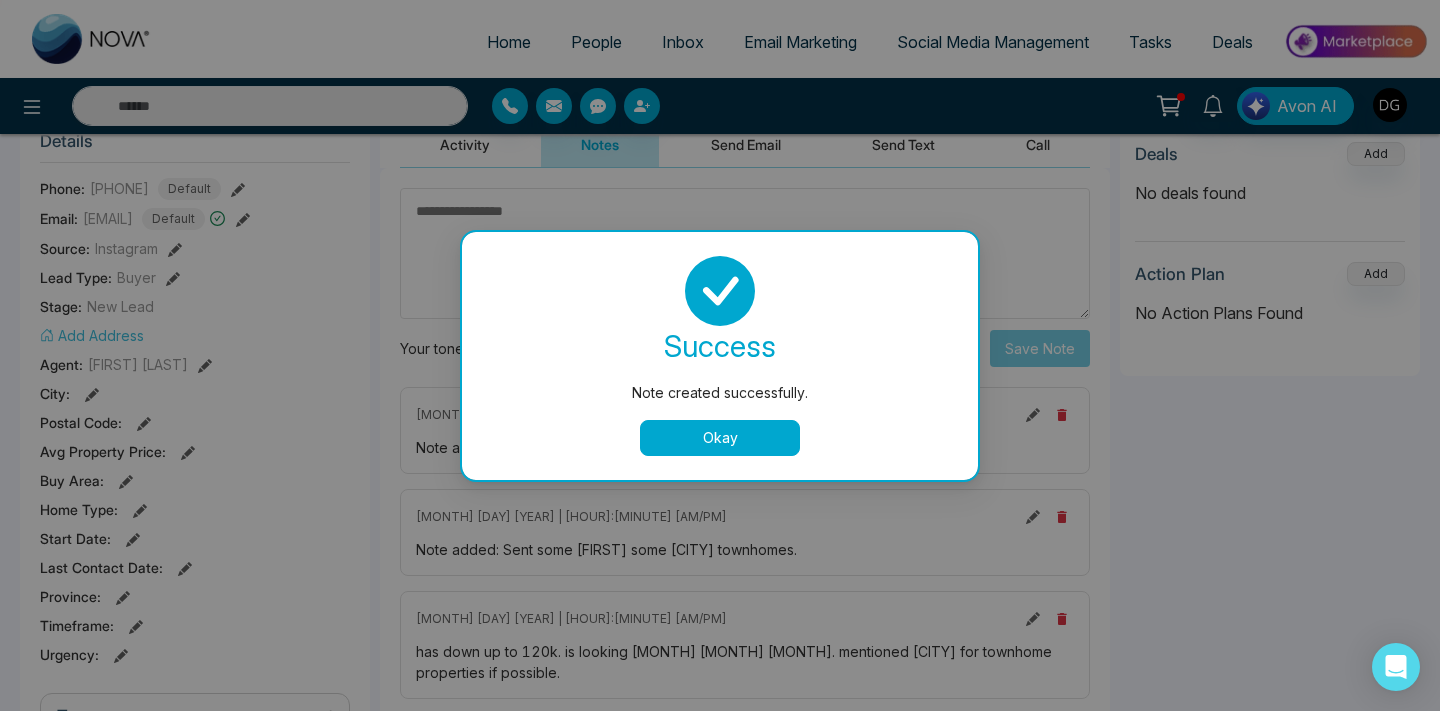 click on "Okay" at bounding box center (720, 438) 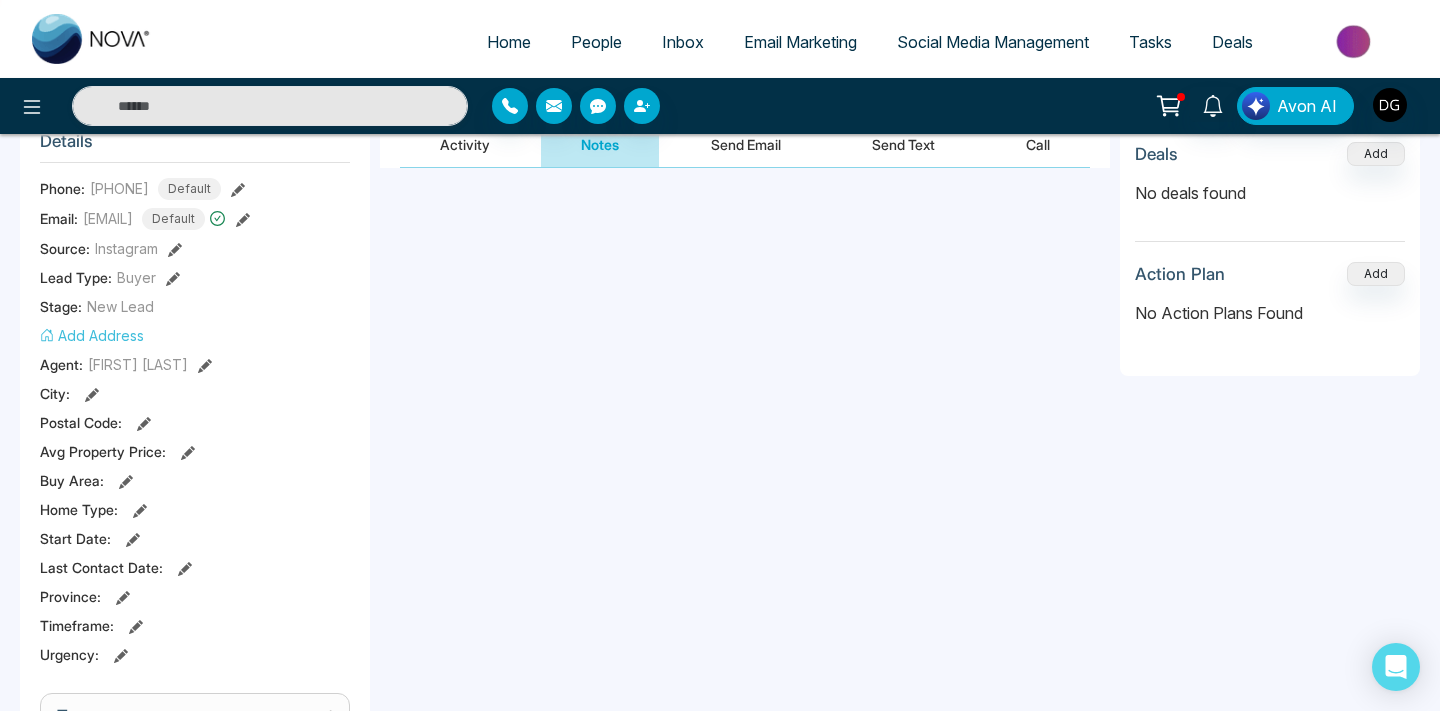 scroll, scrollTop: 0, scrollLeft: 0, axis: both 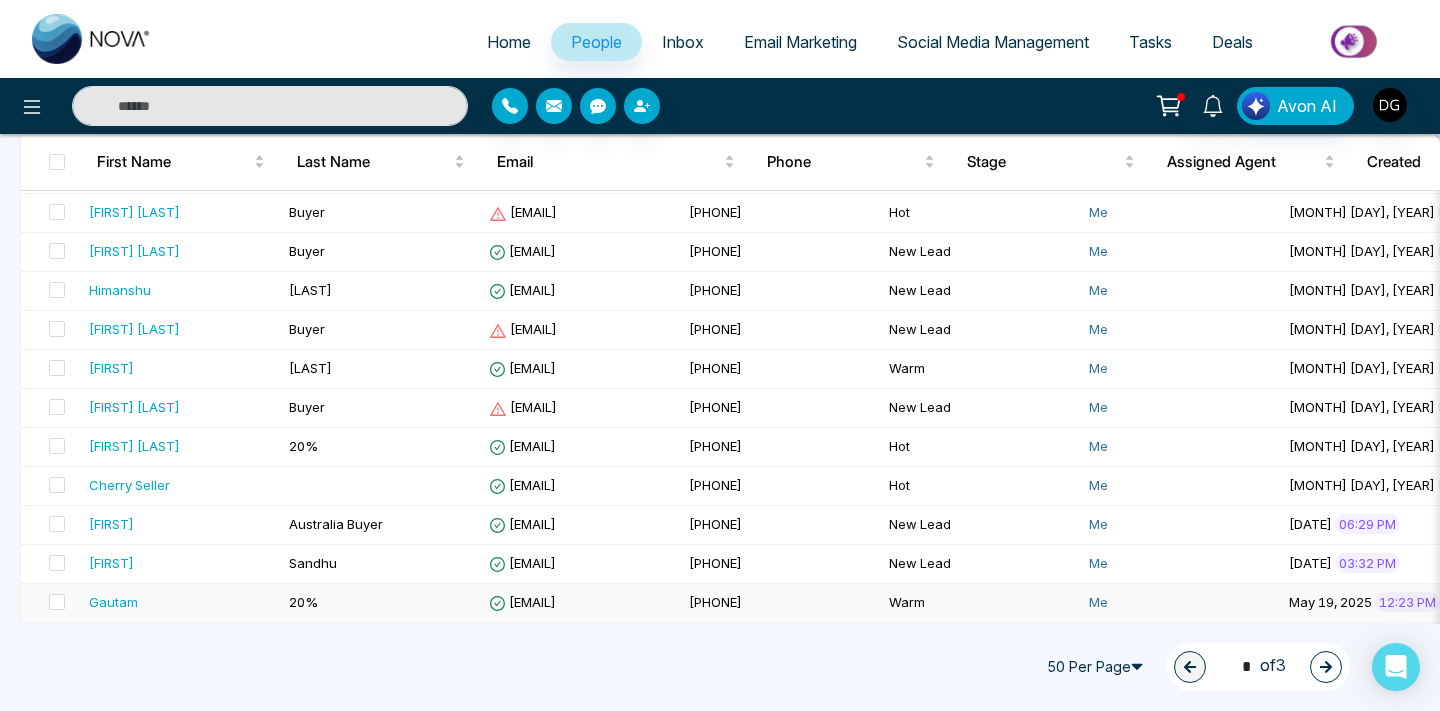 click on "Gautam" at bounding box center [181, 602] 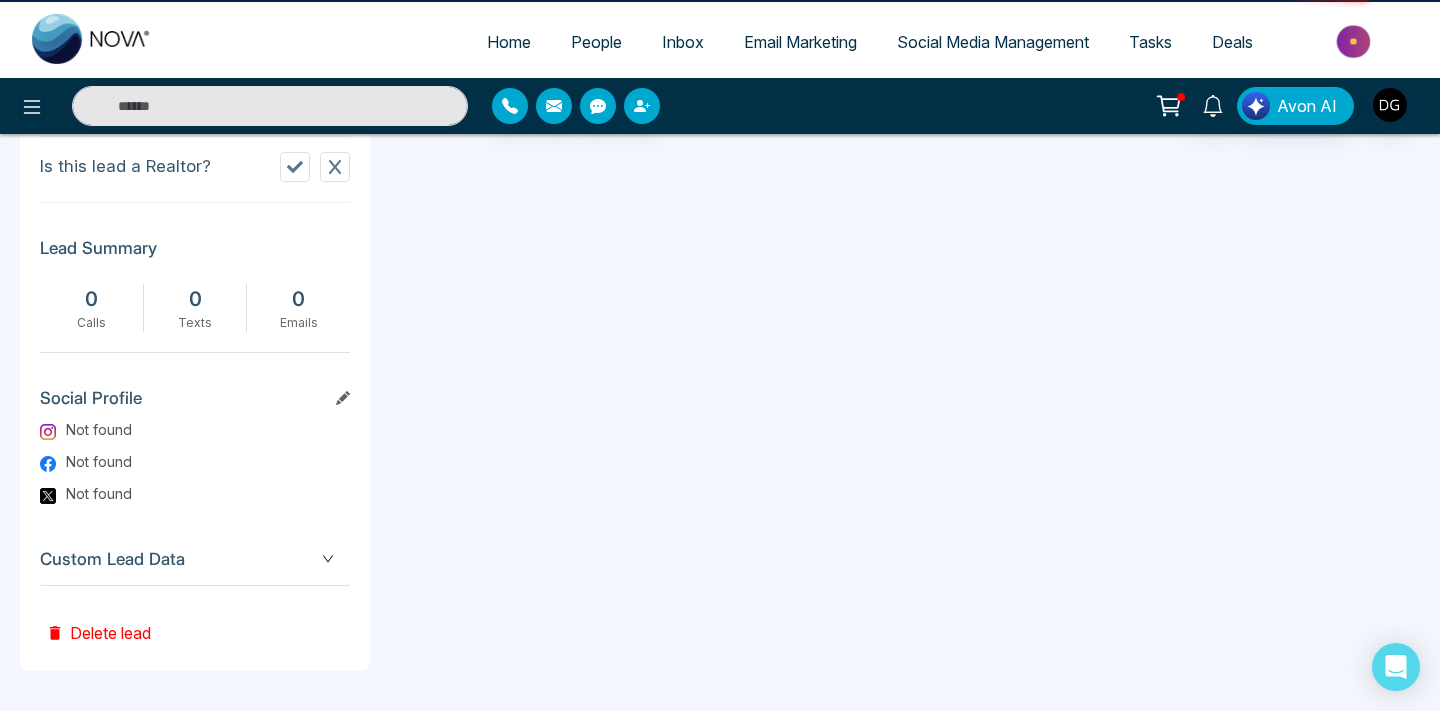 scroll, scrollTop: 0, scrollLeft: 0, axis: both 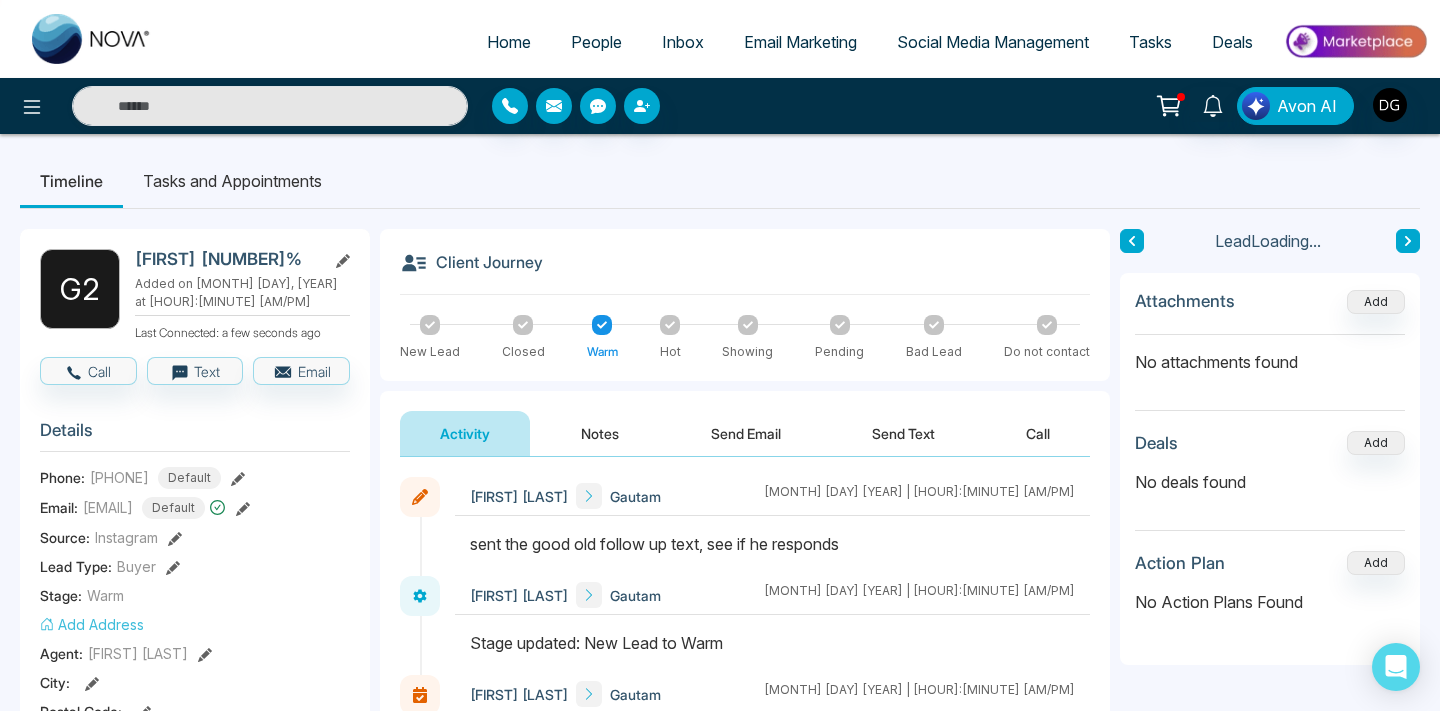 click on "Notes" at bounding box center [600, 433] 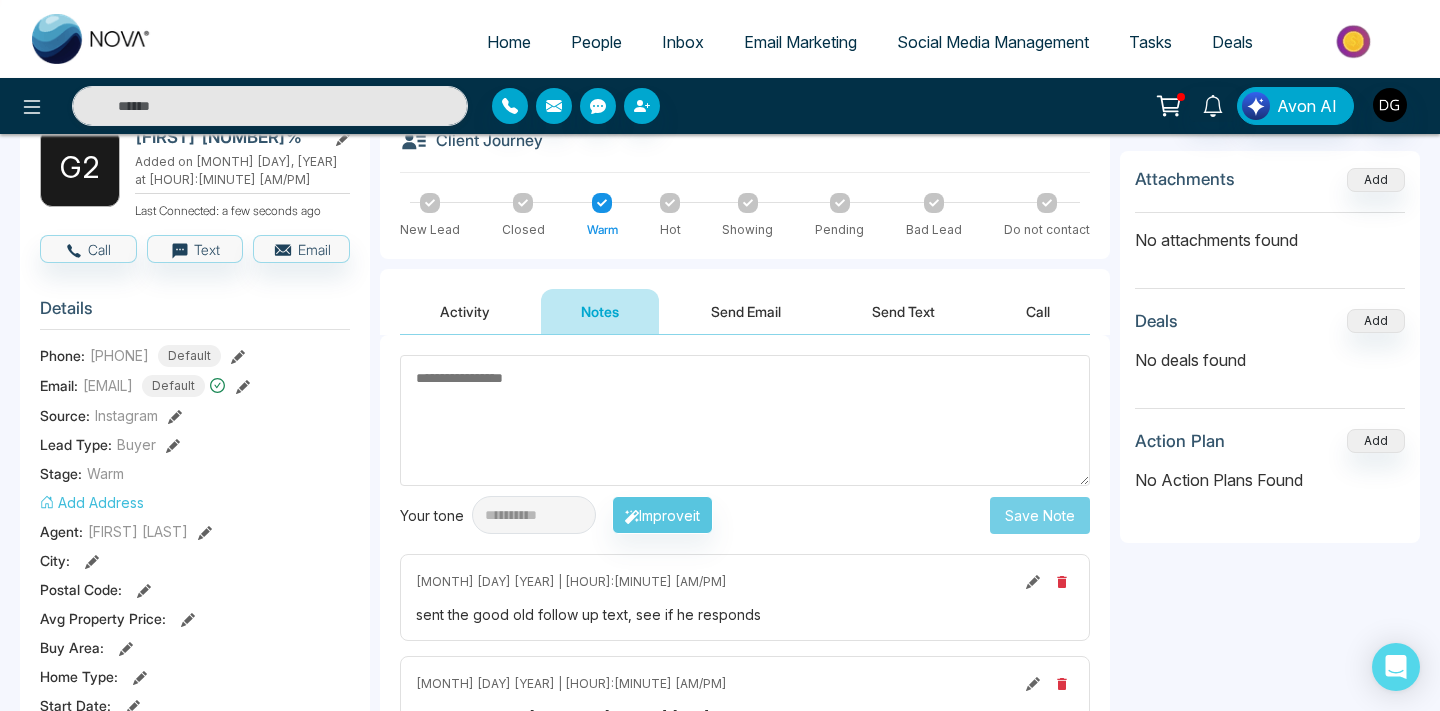 scroll, scrollTop: 210, scrollLeft: 0, axis: vertical 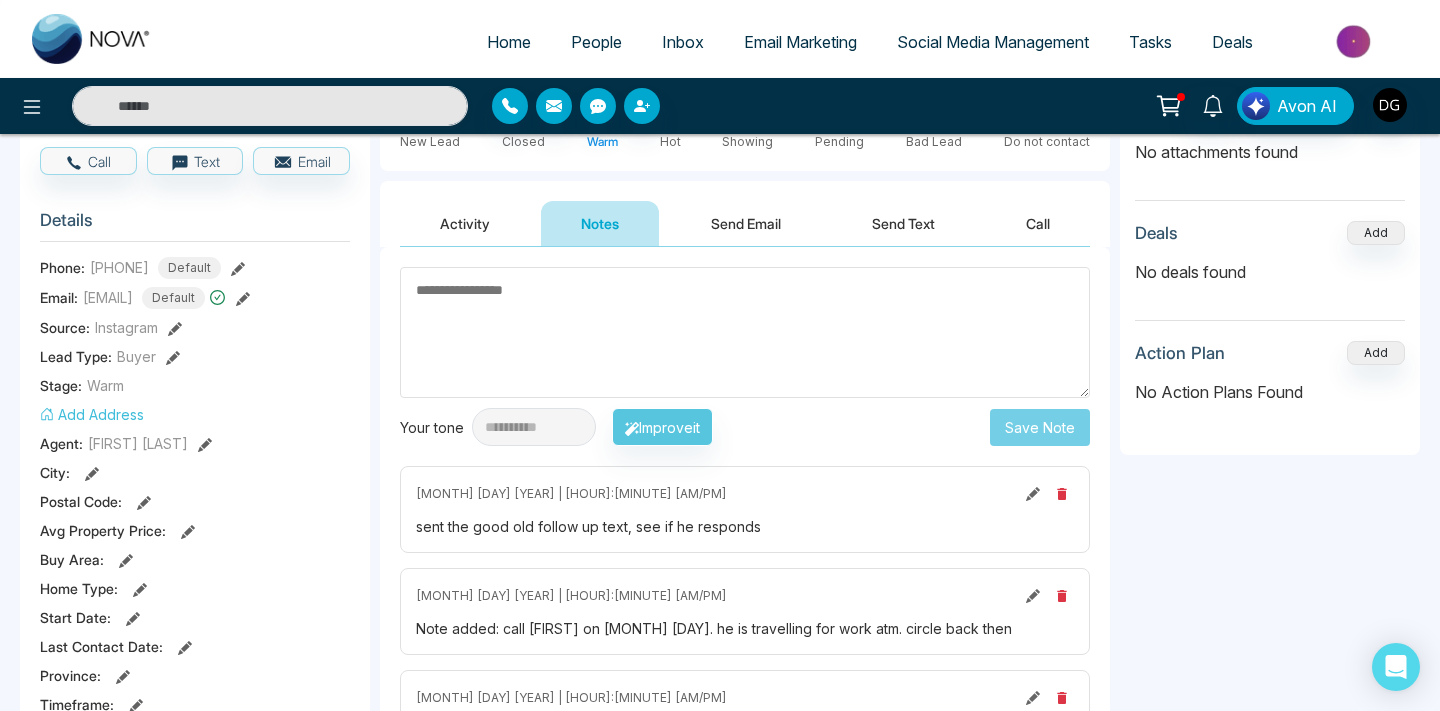 click 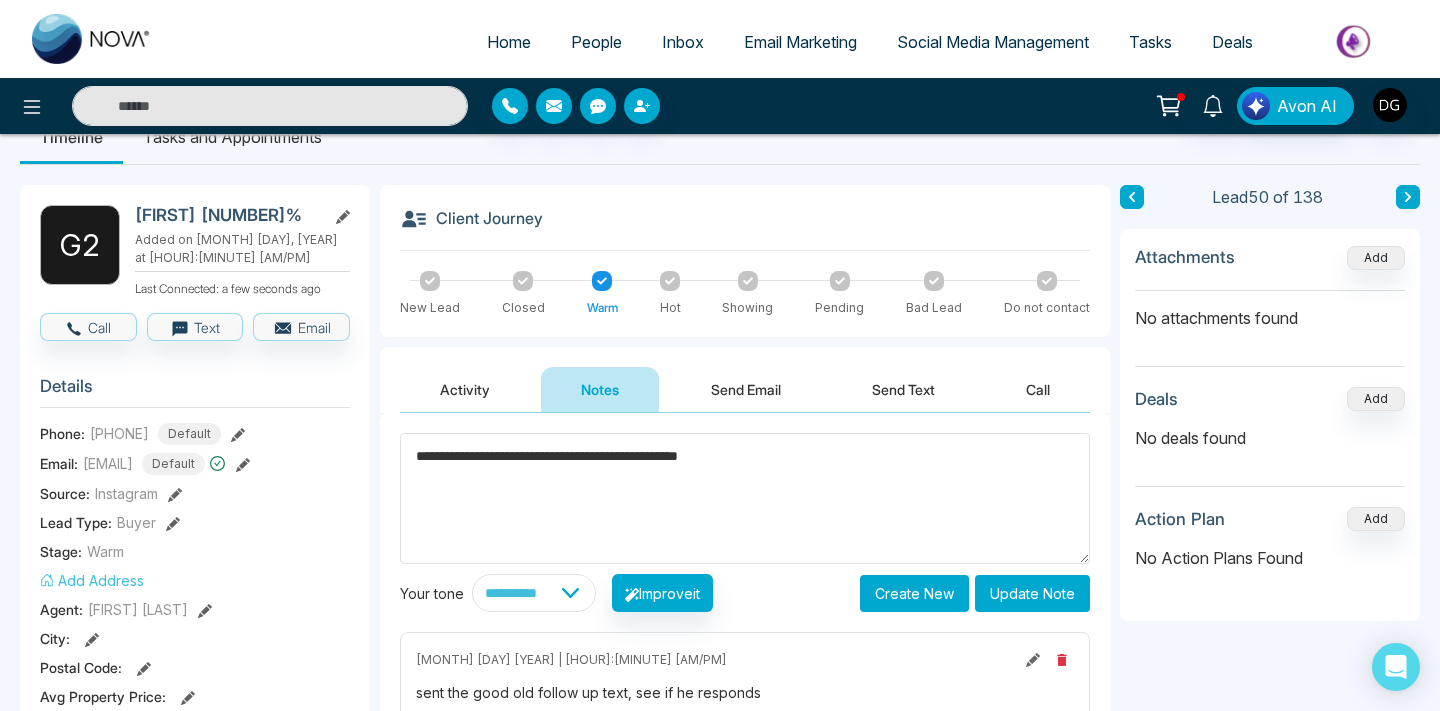 scroll, scrollTop: 0, scrollLeft: 0, axis: both 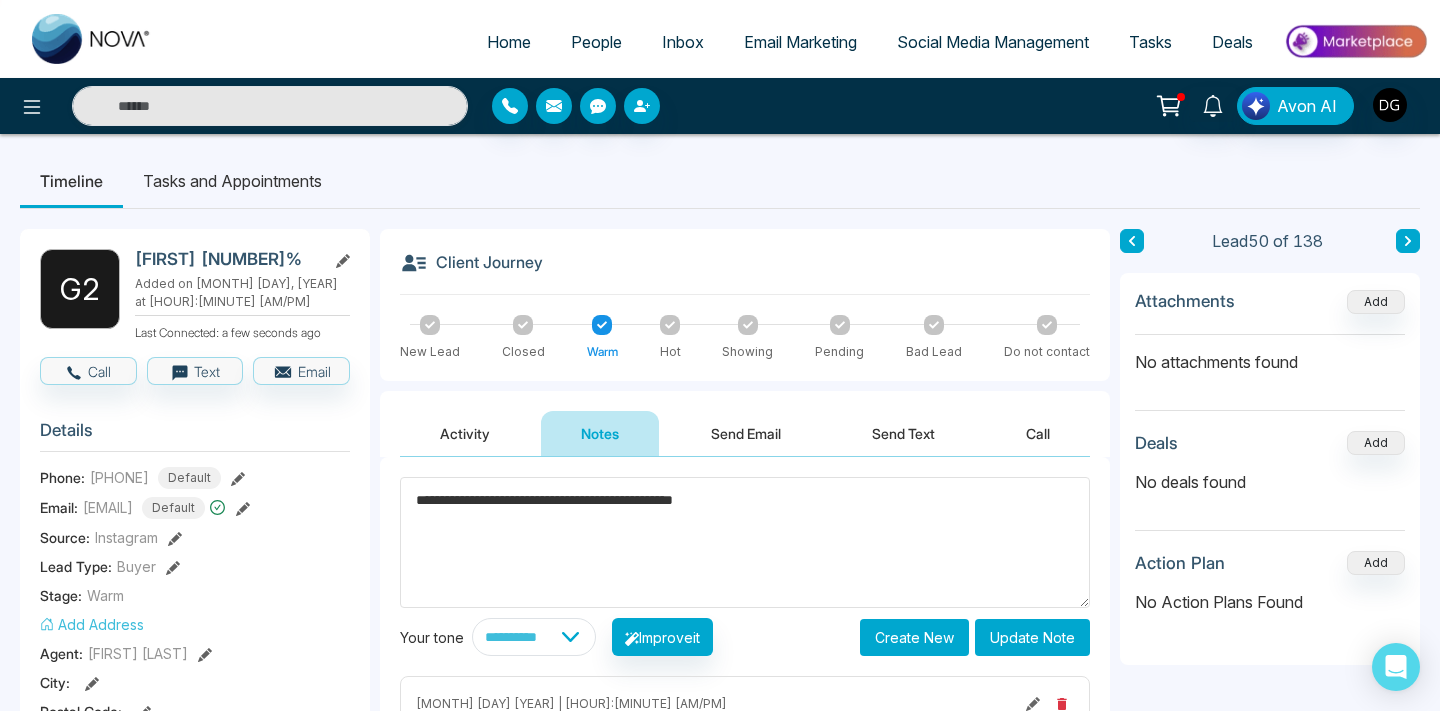 type on "**********" 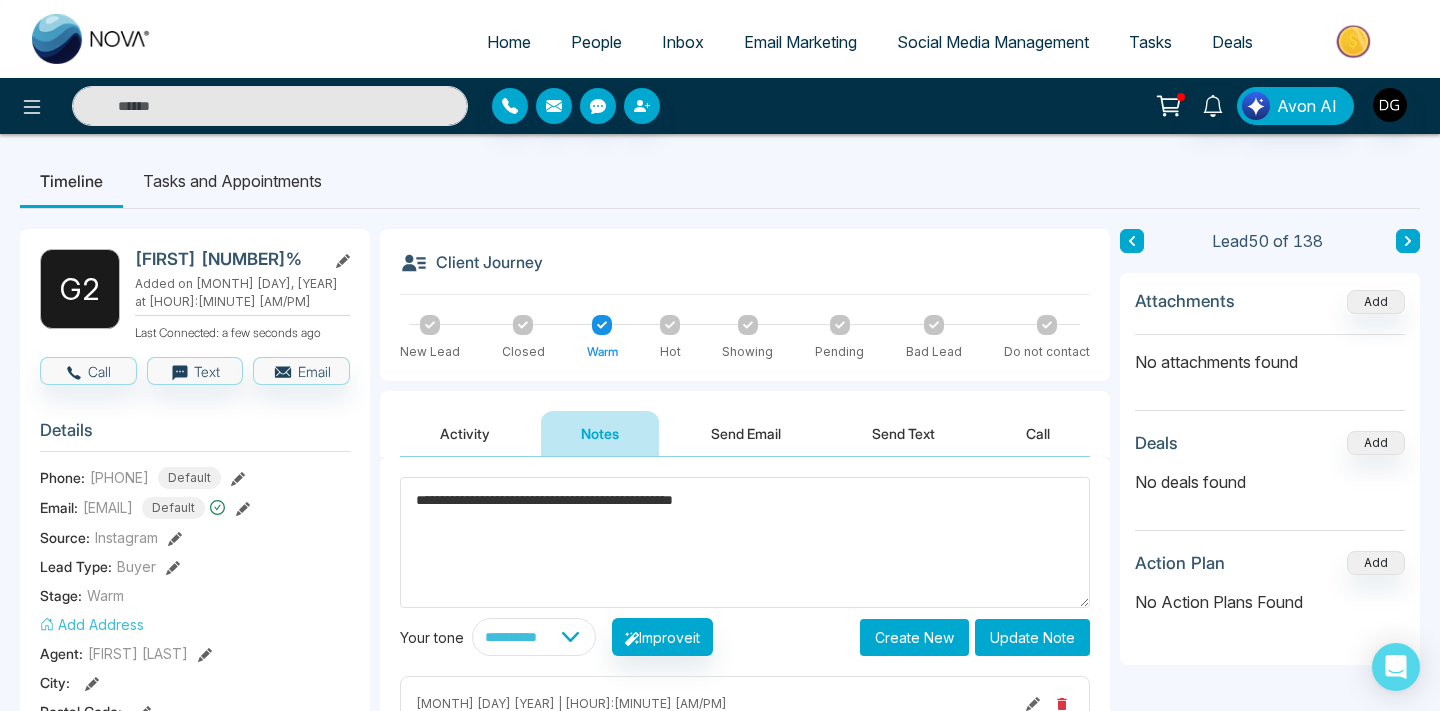 click on "Update Note" at bounding box center [1032, 637] 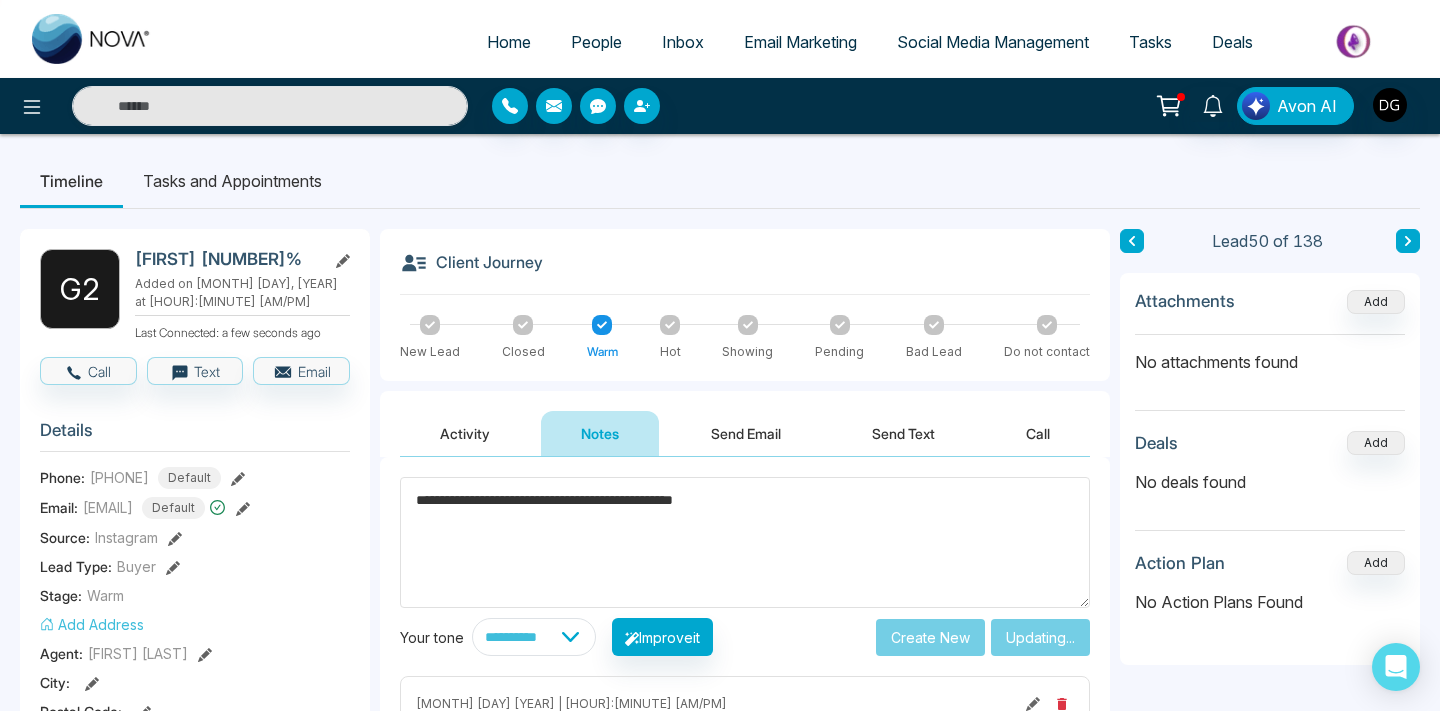 type 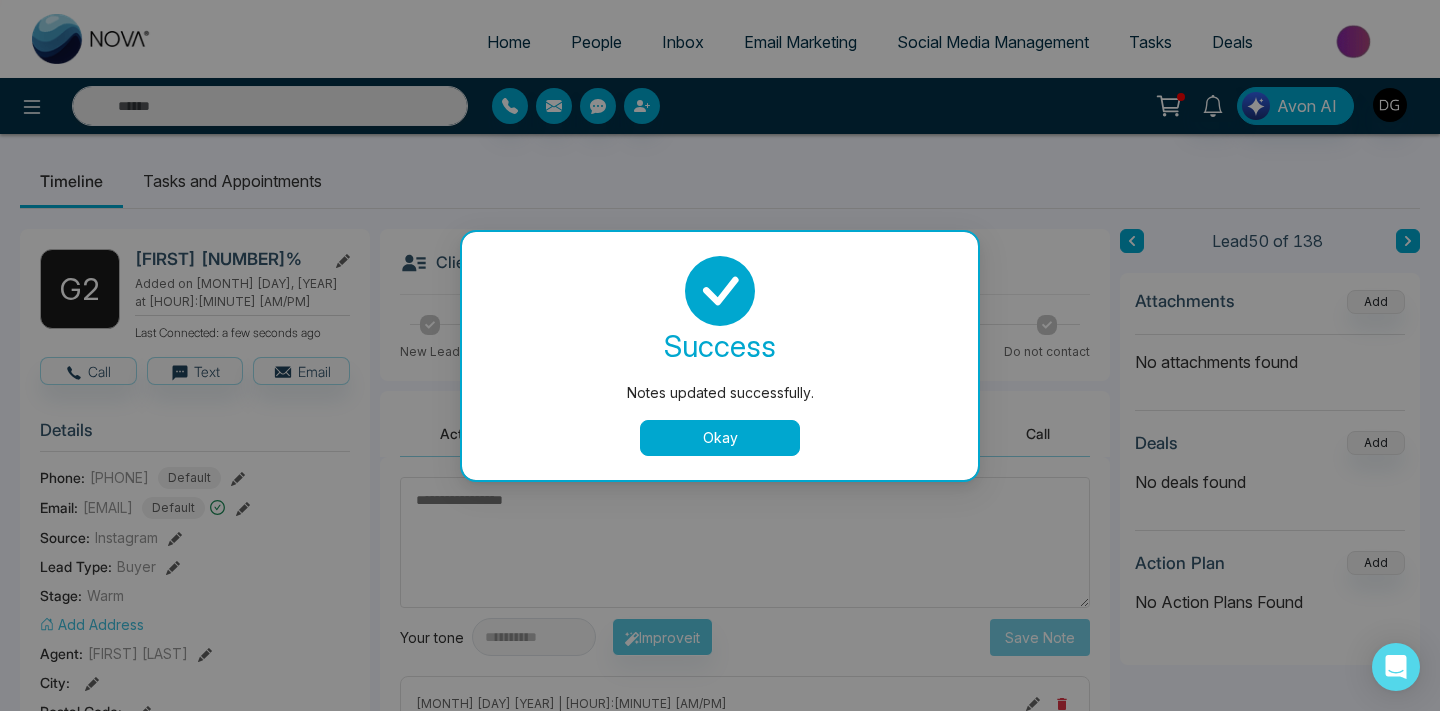 click on "Okay" at bounding box center (720, 438) 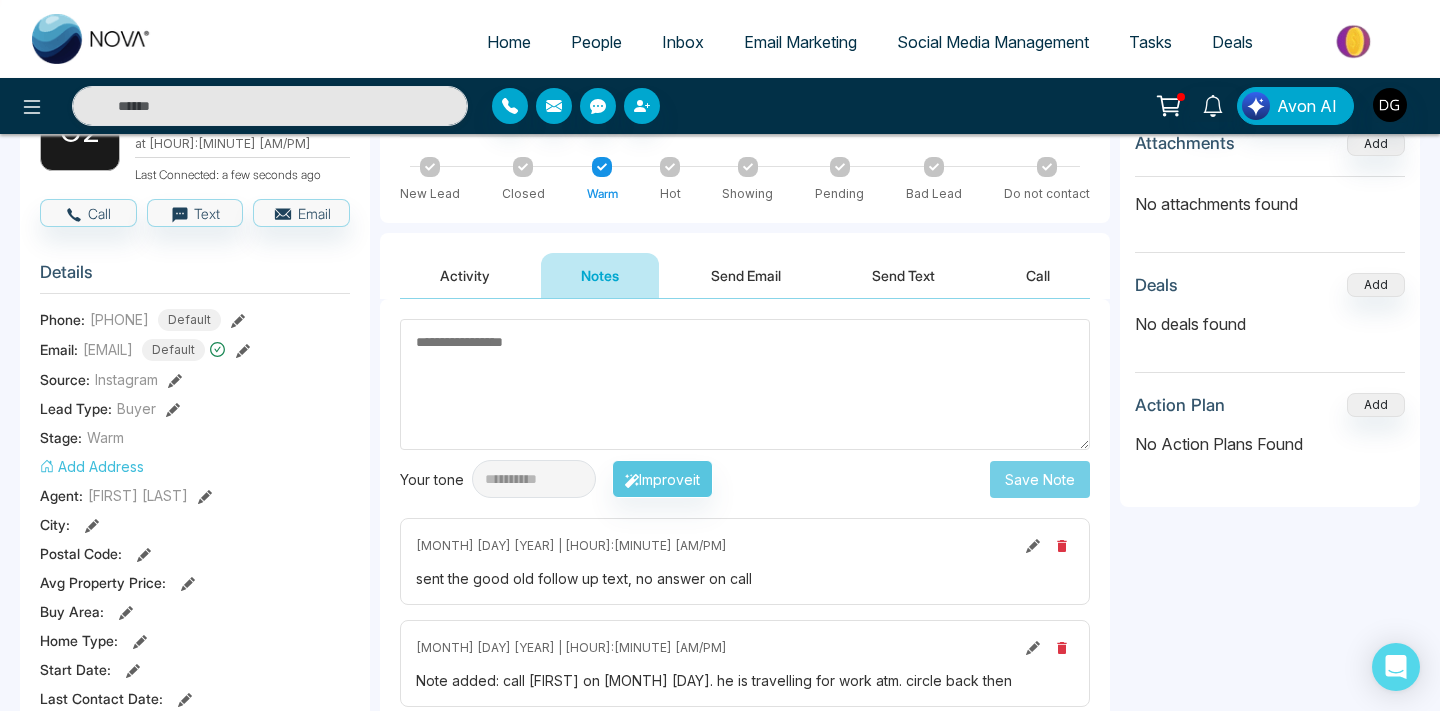 scroll, scrollTop: 223, scrollLeft: 0, axis: vertical 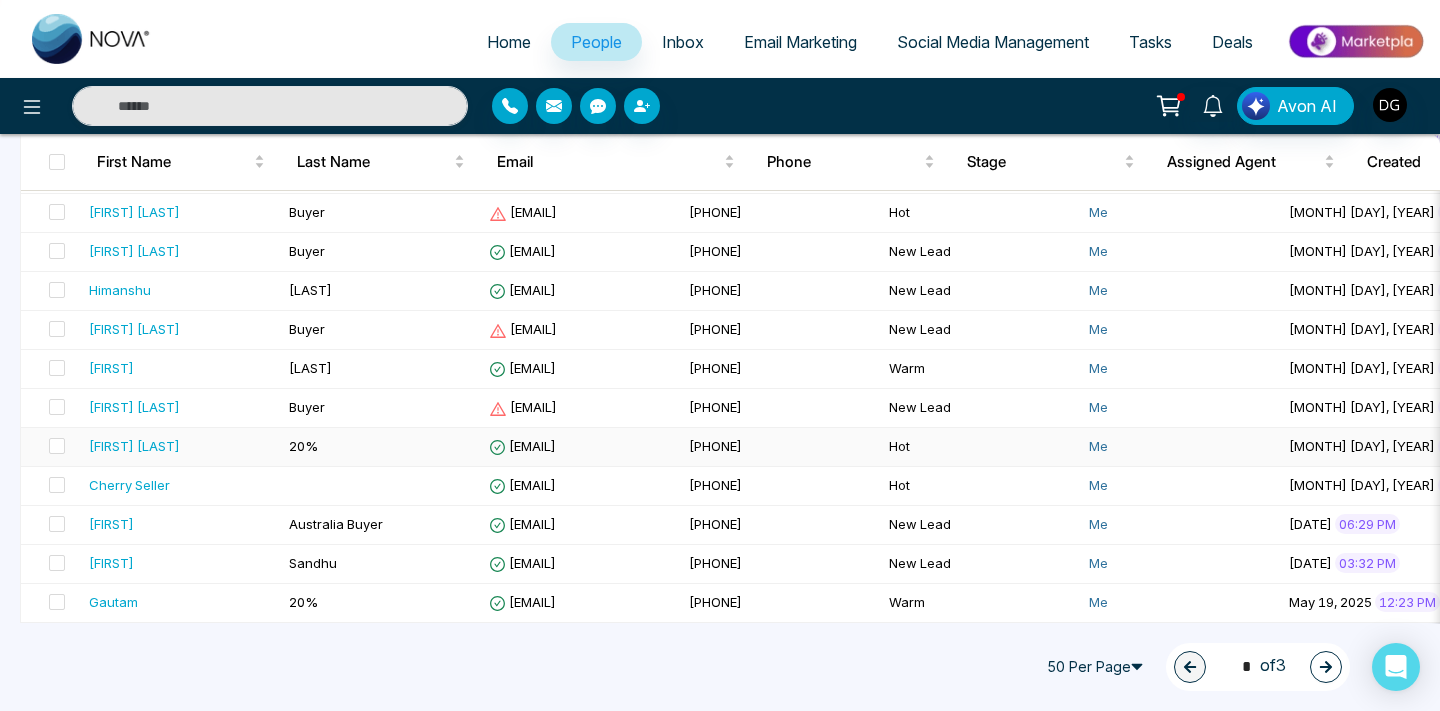 click on "[FIRST] [LAST]" at bounding box center [134, 446] 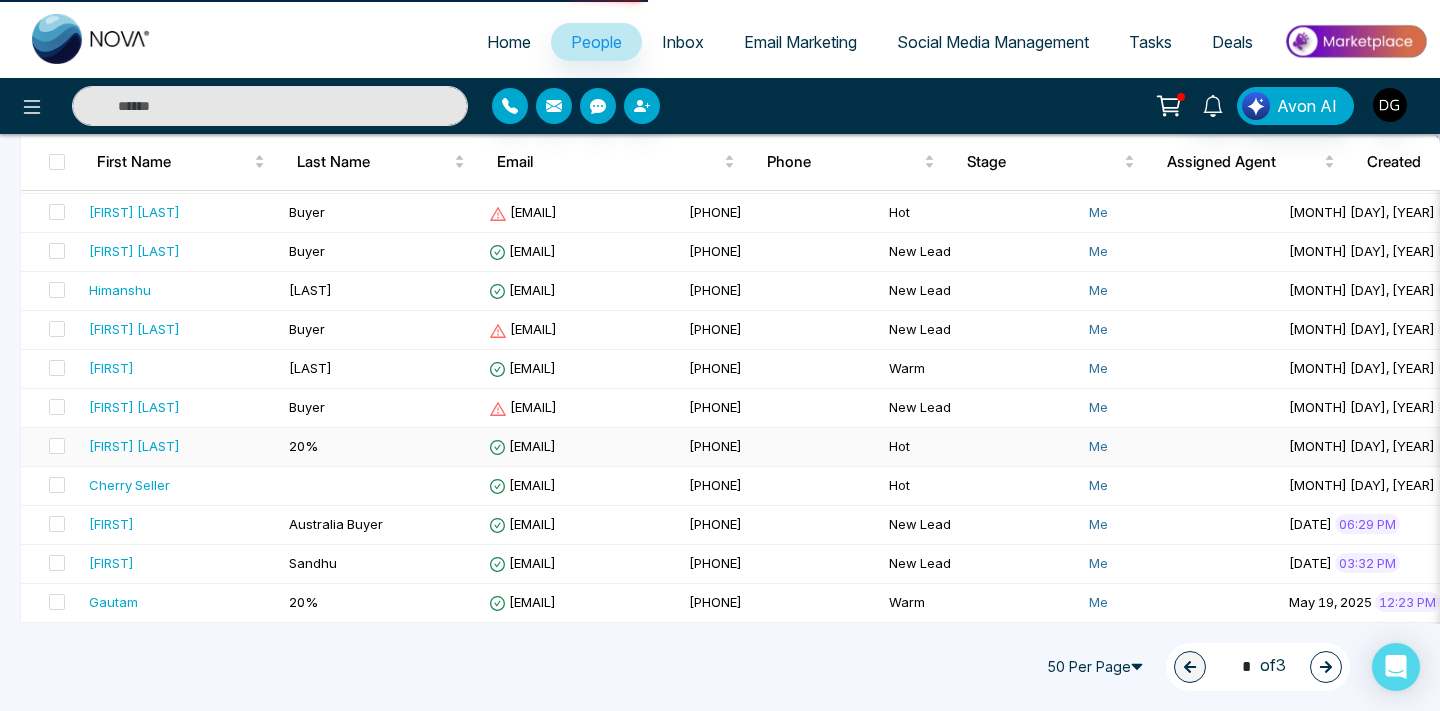 scroll, scrollTop: 0, scrollLeft: 0, axis: both 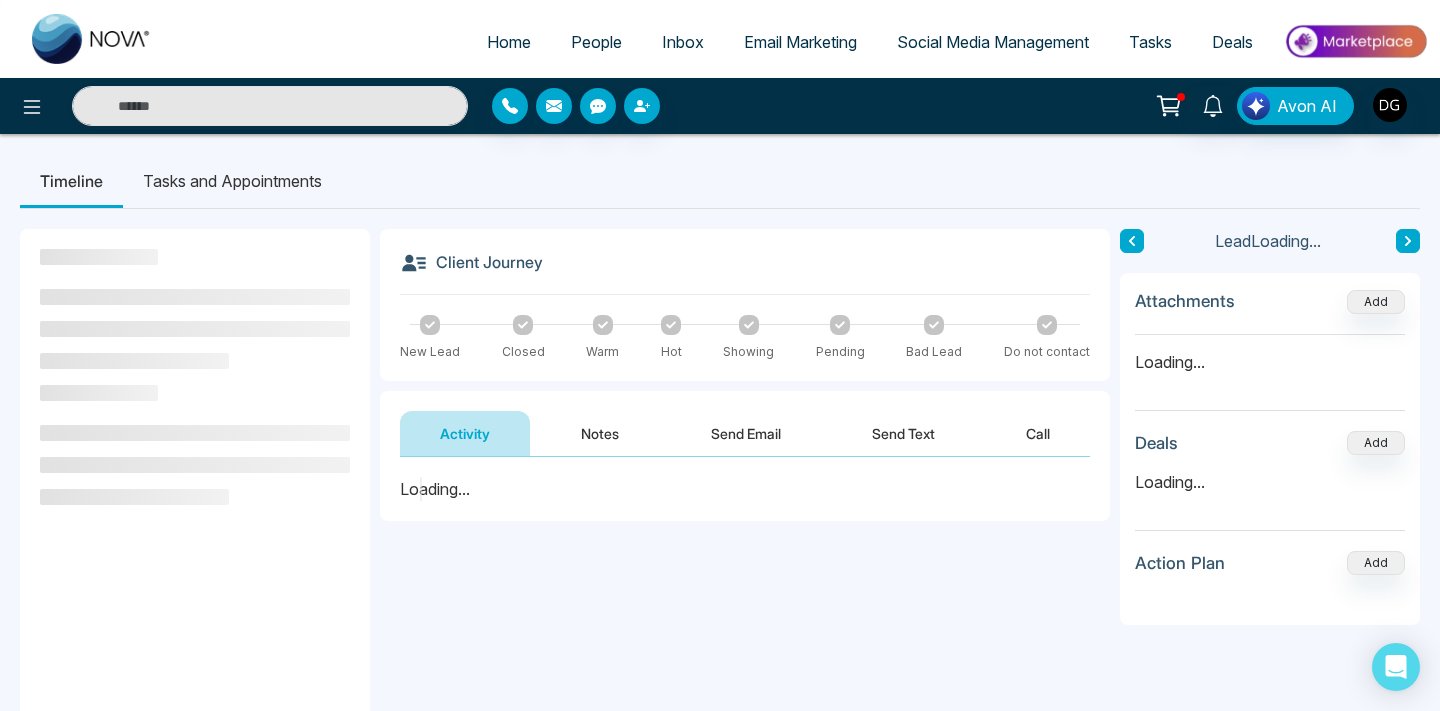 click on "Notes" at bounding box center (600, 433) 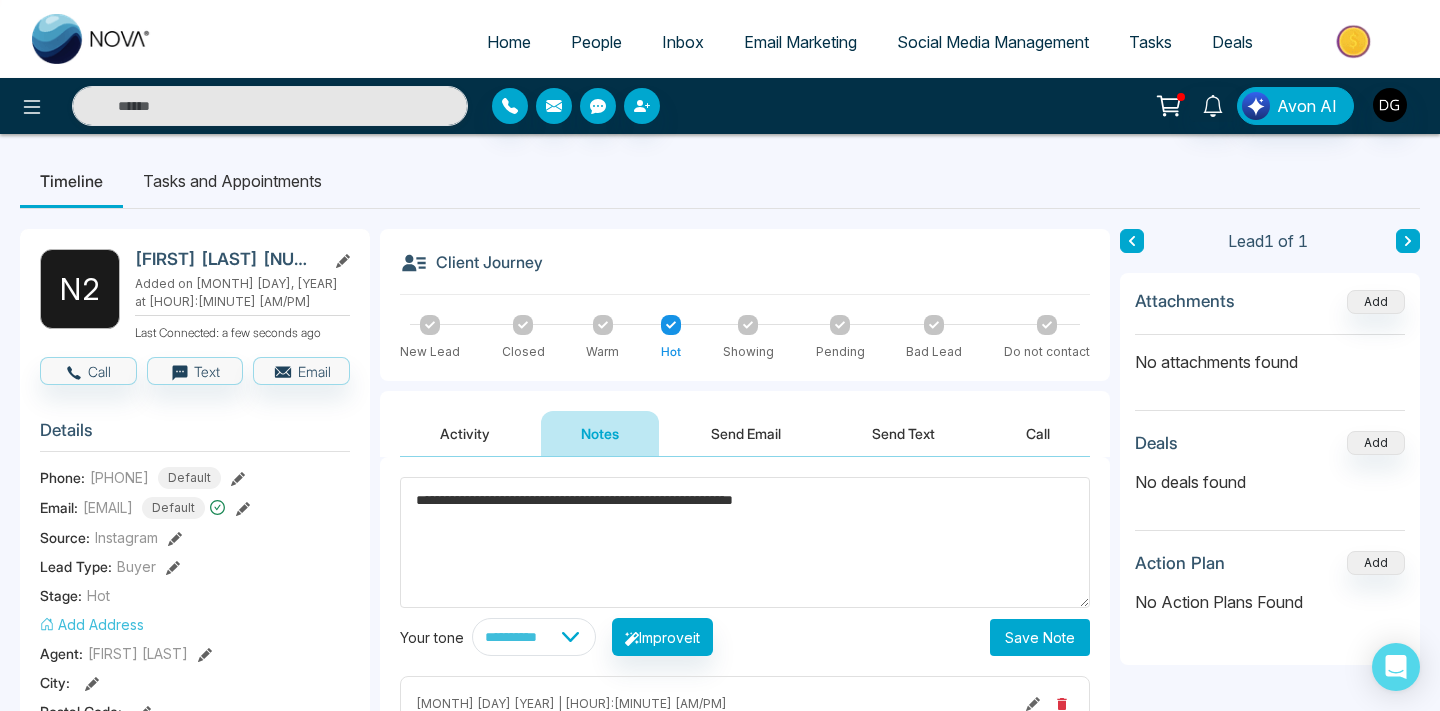 type on "**********" 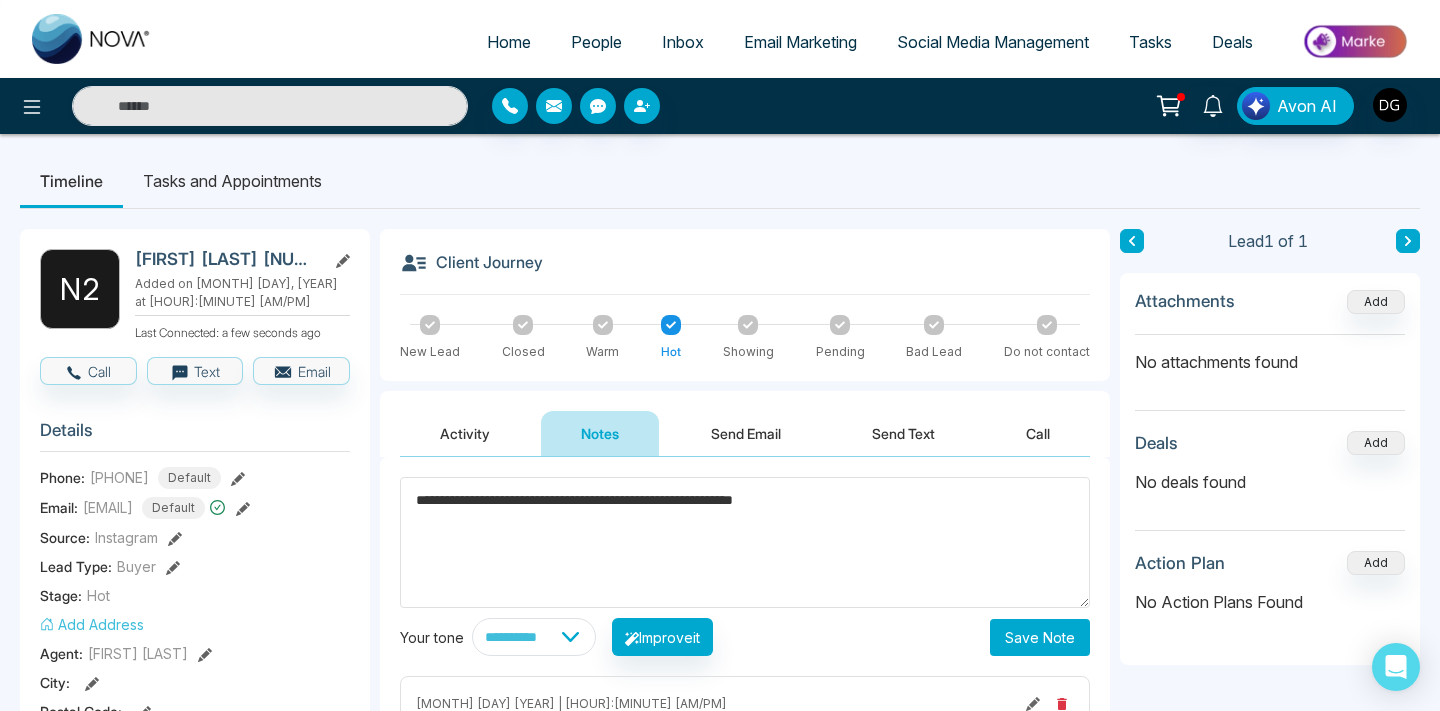 click on "Save Note" at bounding box center (1040, 637) 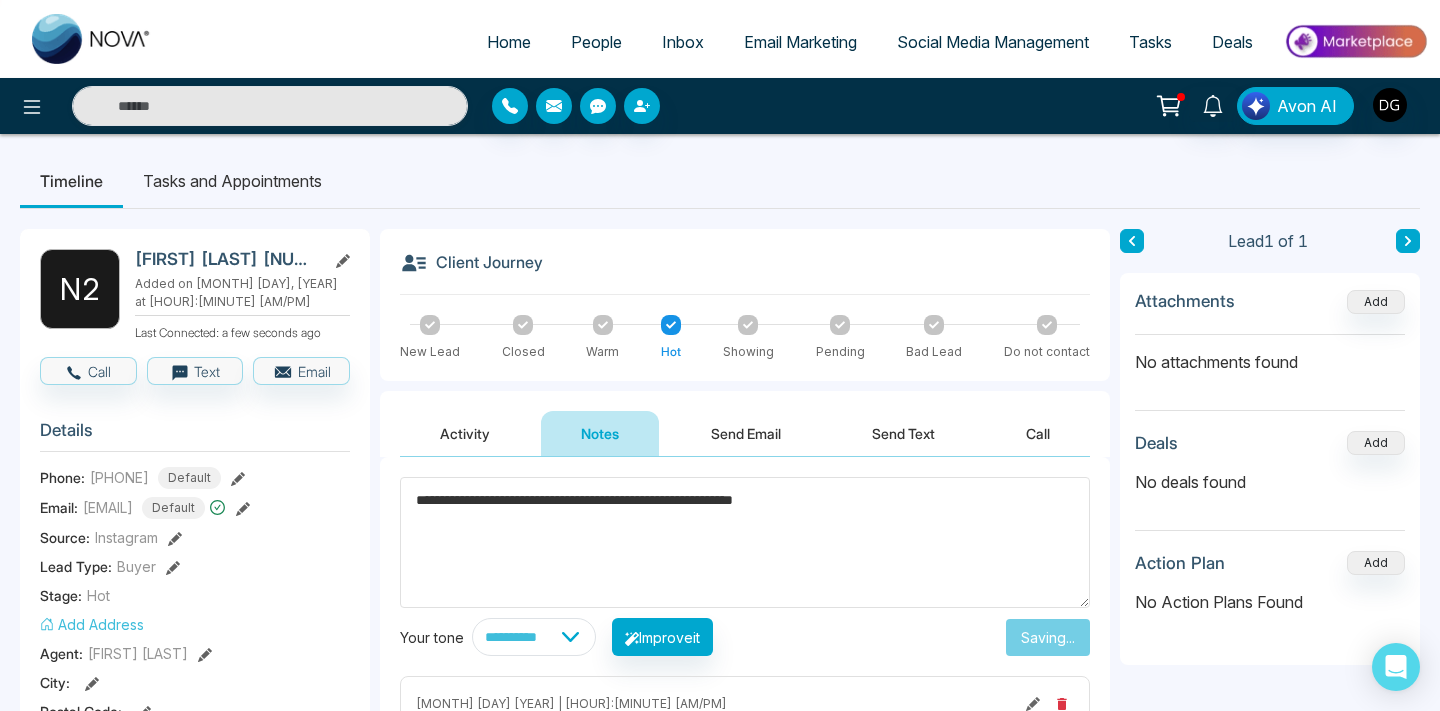 type 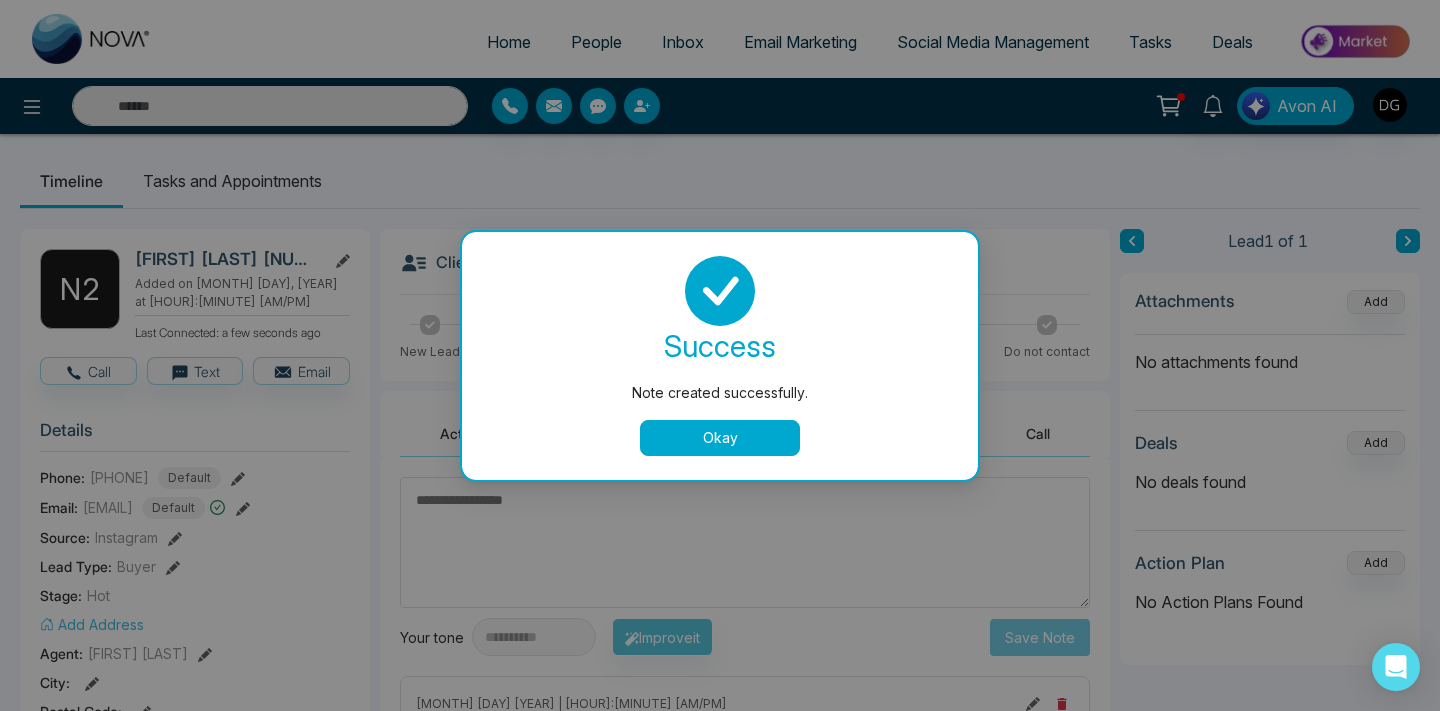 click on "Okay" at bounding box center (720, 438) 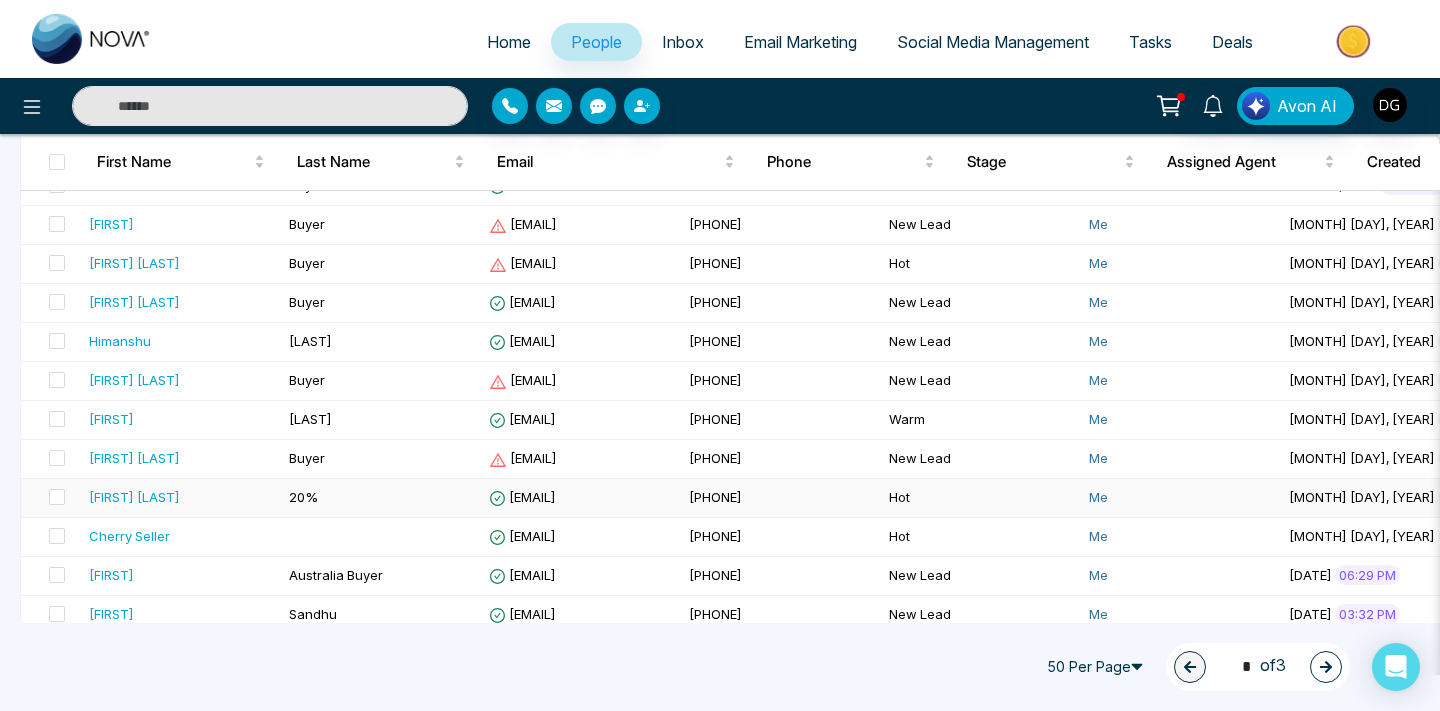 scroll, scrollTop: 1731, scrollLeft: 0, axis: vertical 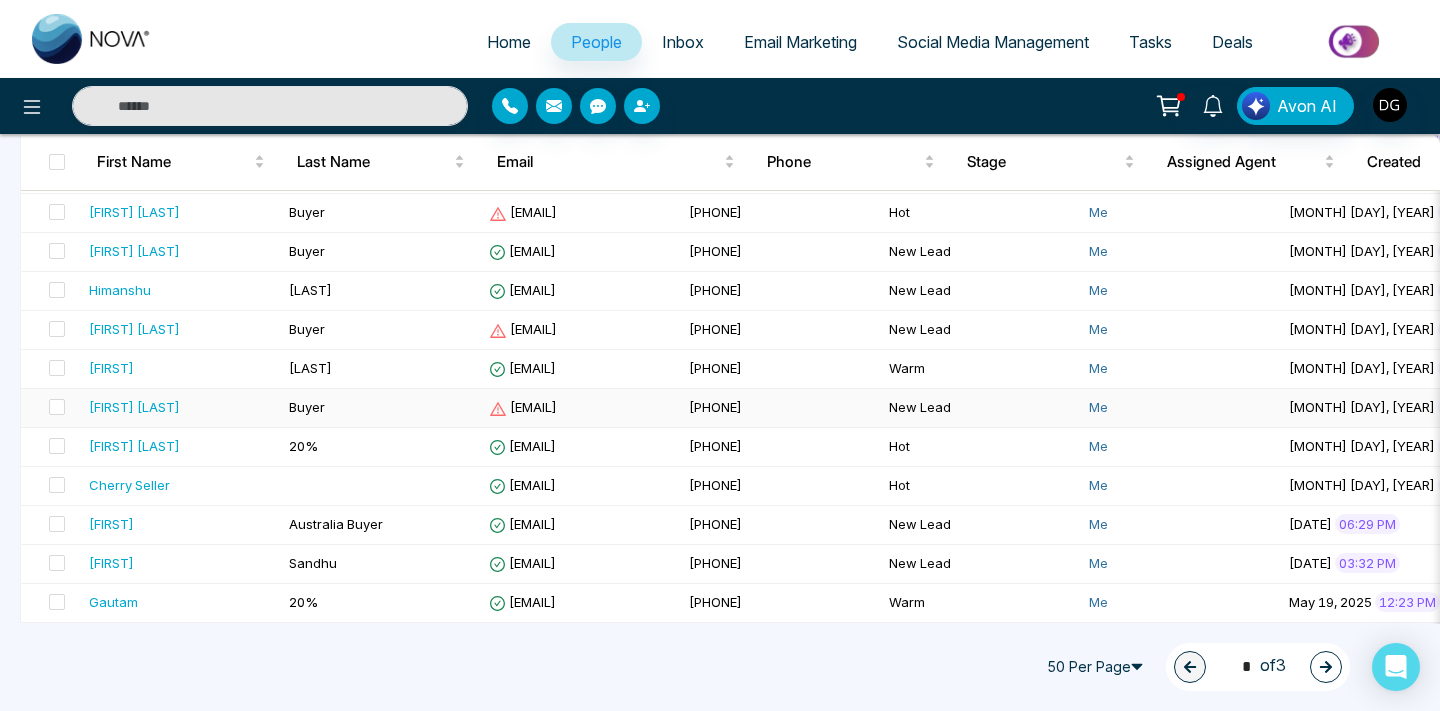 click on "[FIRST] [LAST]" at bounding box center (181, 407) 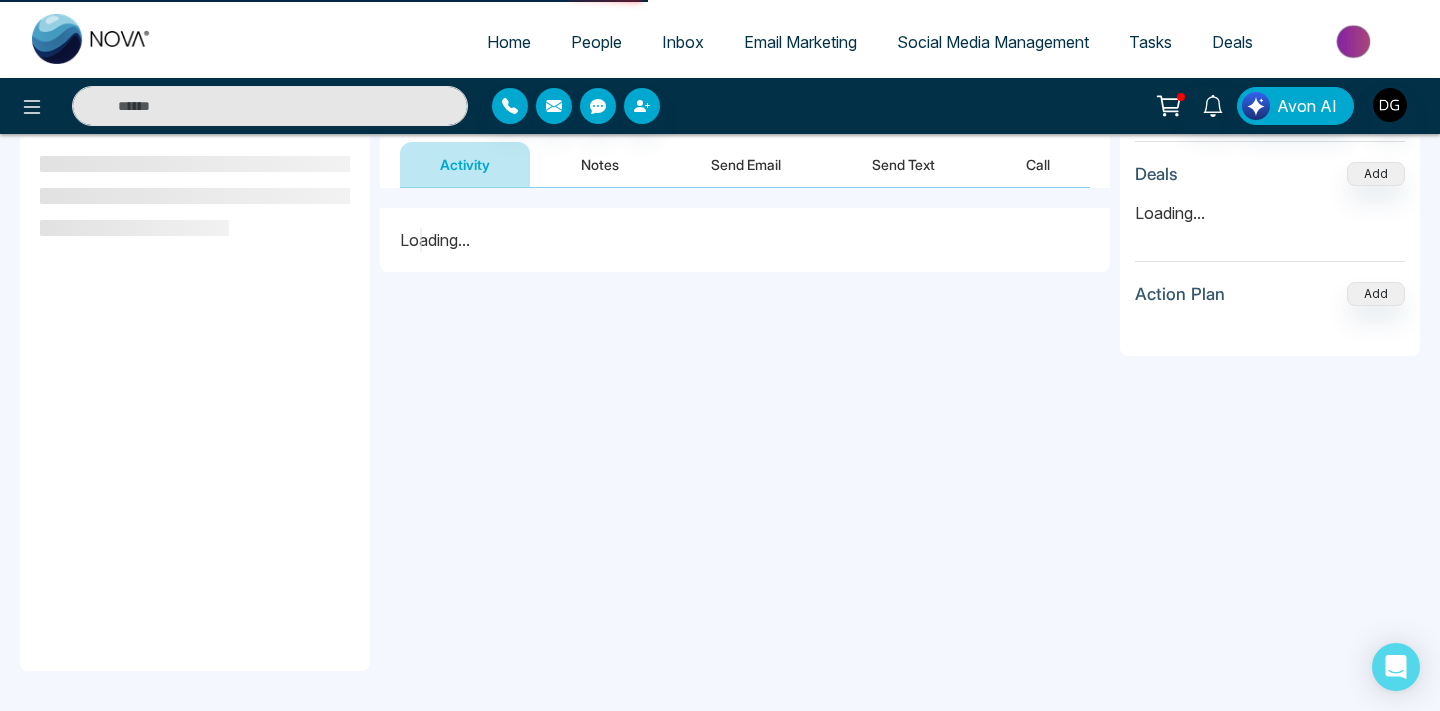 scroll, scrollTop: 0, scrollLeft: 0, axis: both 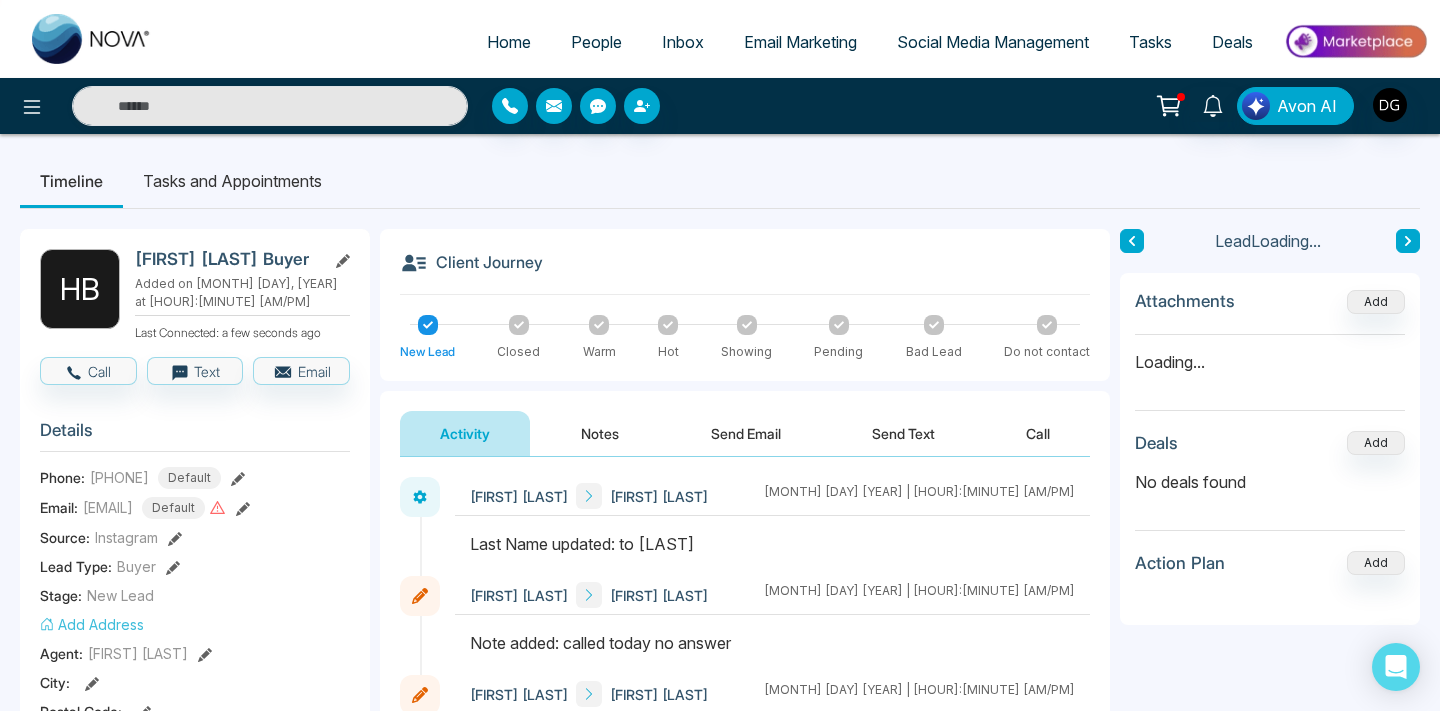 click on "Notes" at bounding box center (600, 433) 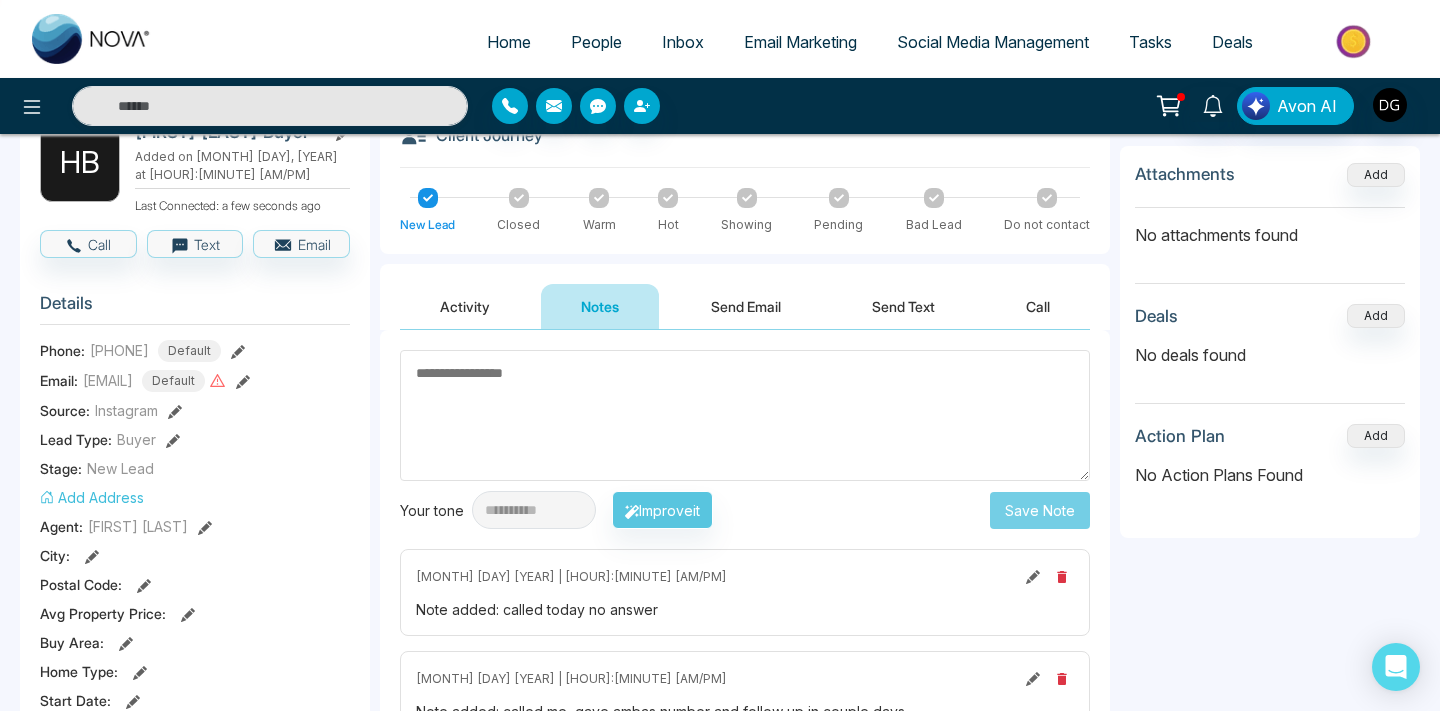 scroll, scrollTop: 122, scrollLeft: 0, axis: vertical 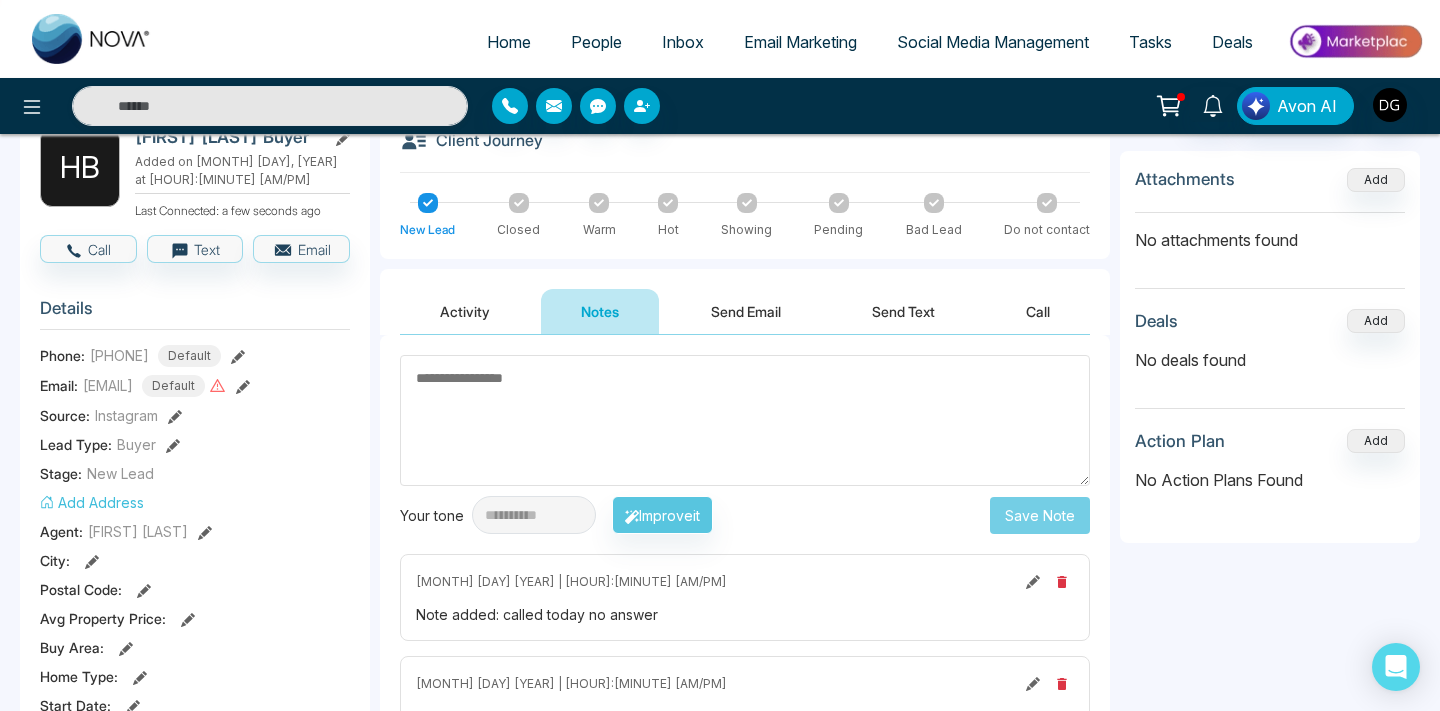 click at bounding box center [745, 420] 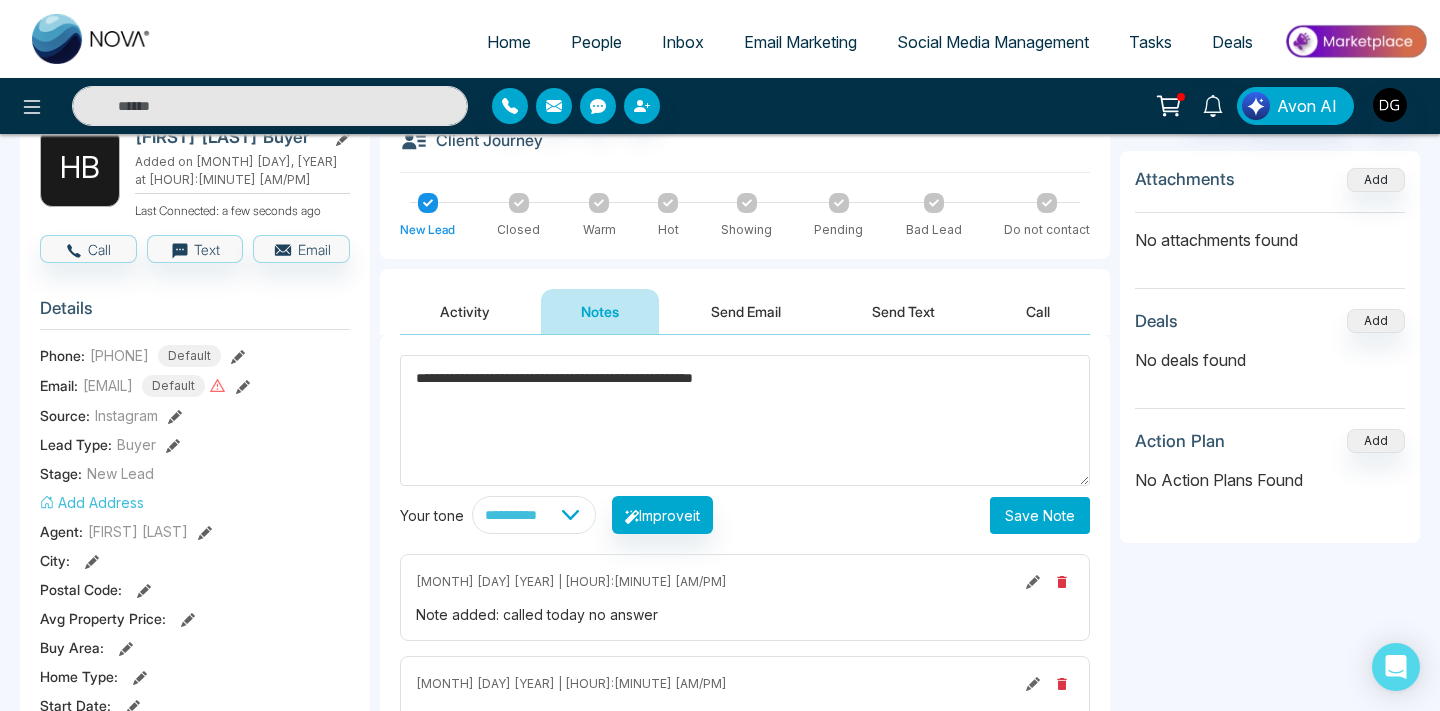 type on "**********" 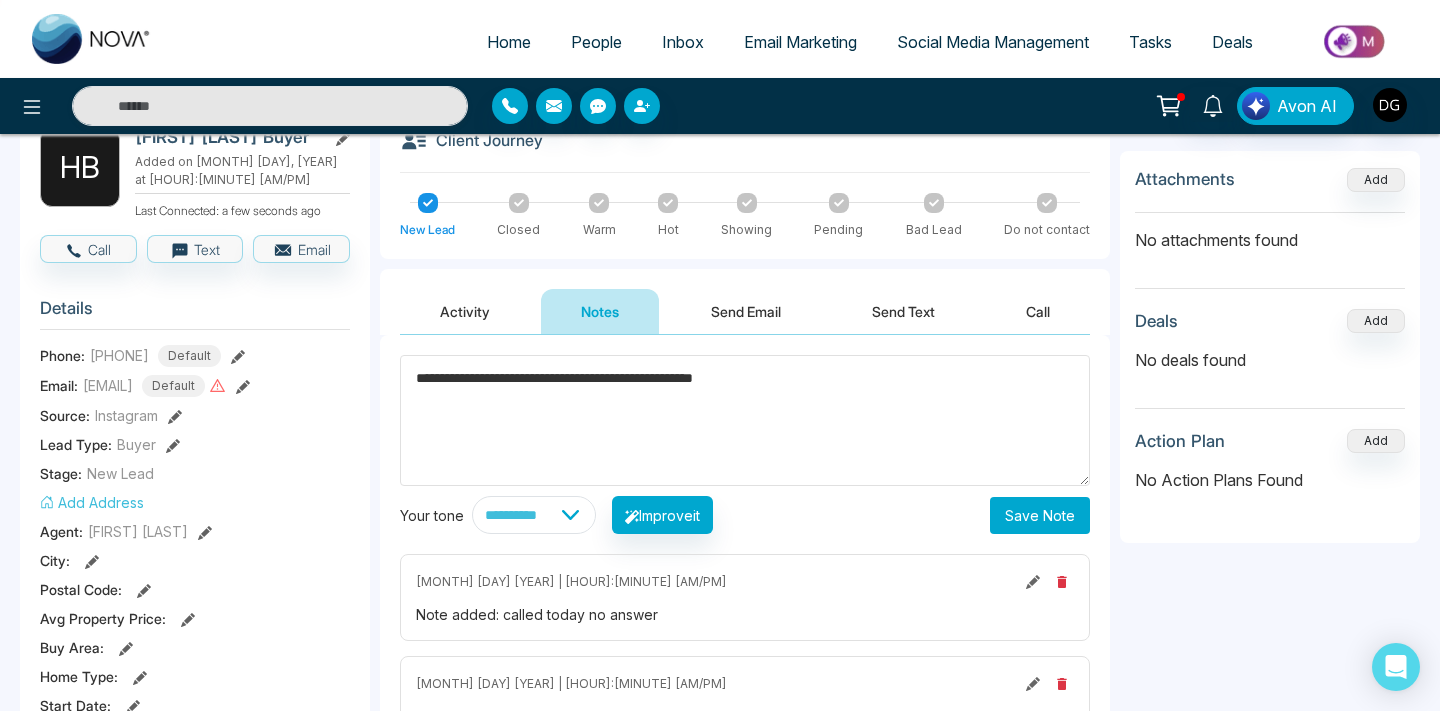 click on "Save Note" at bounding box center [1040, 515] 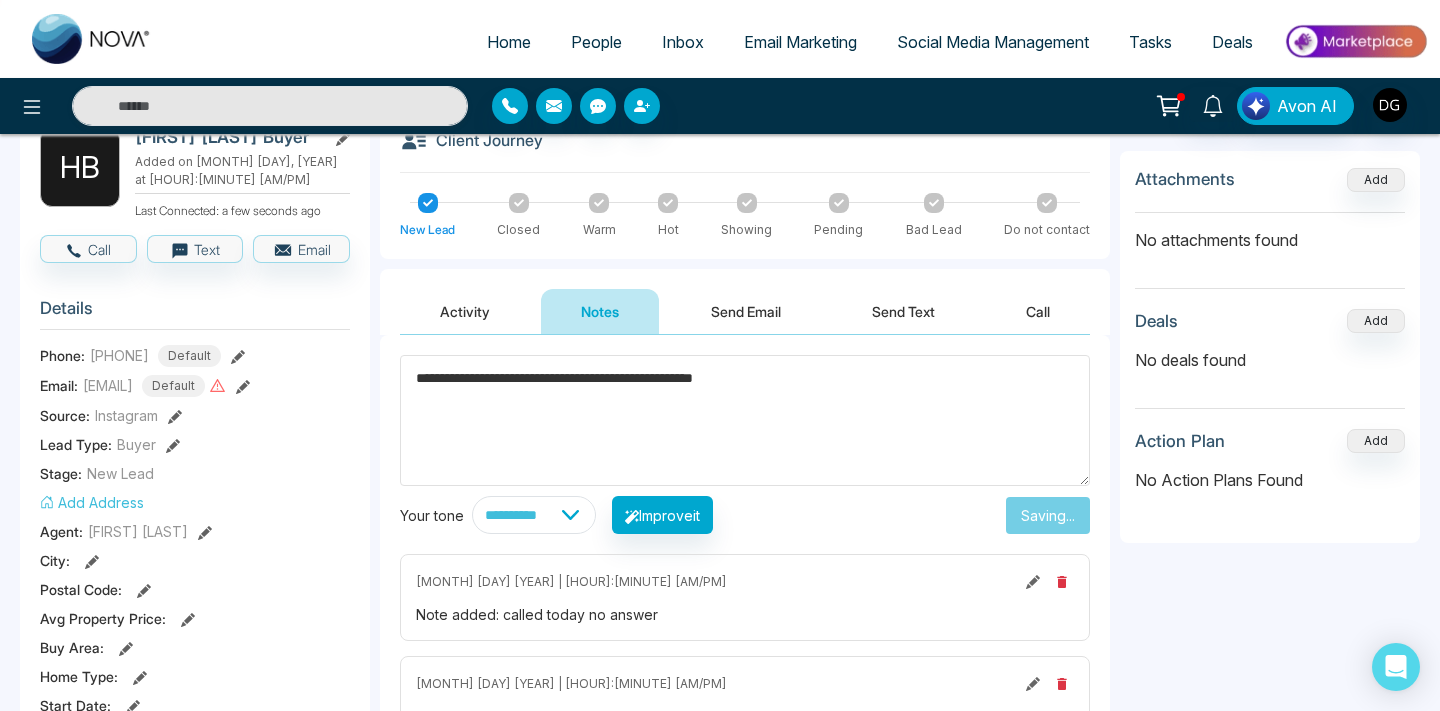 type 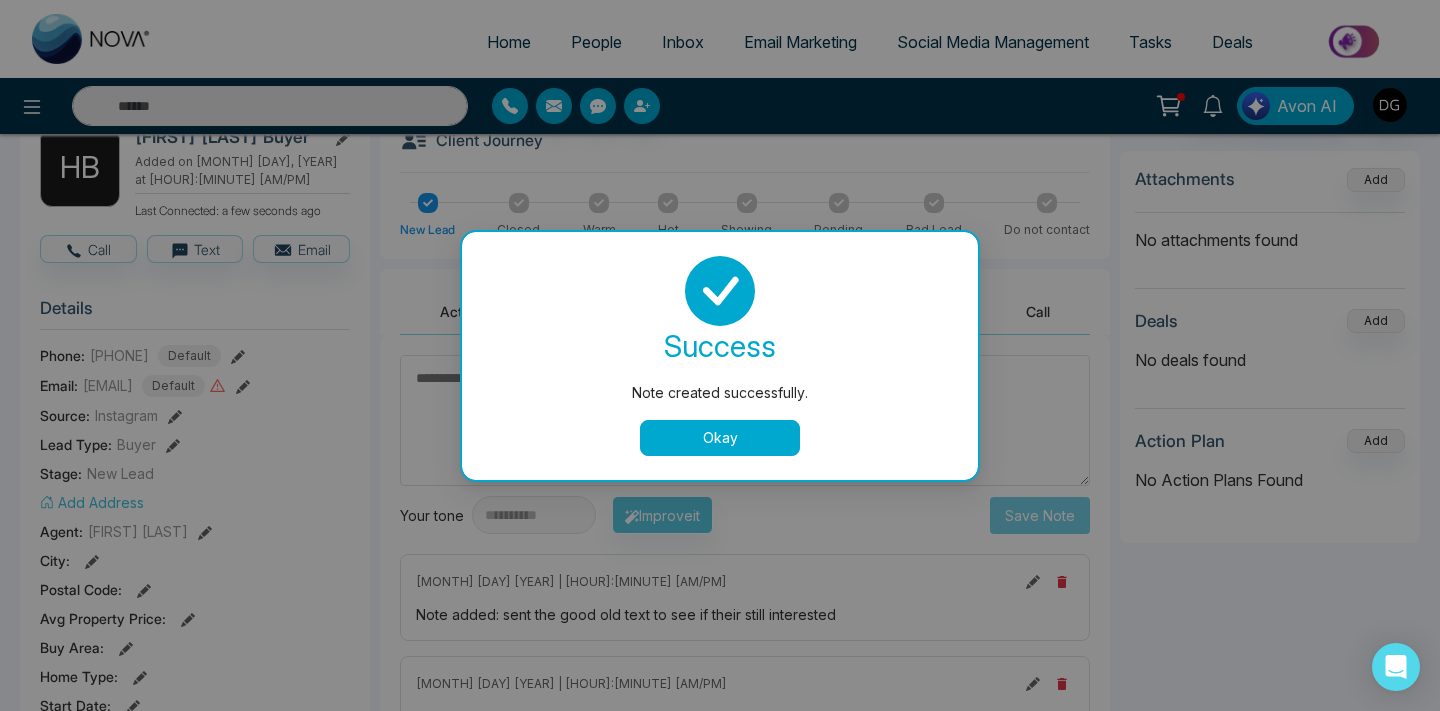 click on "Okay" at bounding box center [720, 438] 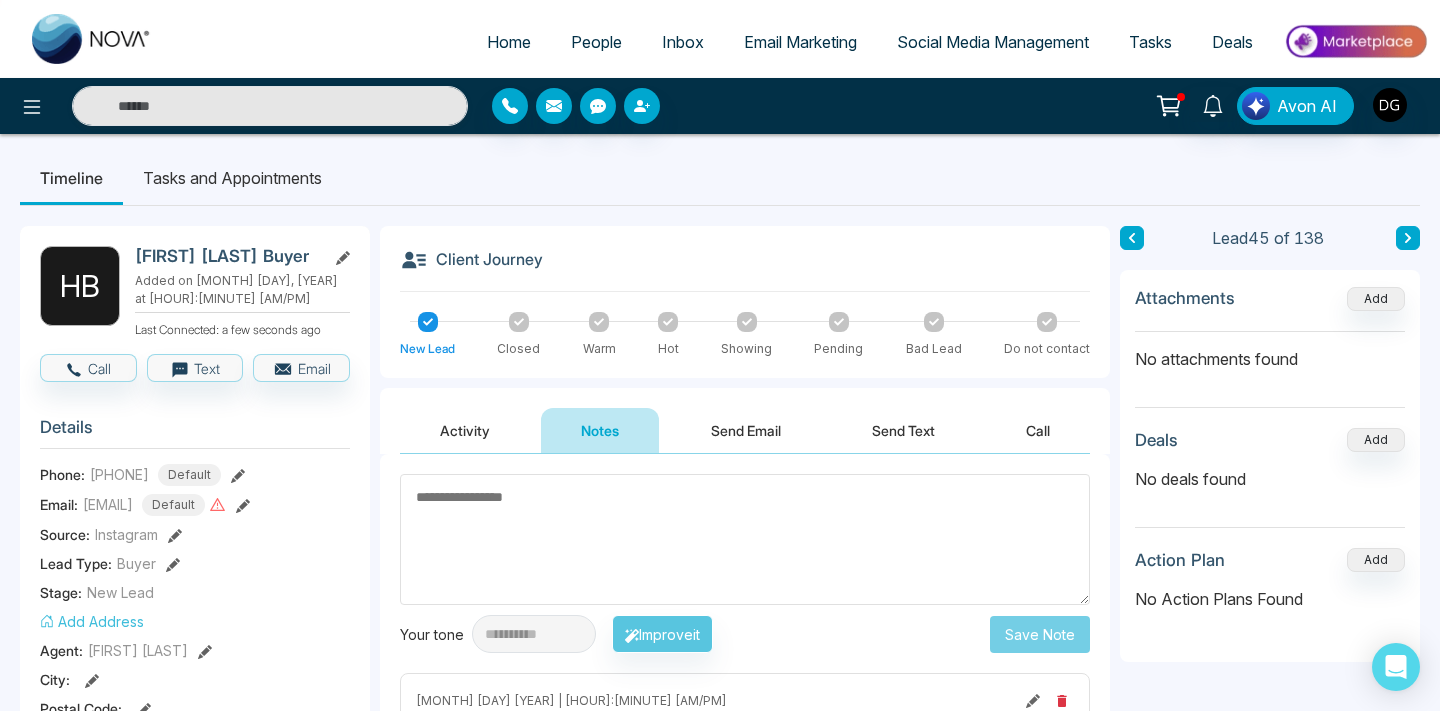 scroll, scrollTop: 2, scrollLeft: 0, axis: vertical 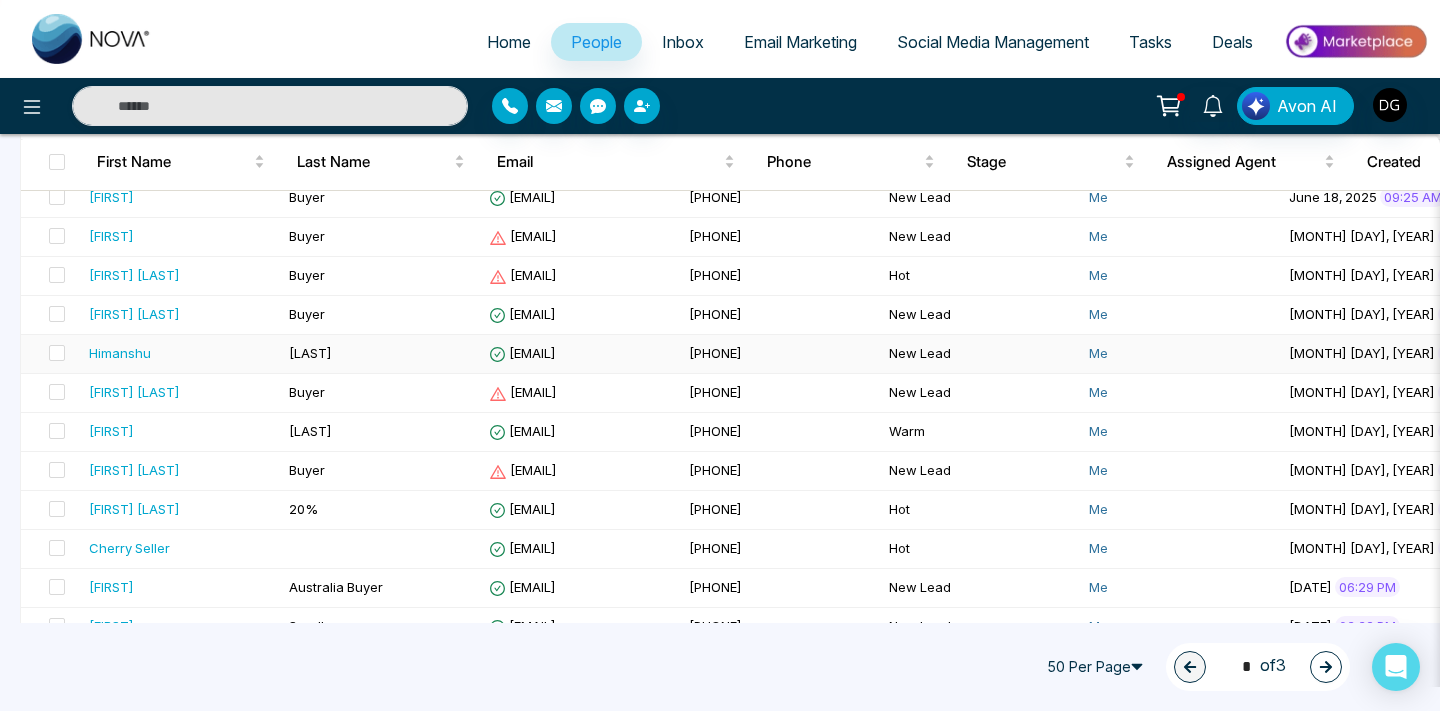 click on "Himanshu" at bounding box center (181, 353) 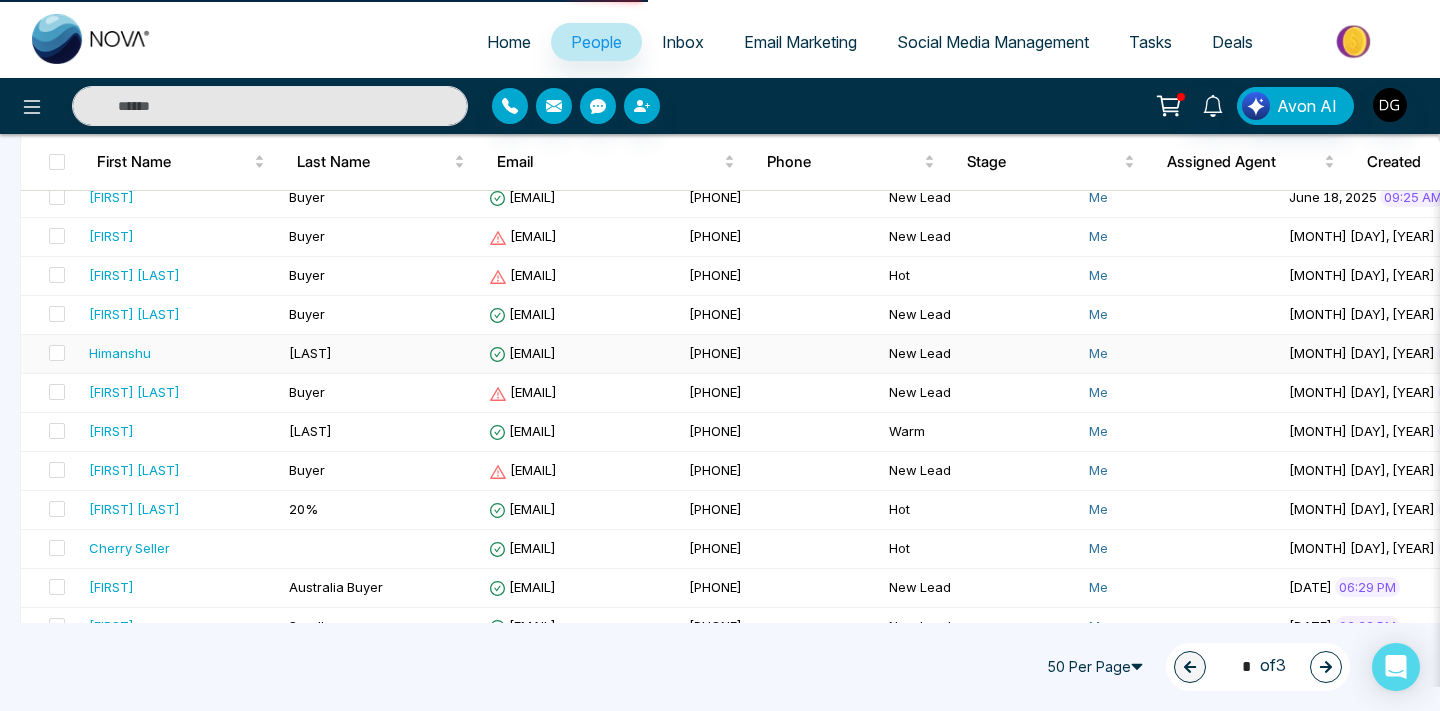 scroll, scrollTop: 0, scrollLeft: 0, axis: both 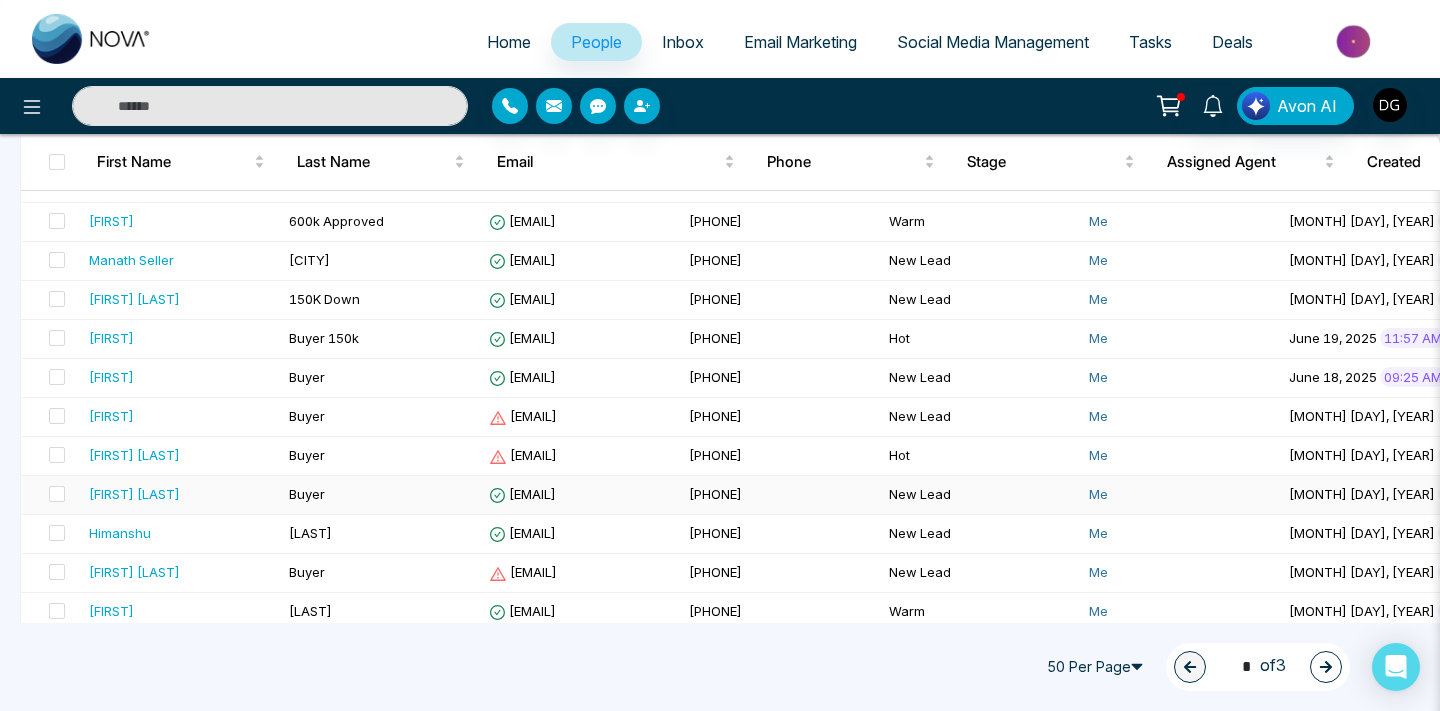 click on "[FIRST] [LAST]" at bounding box center (181, 494) 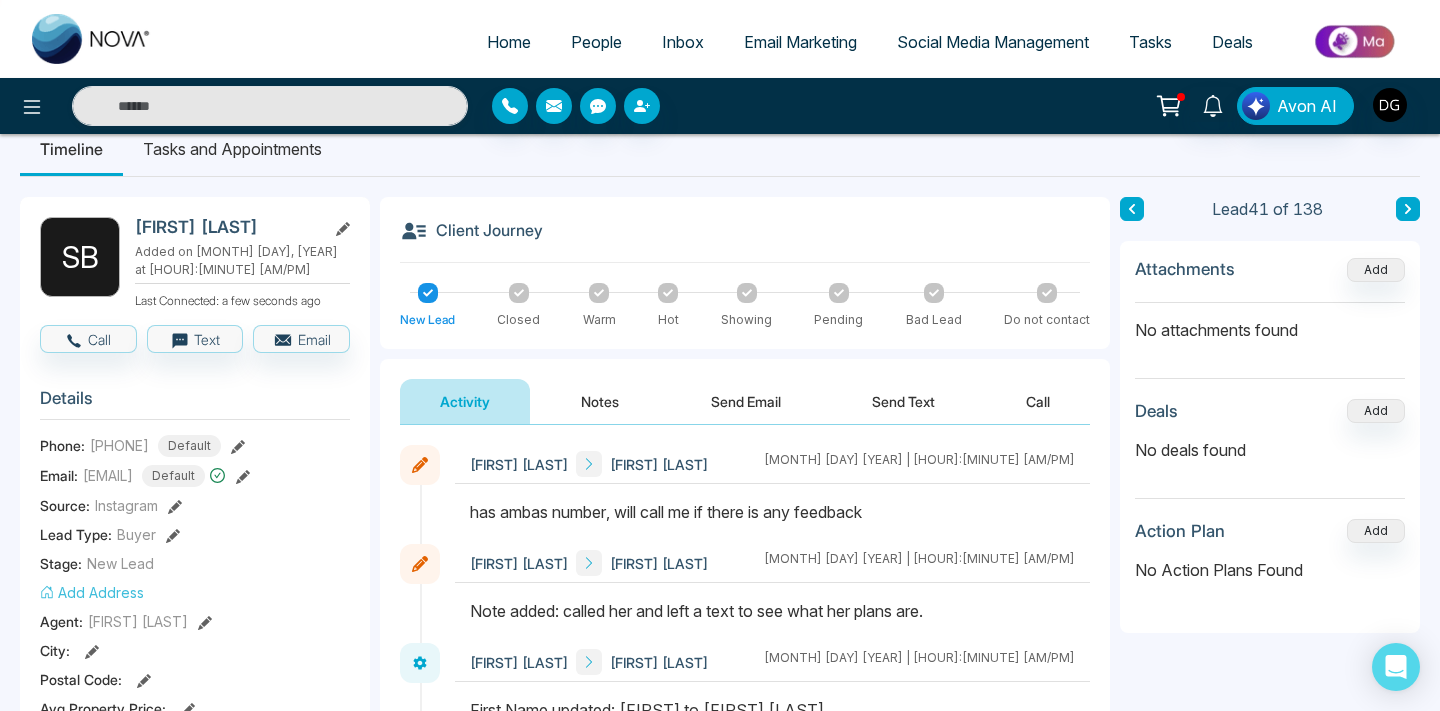 scroll, scrollTop: 0, scrollLeft: 0, axis: both 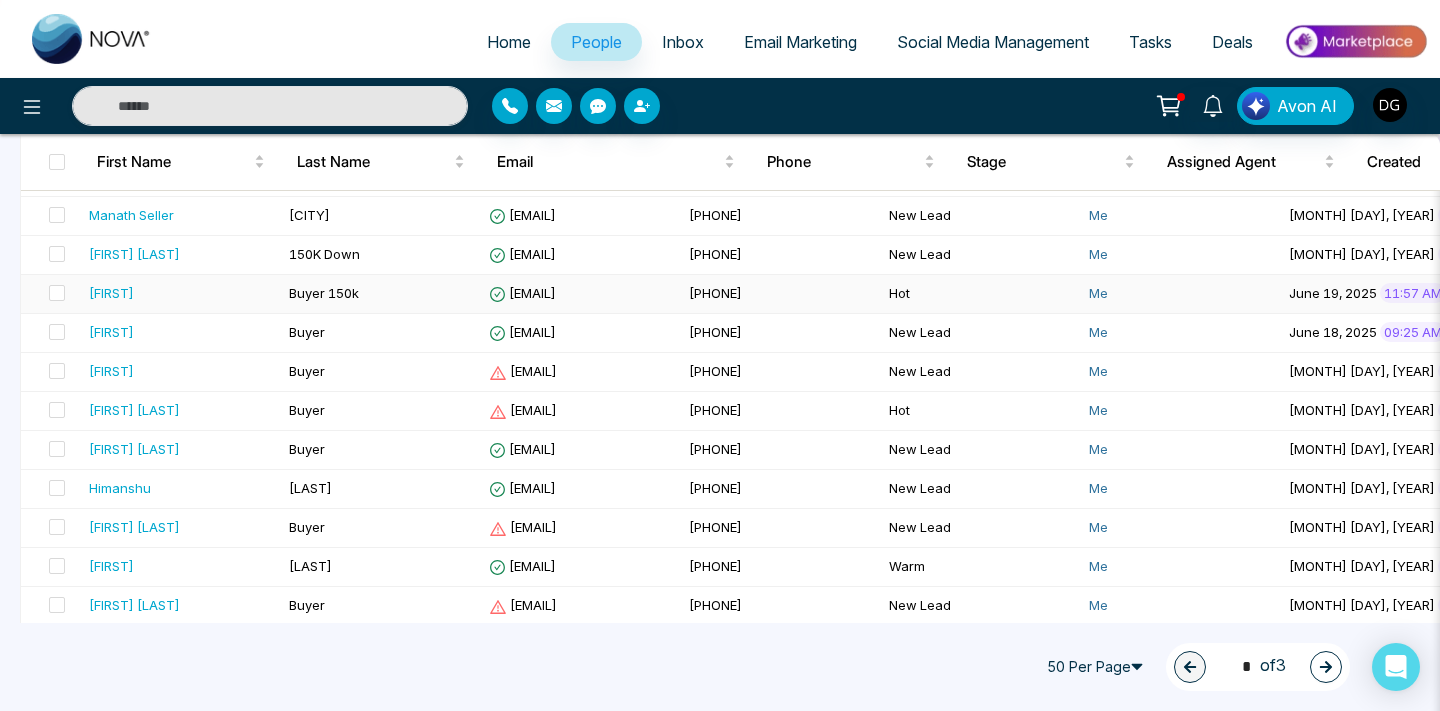 click on "[FIRST]" at bounding box center [181, 293] 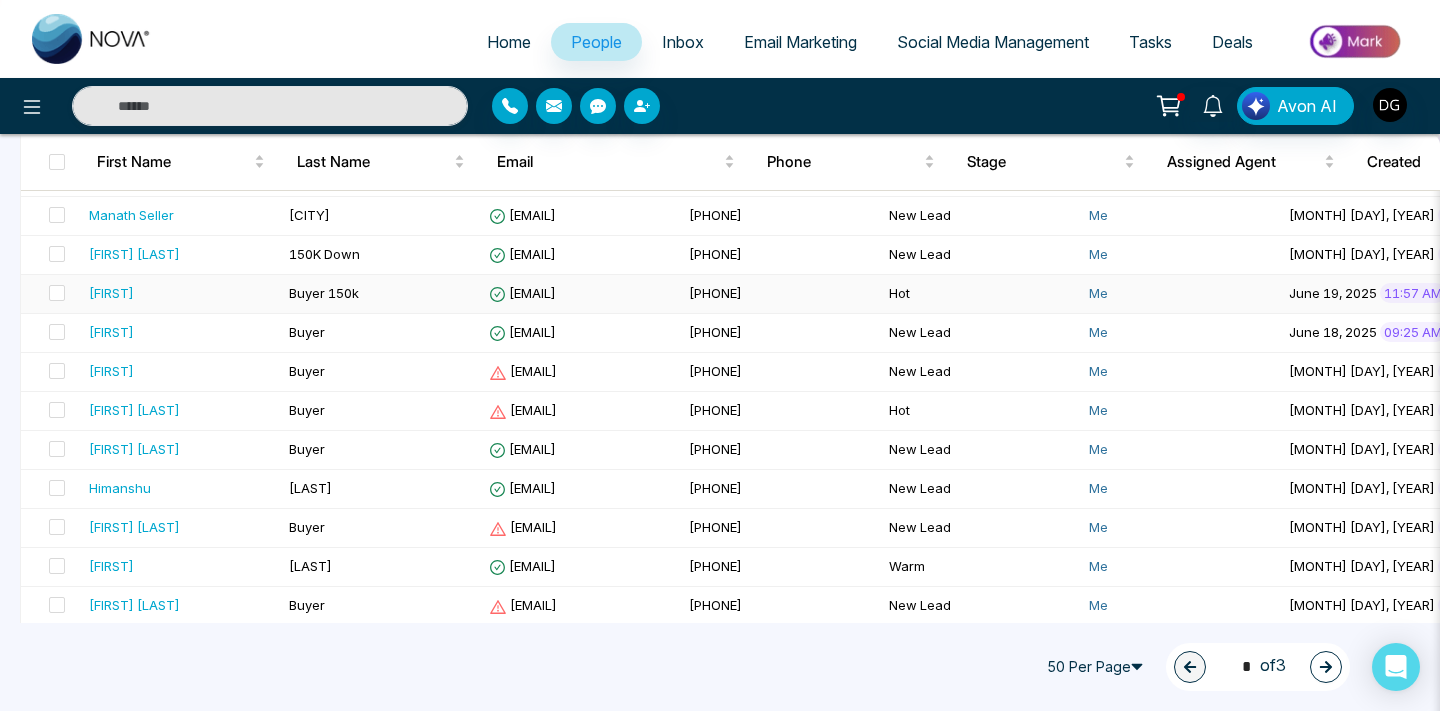 scroll, scrollTop: 0, scrollLeft: 0, axis: both 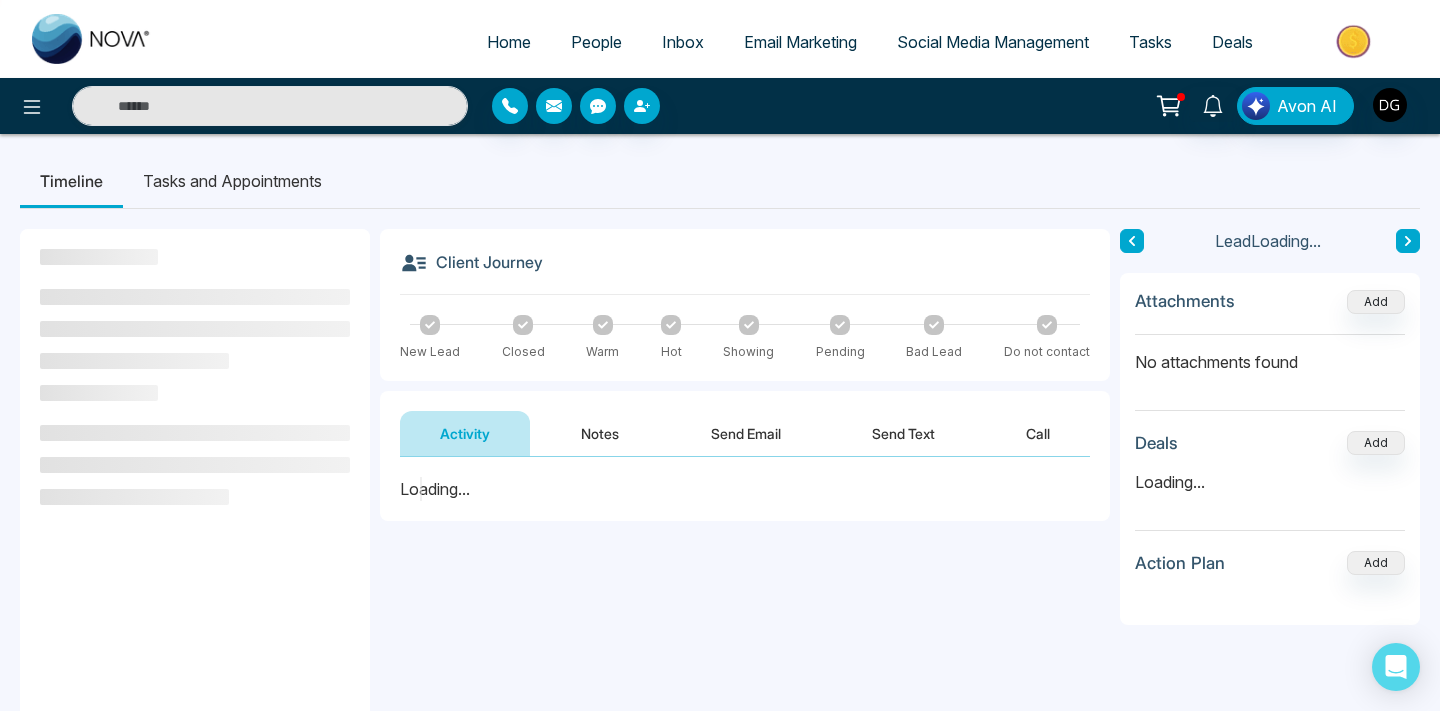 click on "Notes" at bounding box center (600, 433) 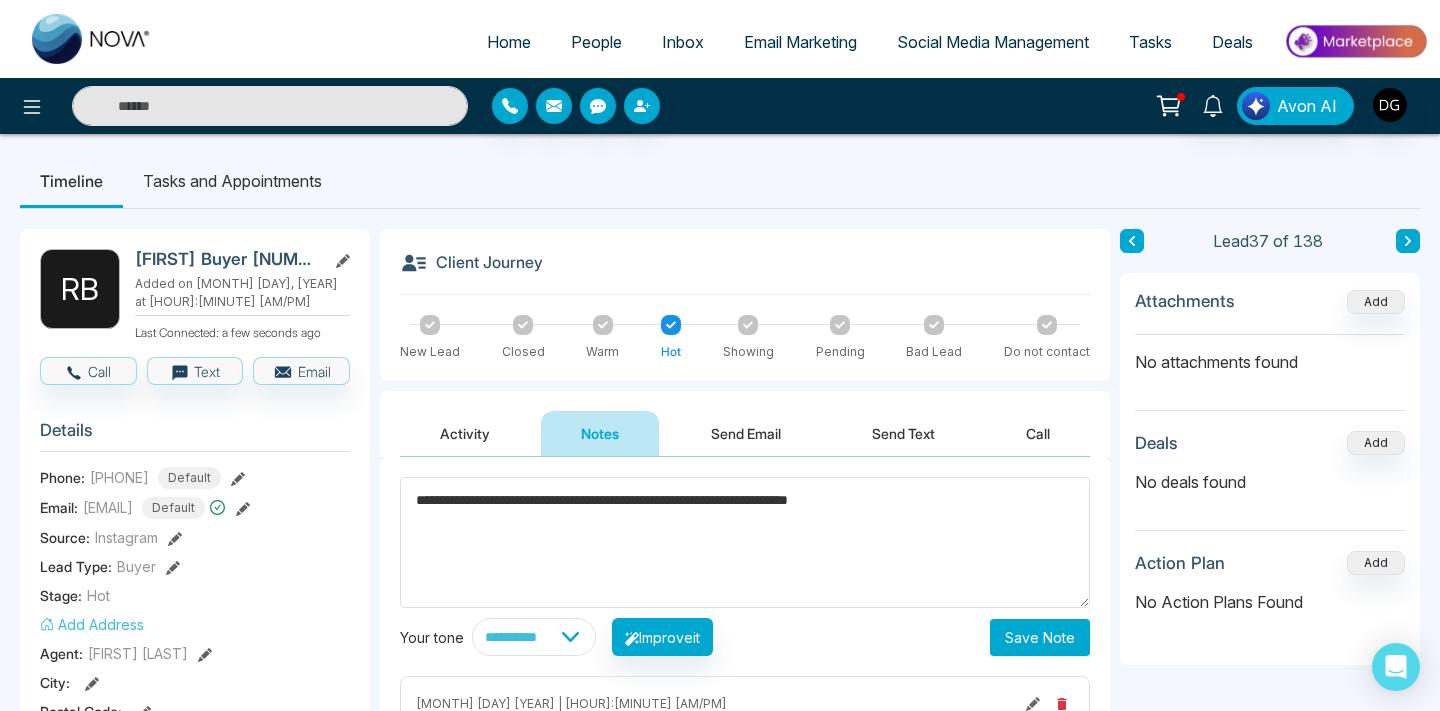 type on "**********" 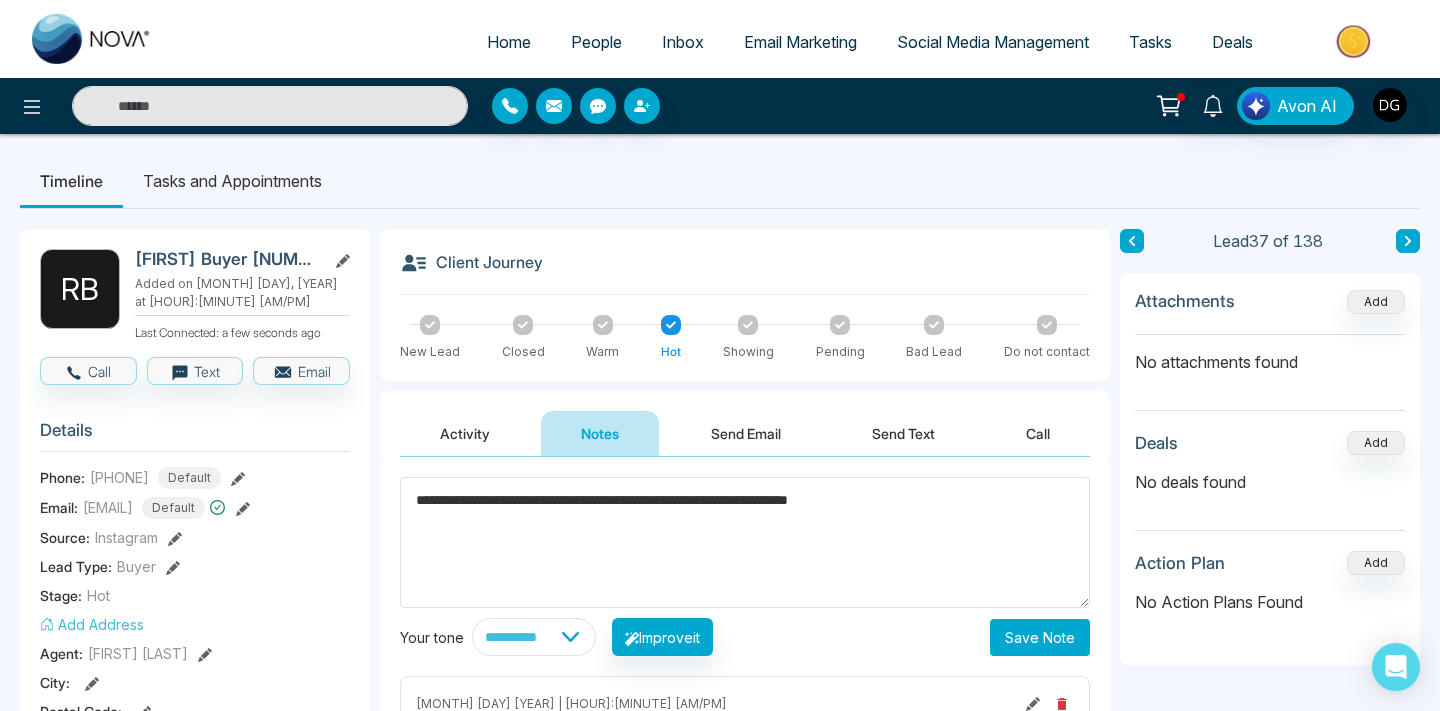 click on "Save Note" at bounding box center [1040, 637] 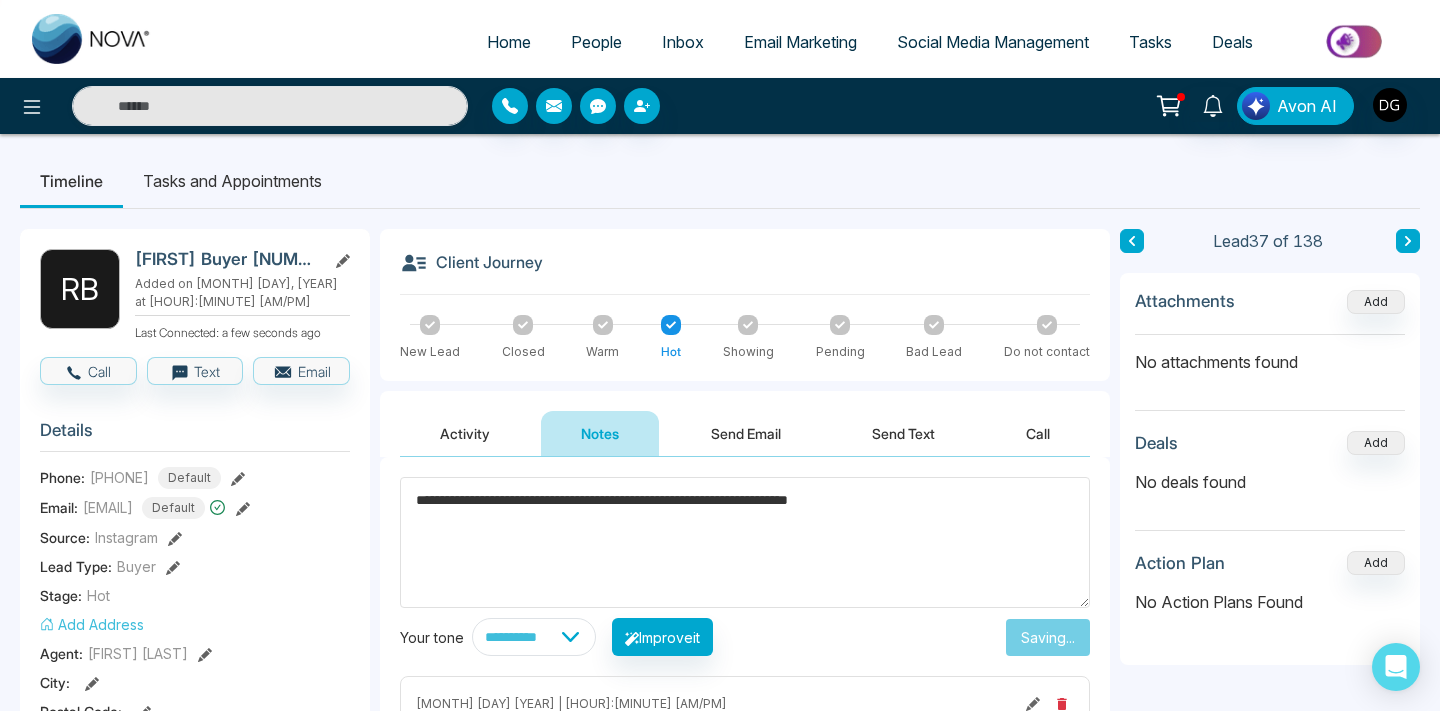 type 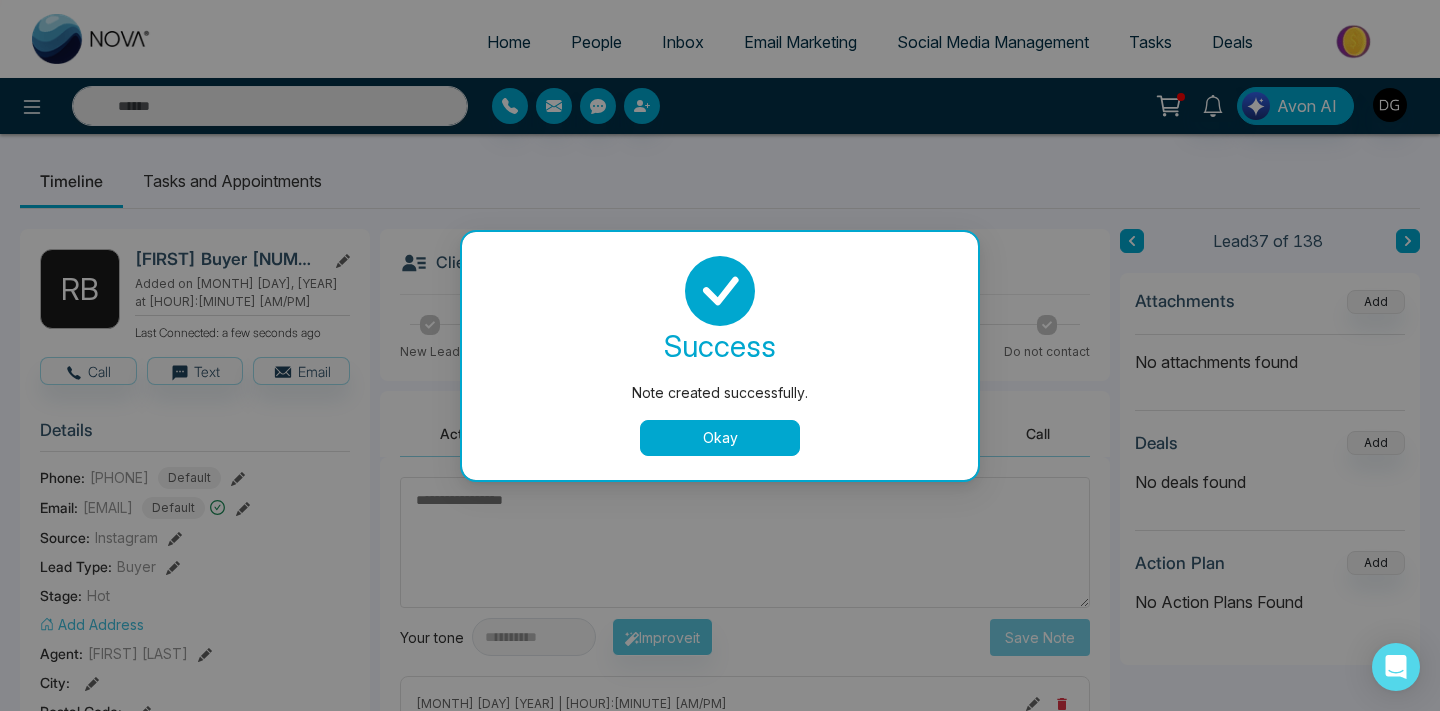 click on "Okay" at bounding box center (720, 438) 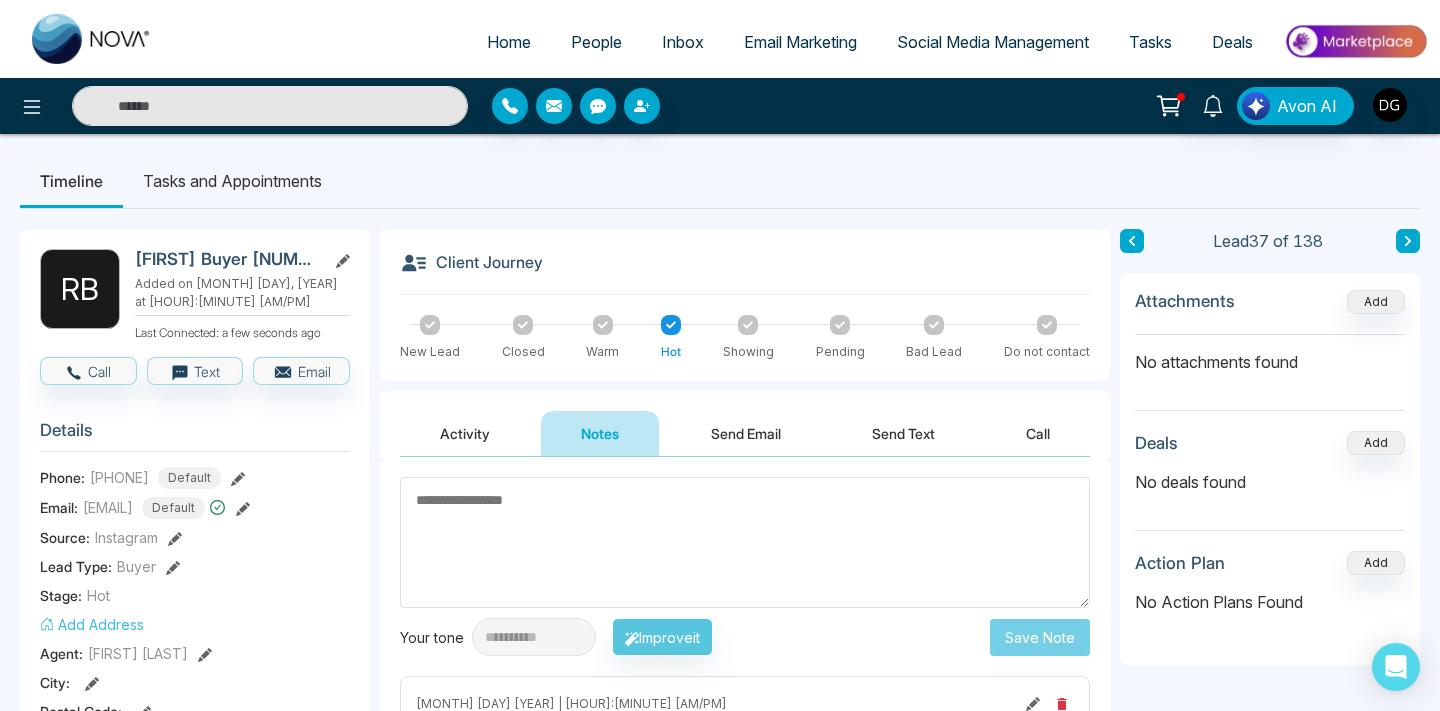 click on "Tasks and Appointments" at bounding box center [232, 181] 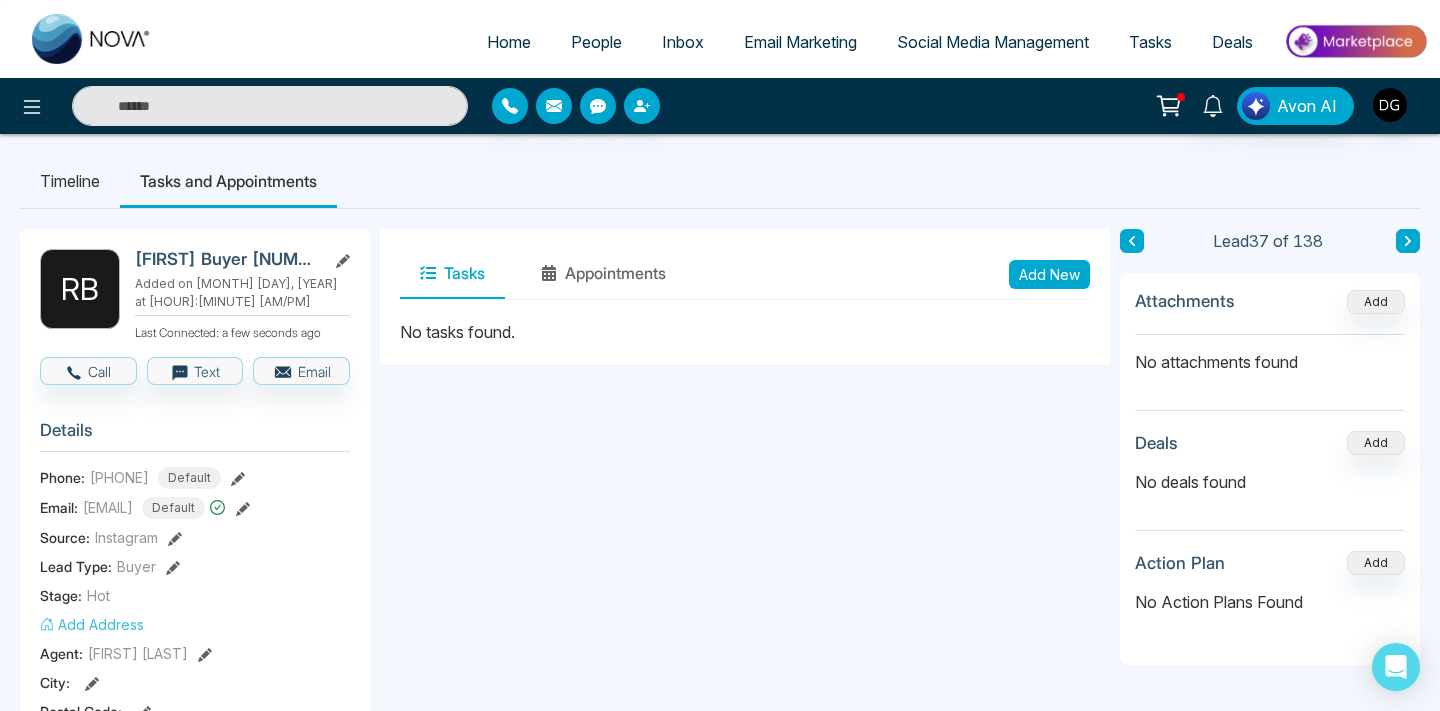 click on "Add New" at bounding box center [1049, 274] 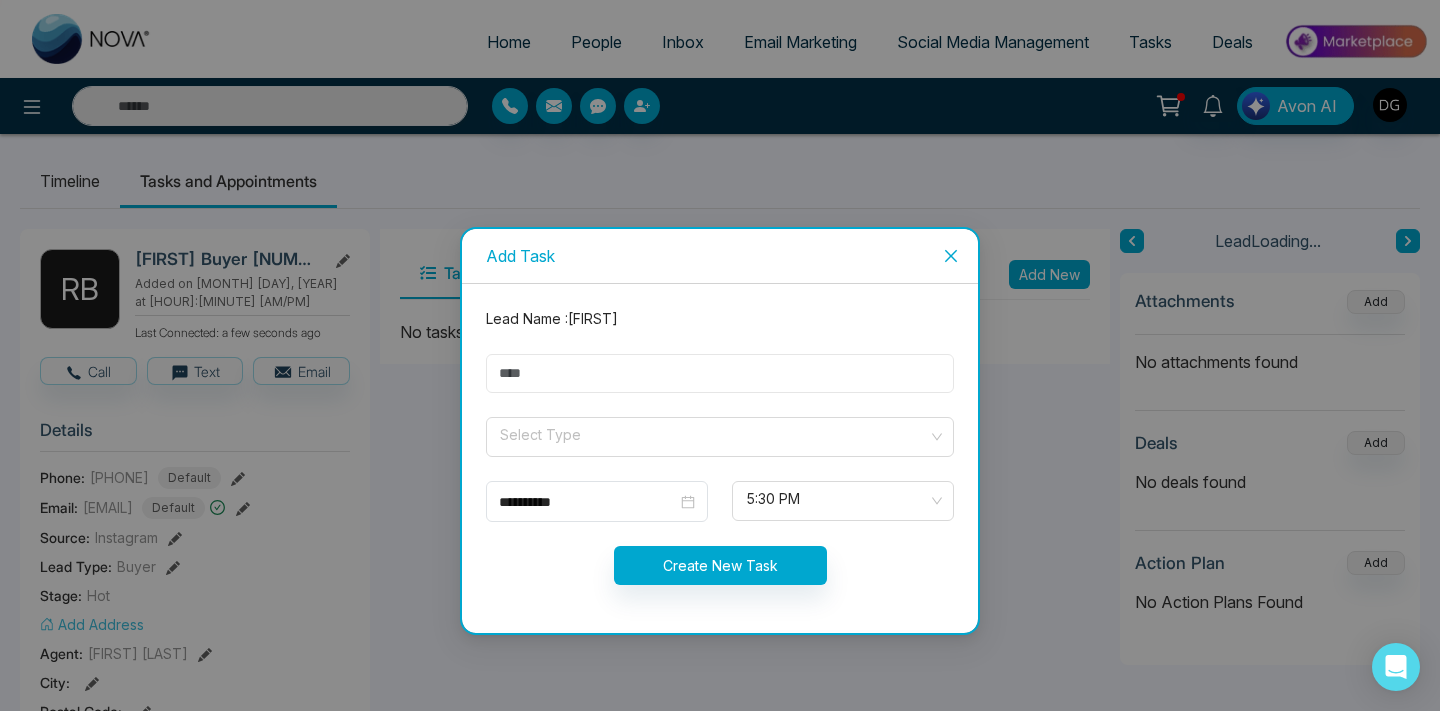 click at bounding box center (720, 373) 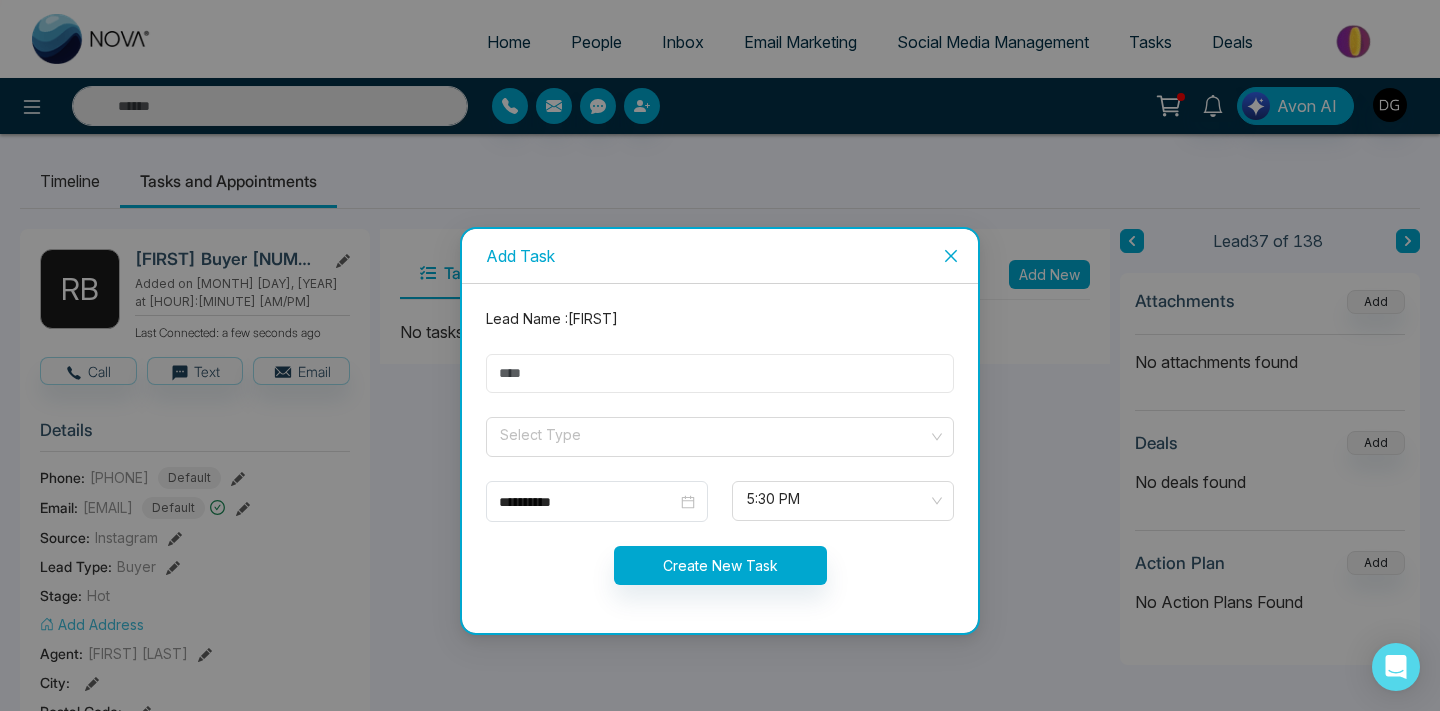type on "****" 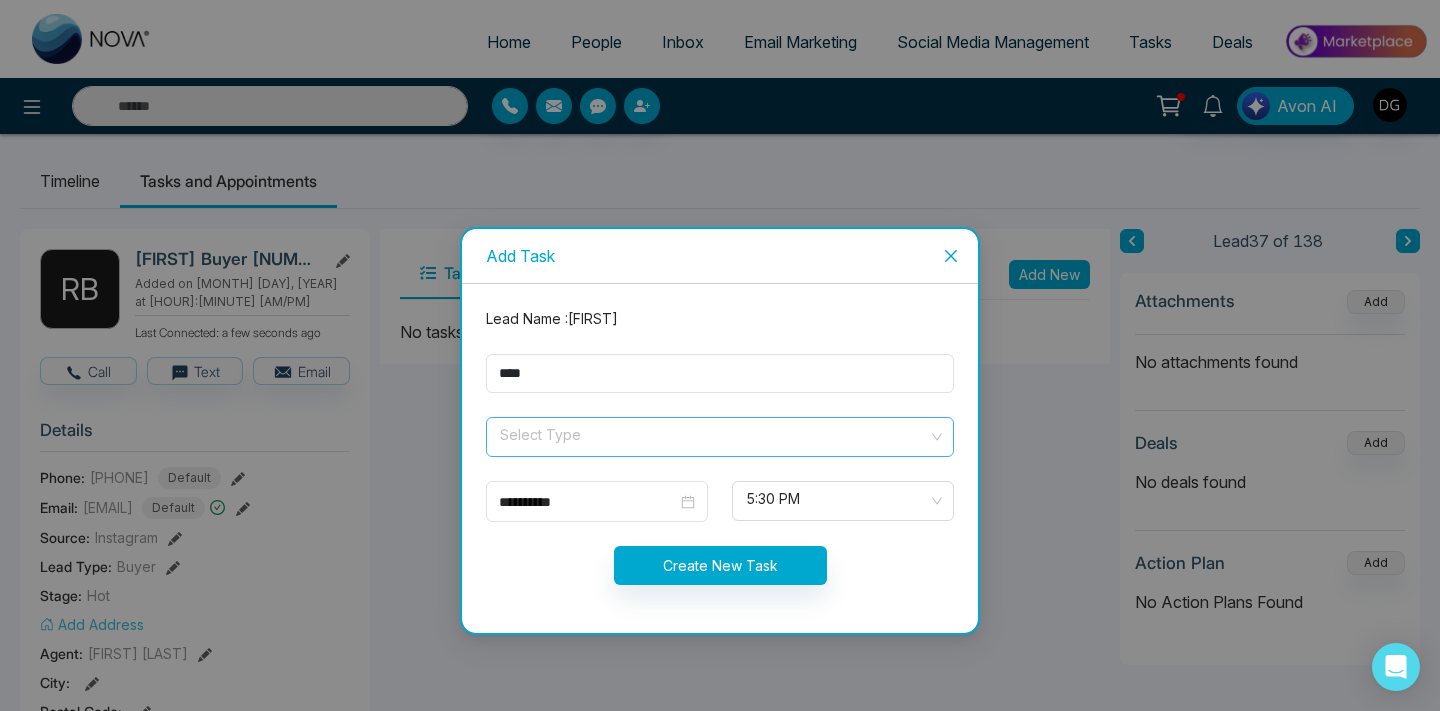 click at bounding box center (713, 433) 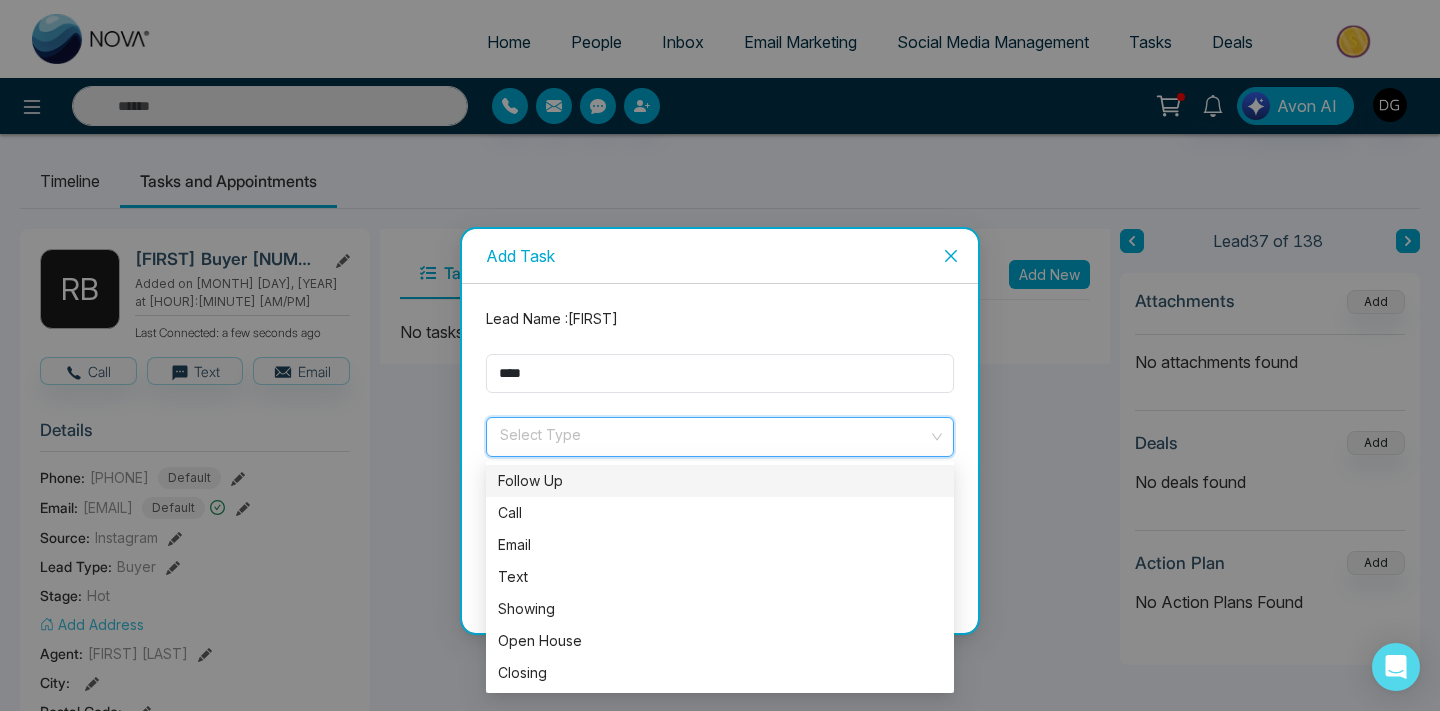 click on "Follow Up" at bounding box center (720, 481) 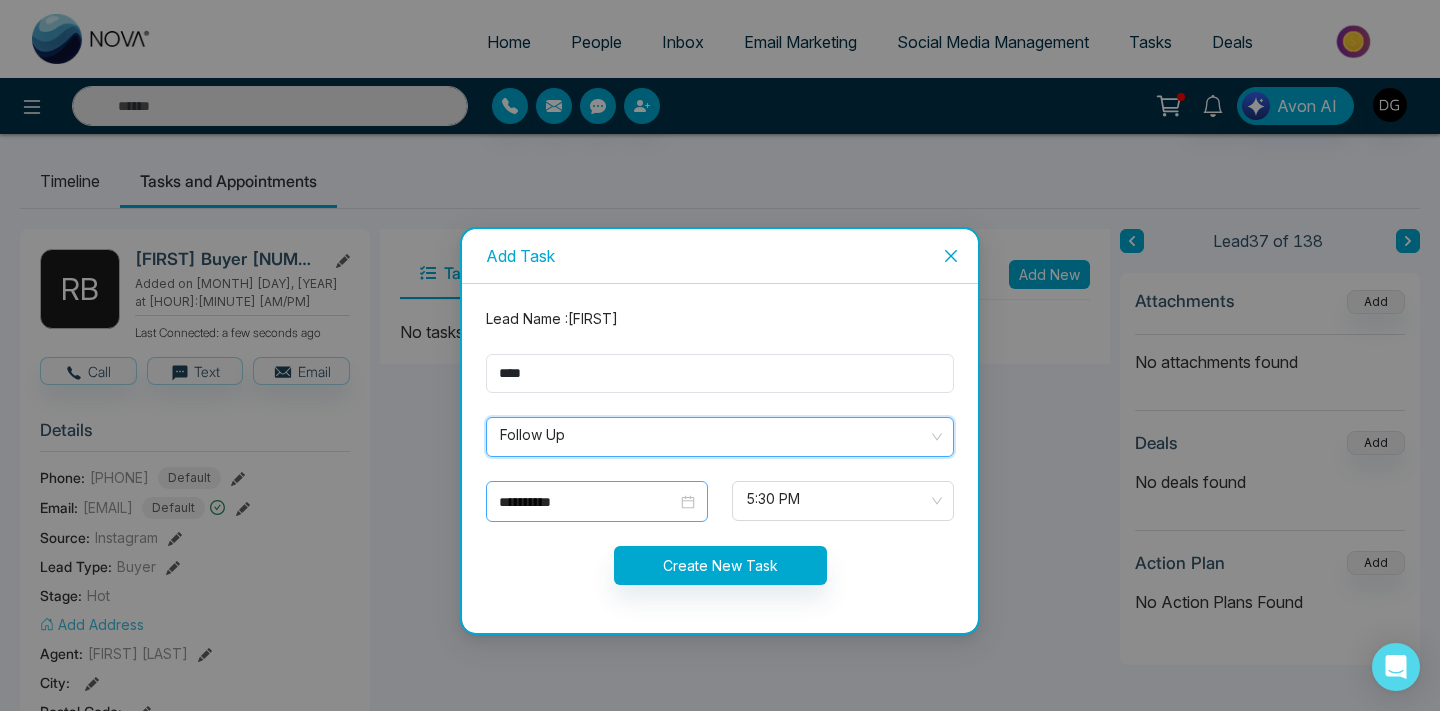 click on "**********" at bounding box center [588, 502] 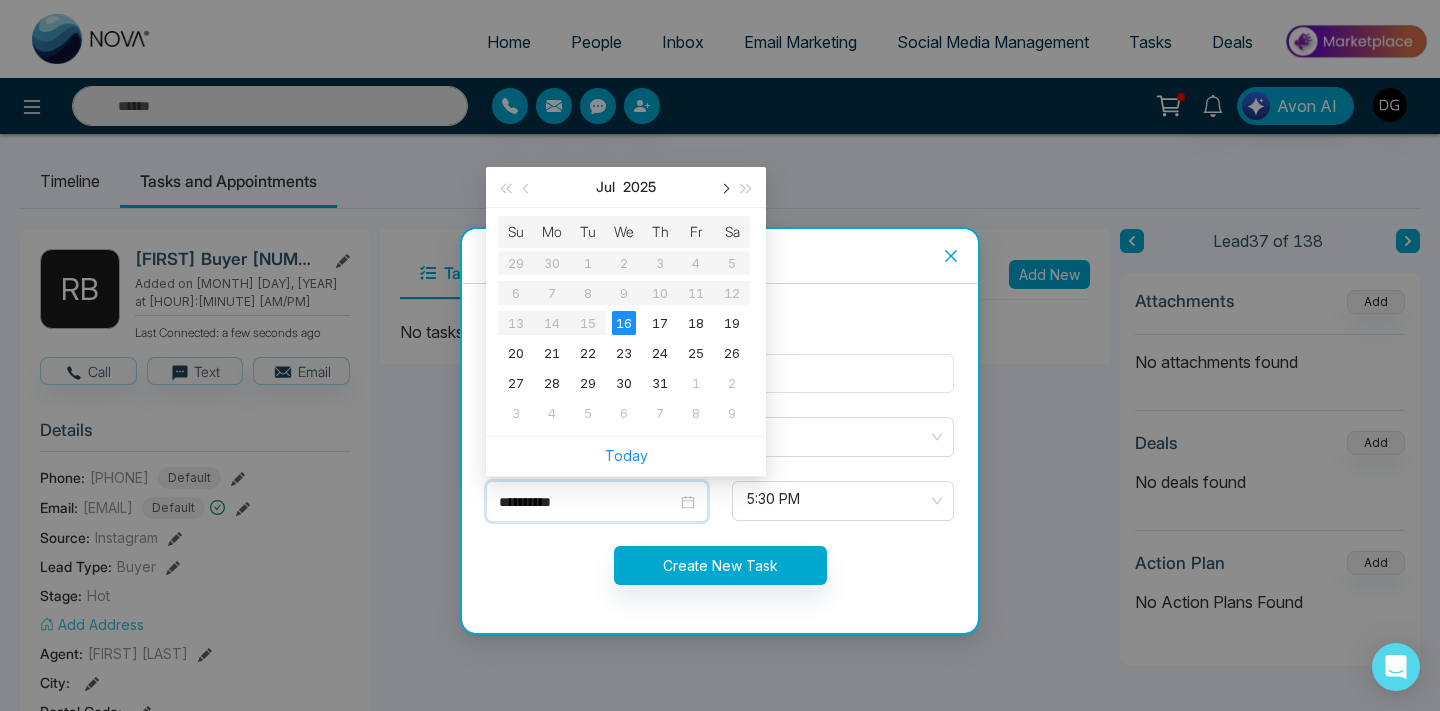 click at bounding box center [724, 188] 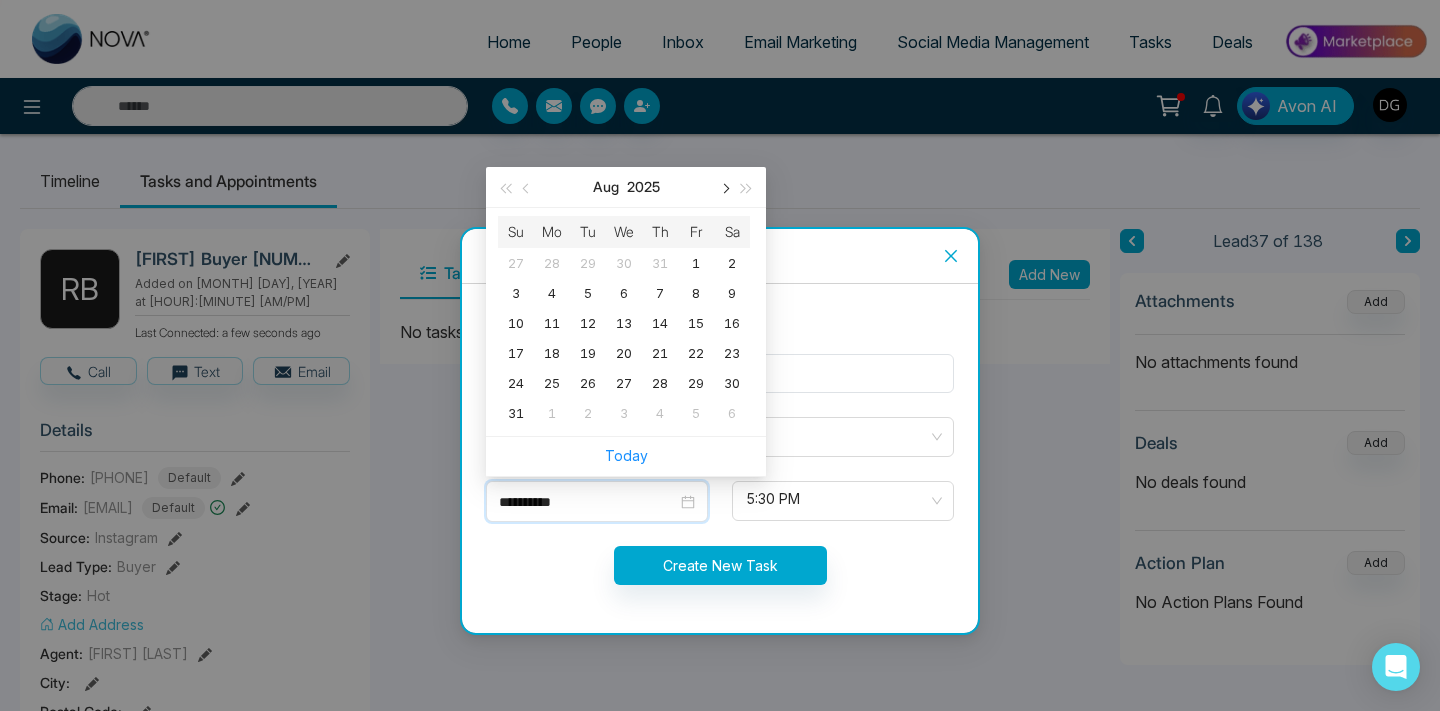 click at bounding box center (724, 188) 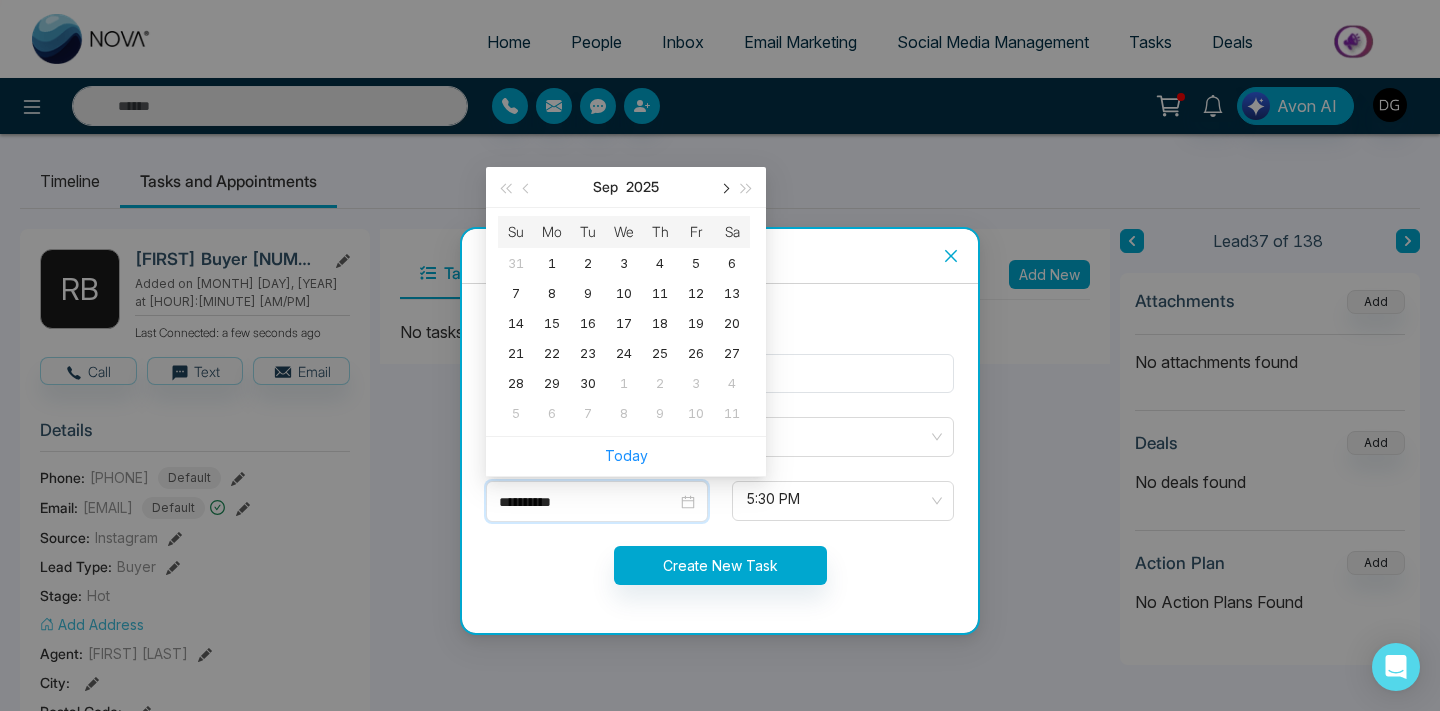 click at bounding box center (724, 188) 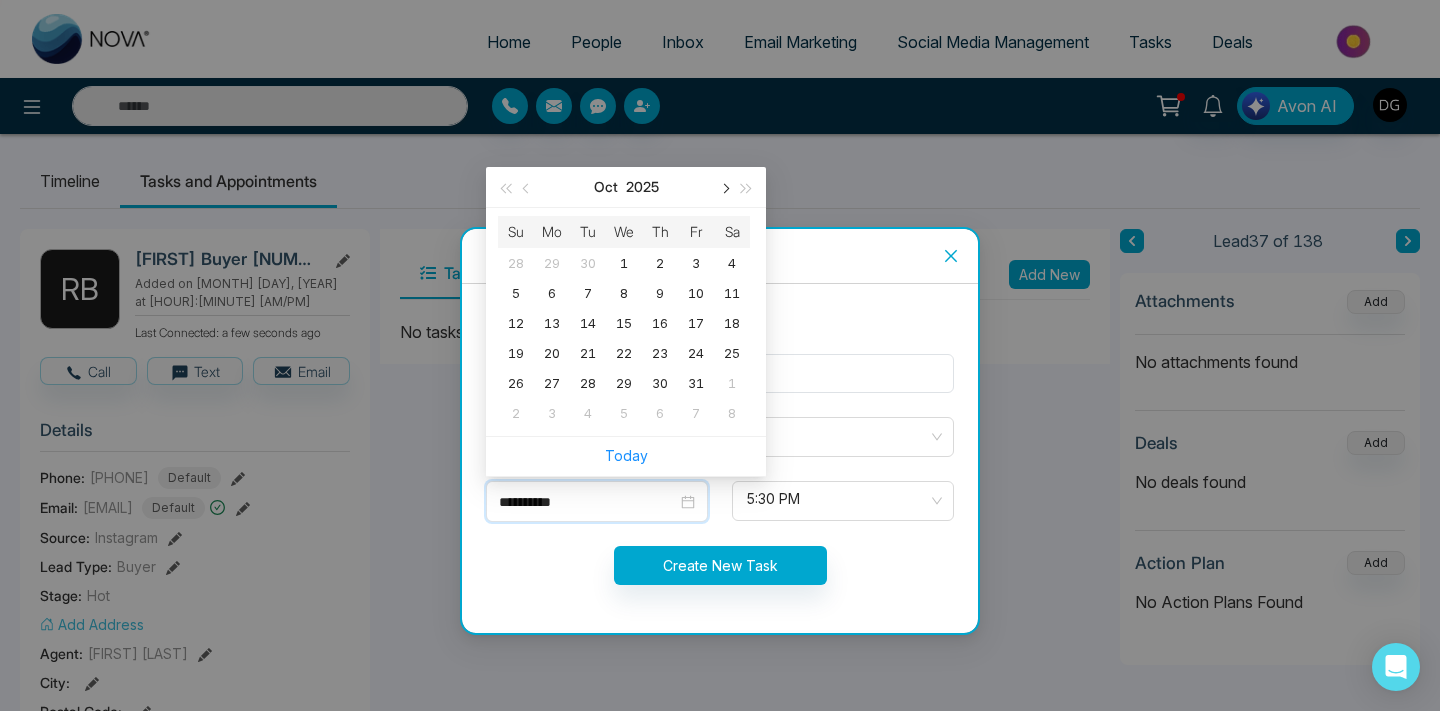 click at bounding box center (724, 188) 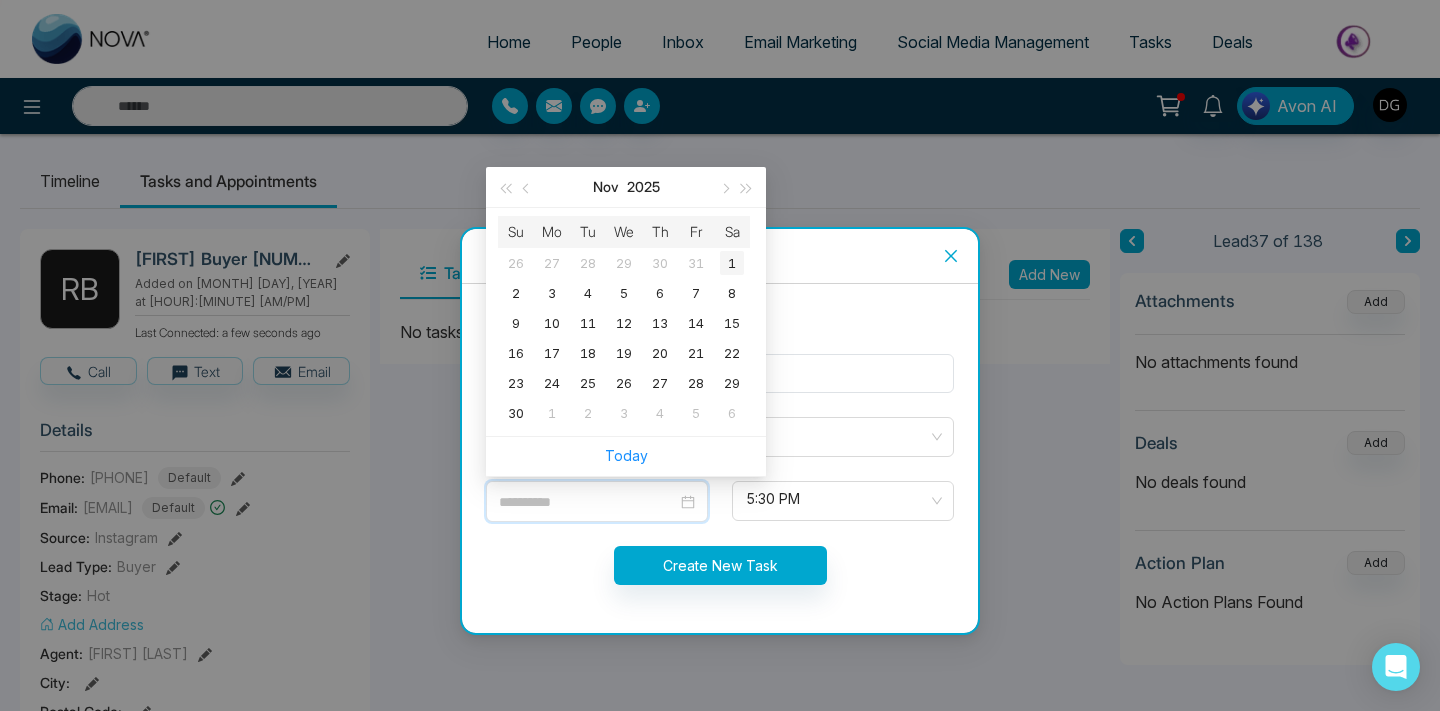type on "**********" 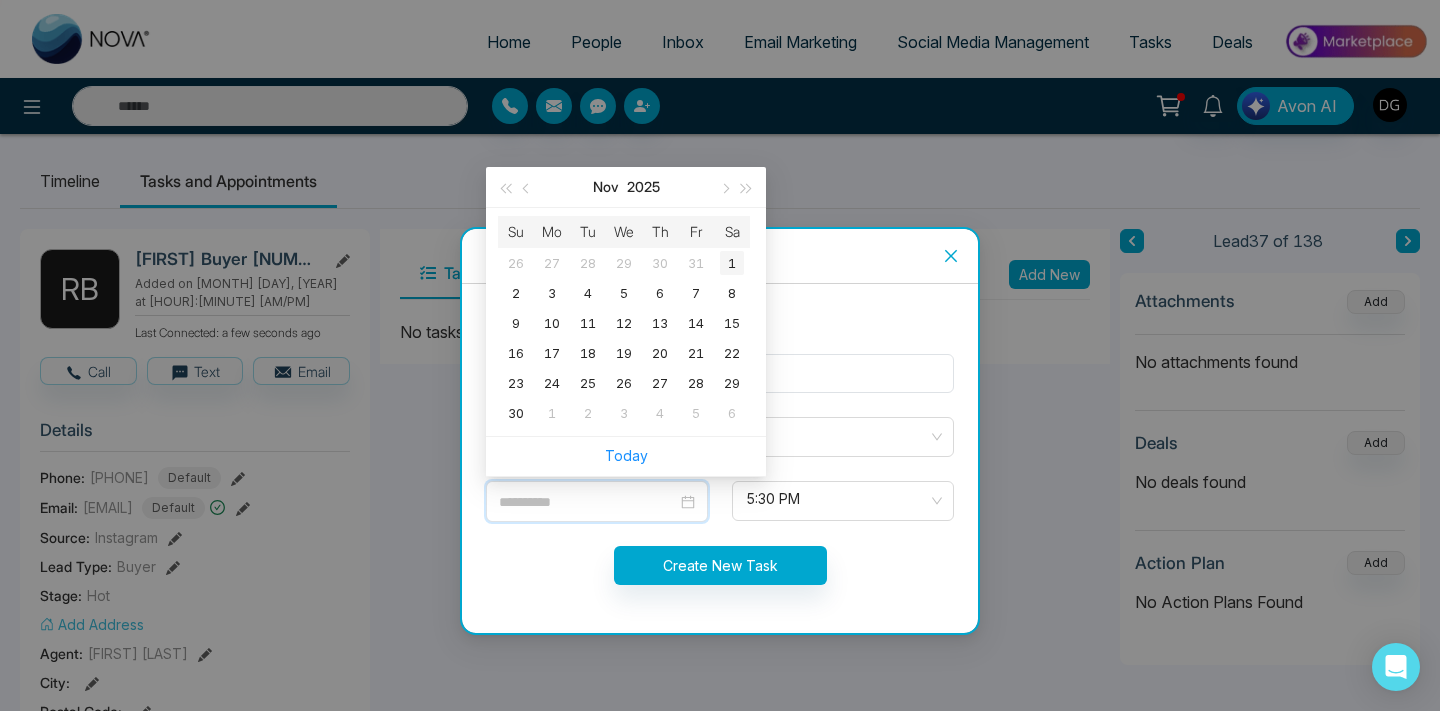 click on "1" at bounding box center [732, 263] 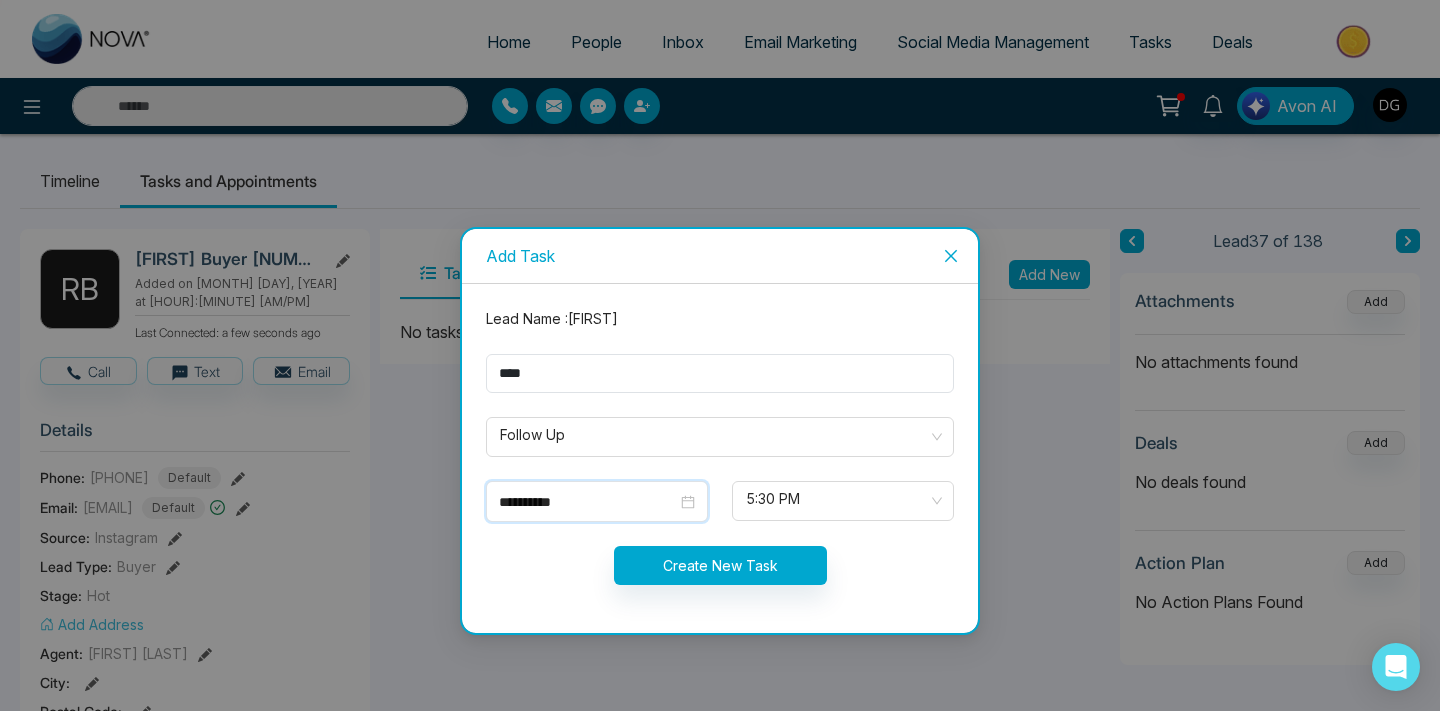 click on "Create New Task" at bounding box center (720, 565) 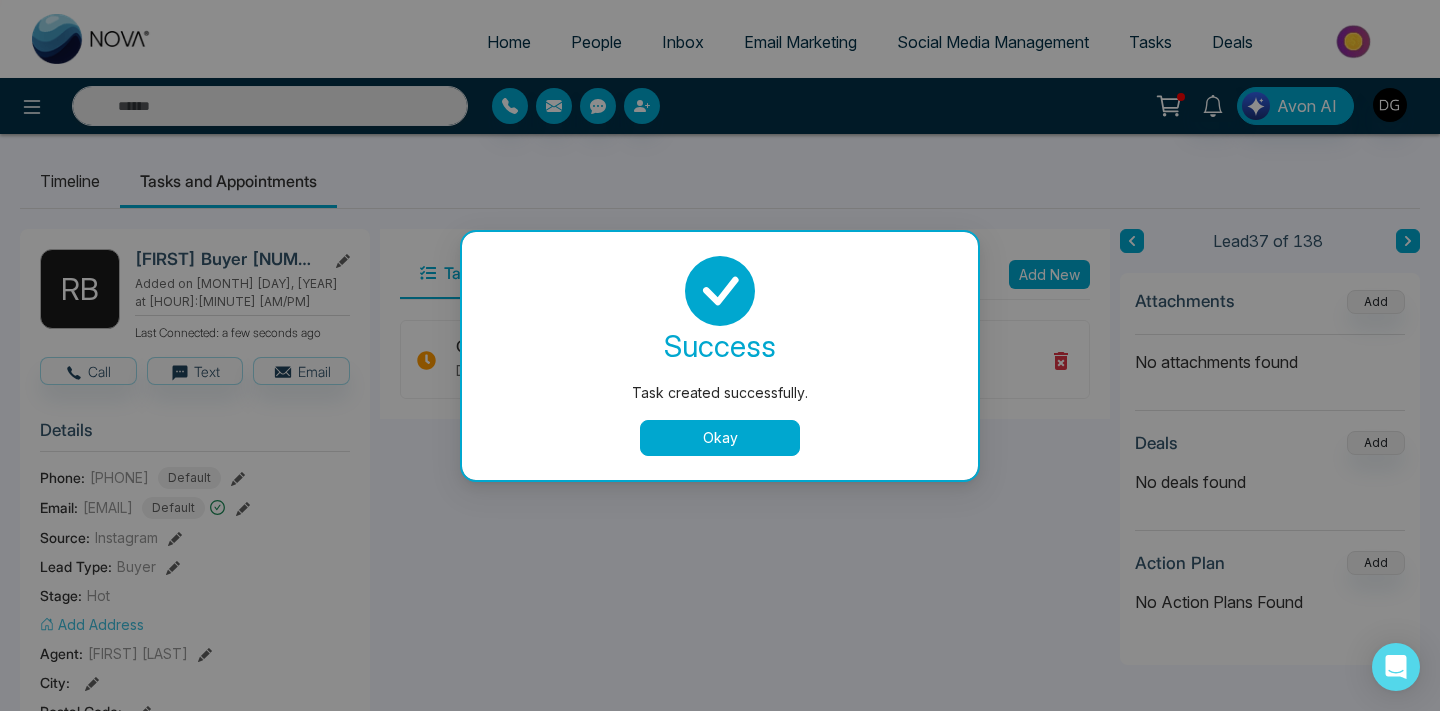 click on "Okay" at bounding box center (720, 438) 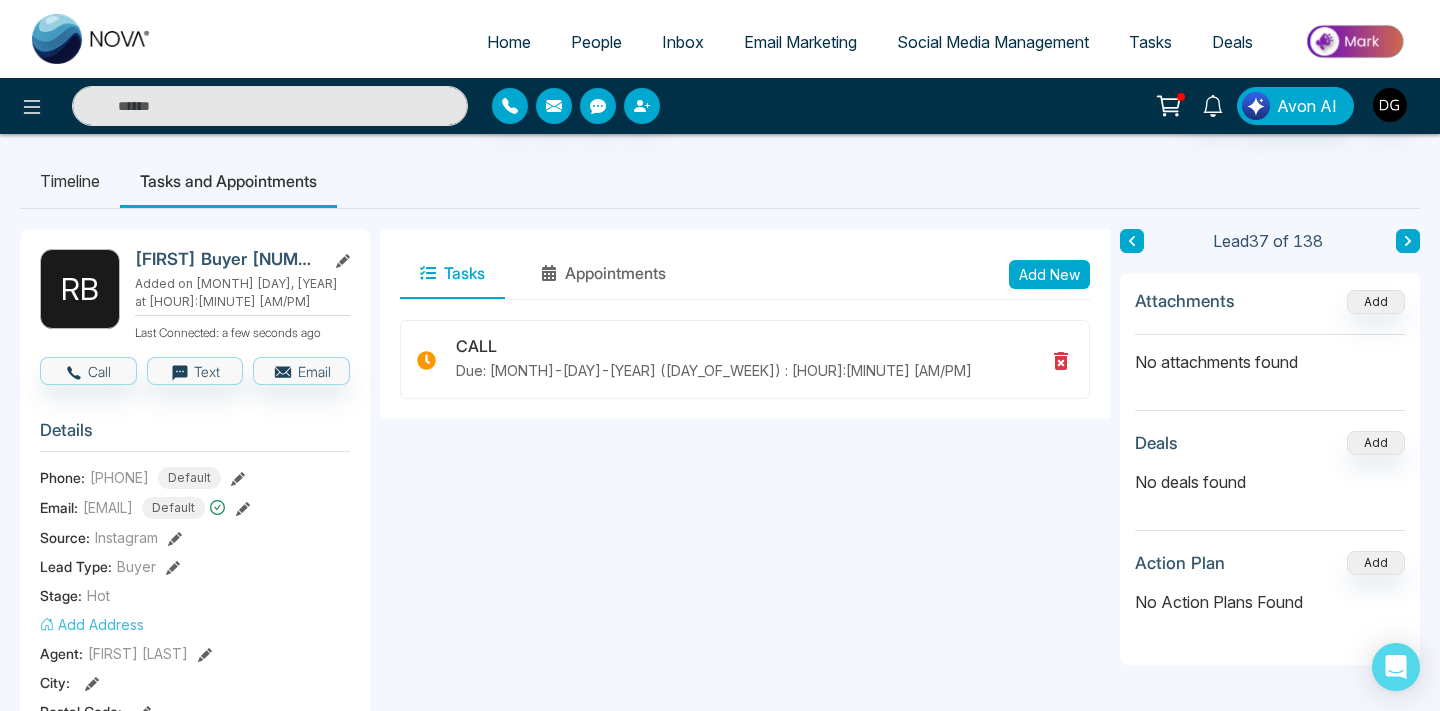 click on "People" at bounding box center [596, 42] 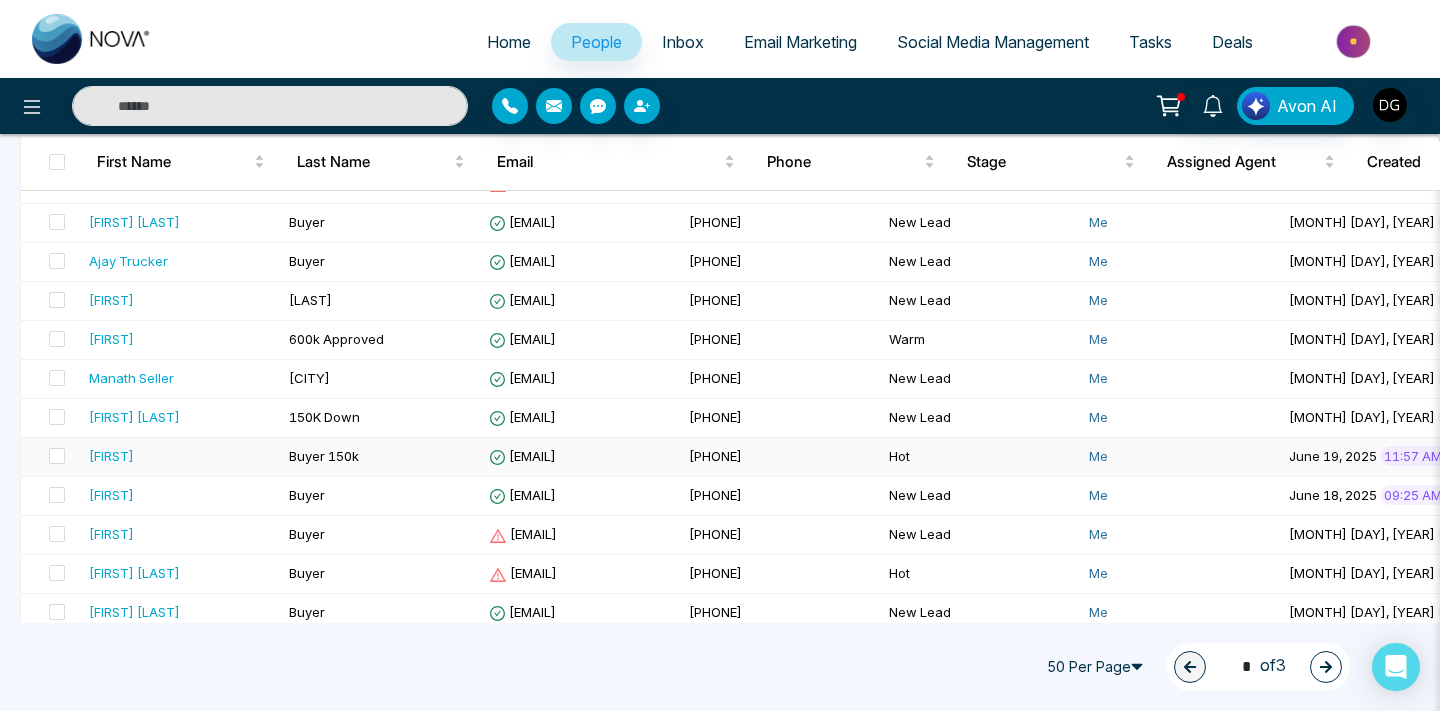 scroll, scrollTop: 1369, scrollLeft: 0, axis: vertical 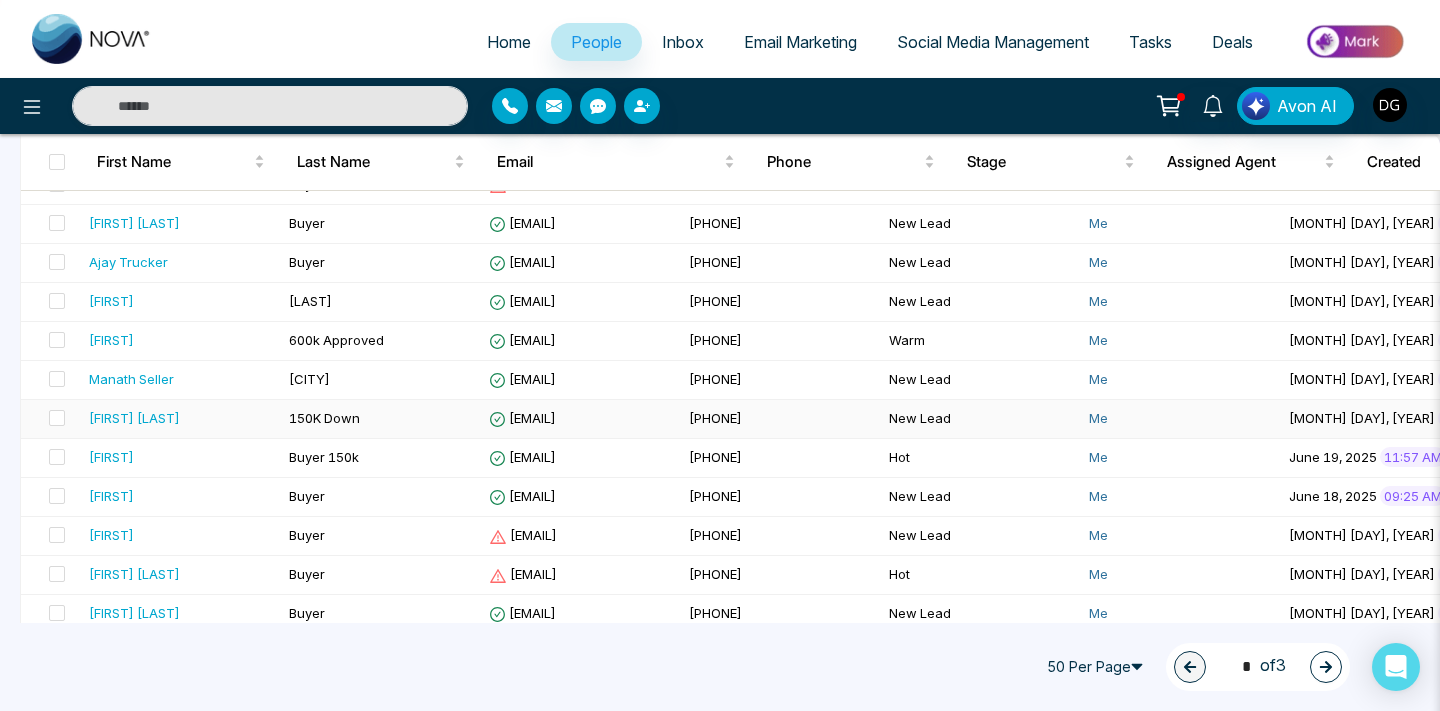 click on "[FIRST] [LAST]" at bounding box center [181, 418] 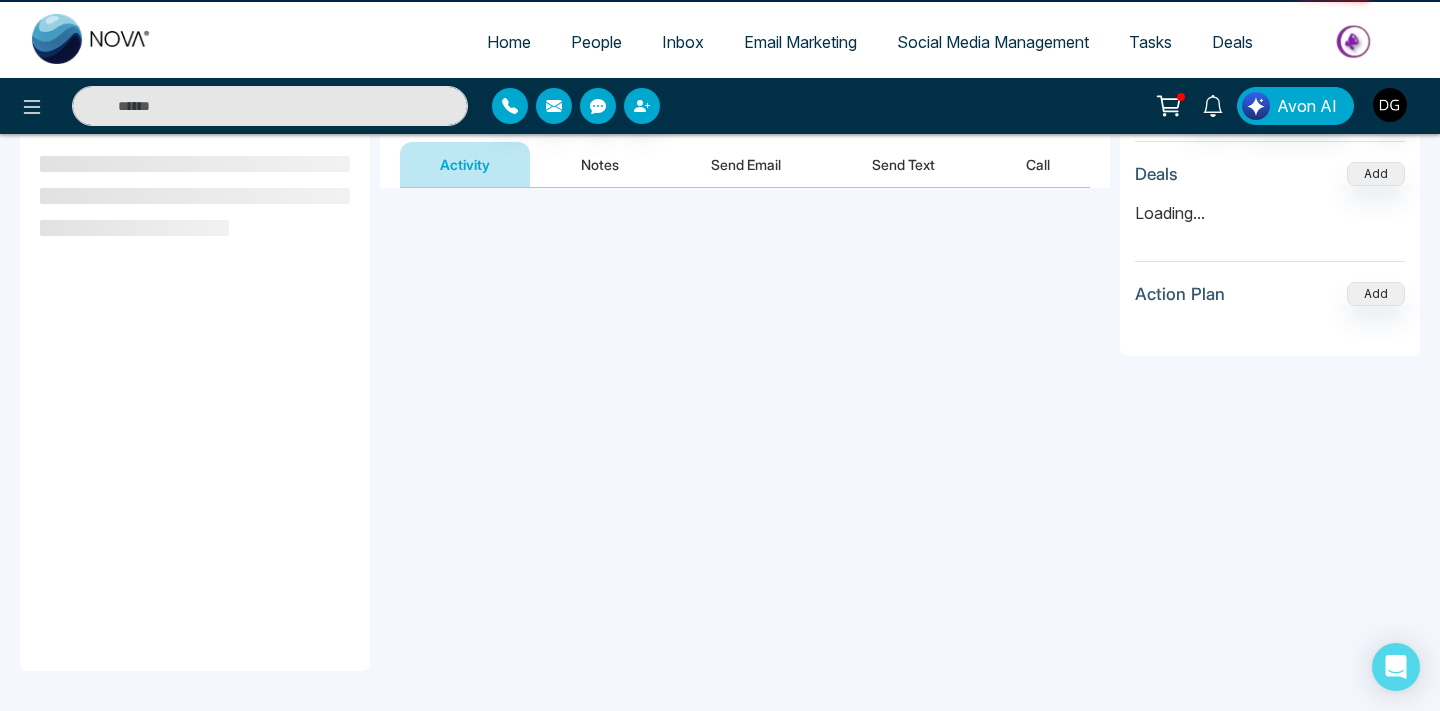 scroll, scrollTop: 0, scrollLeft: 0, axis: both 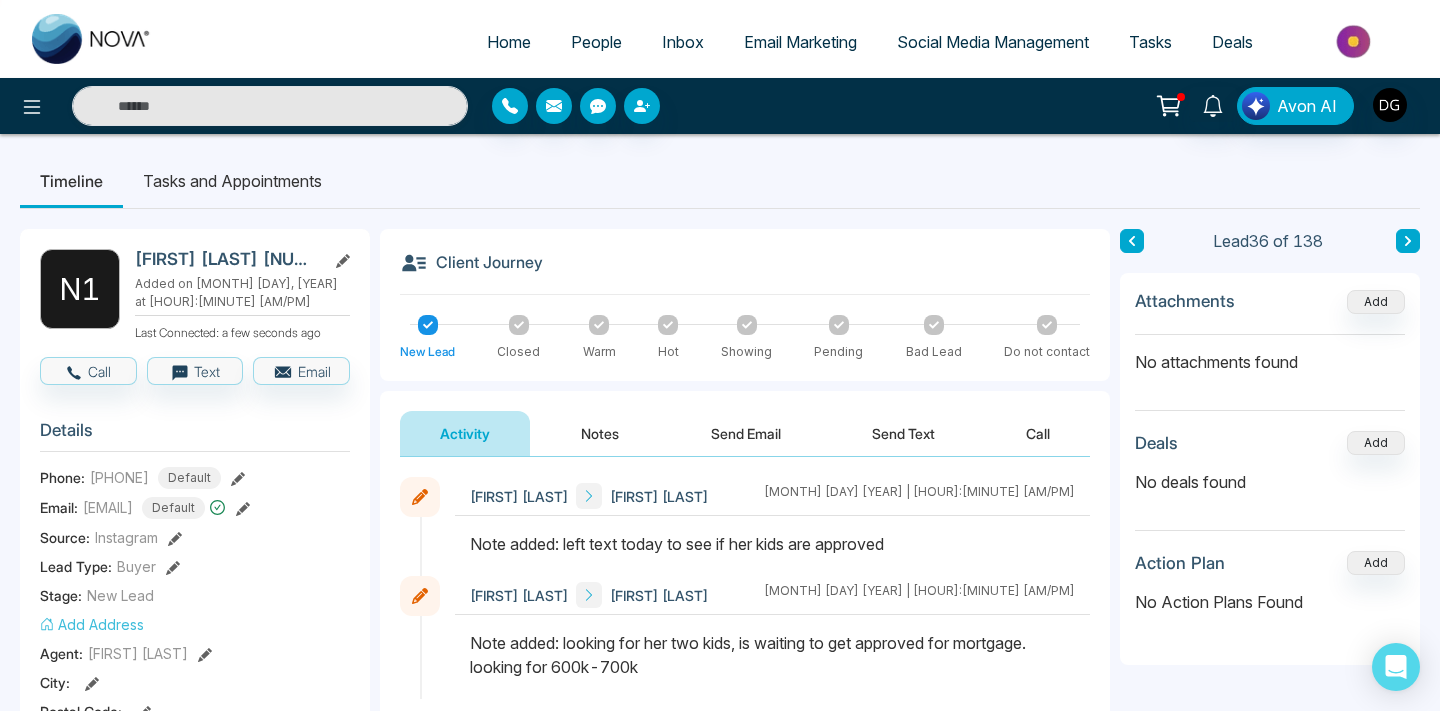 click on "Notes" at bounding box center (600, 433) 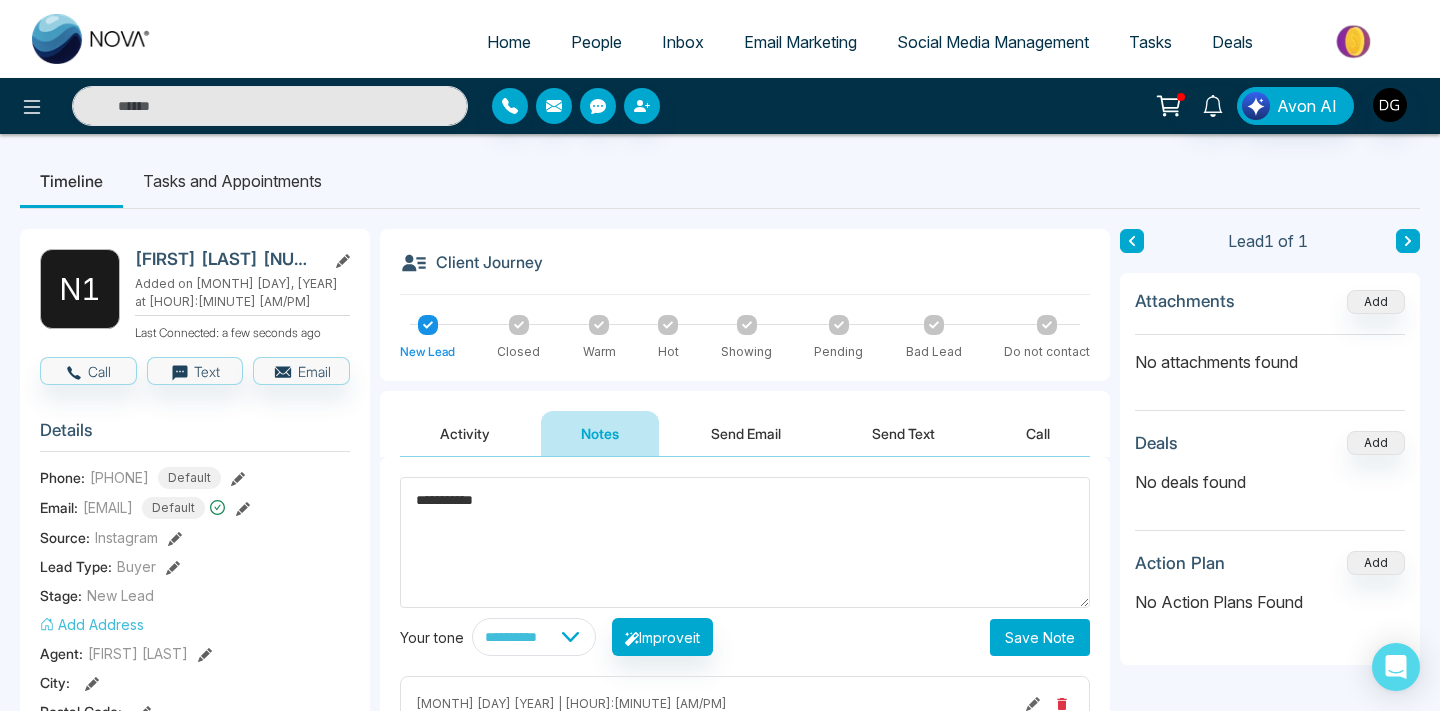 click on "**********" at bounding box center [745, 542] 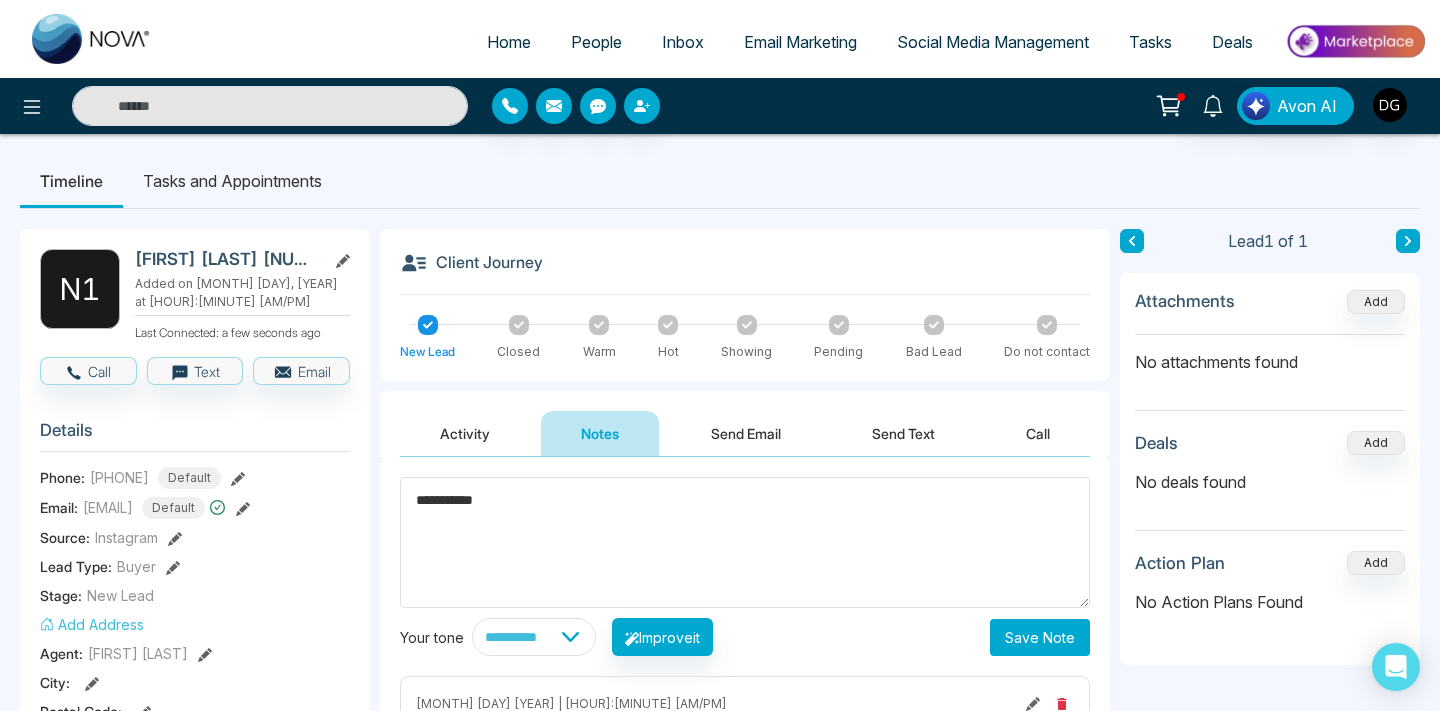 click on "**********" at bounding box center [745, 542] 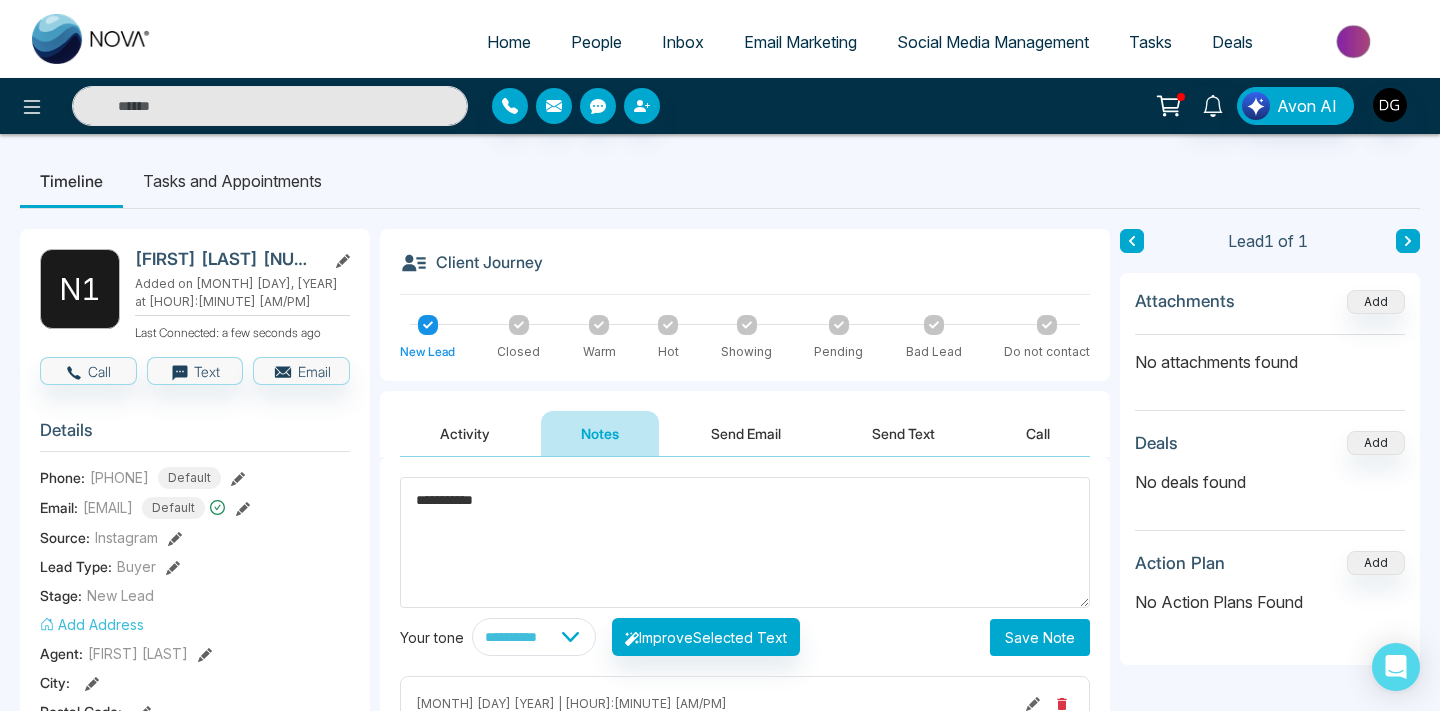 click on "**********" at bounding box center [745, 542] 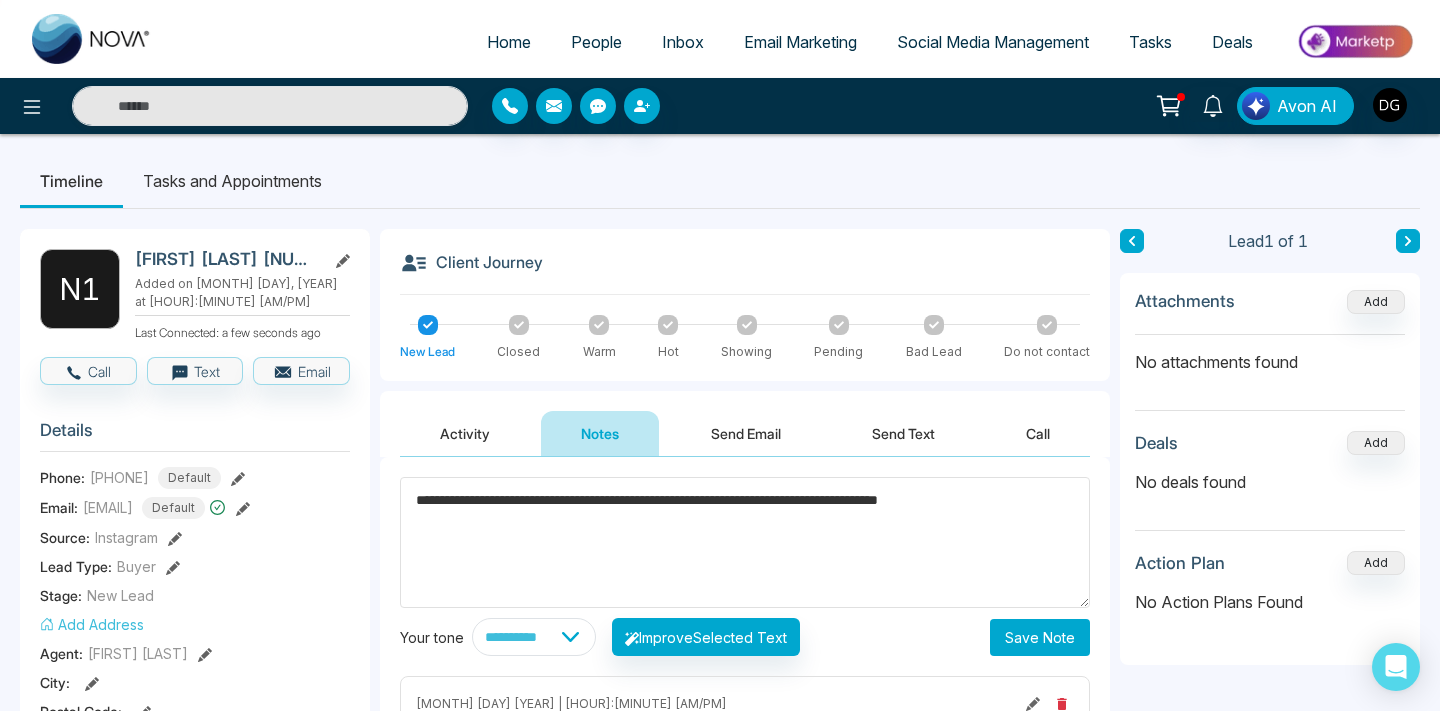 type on "**********" 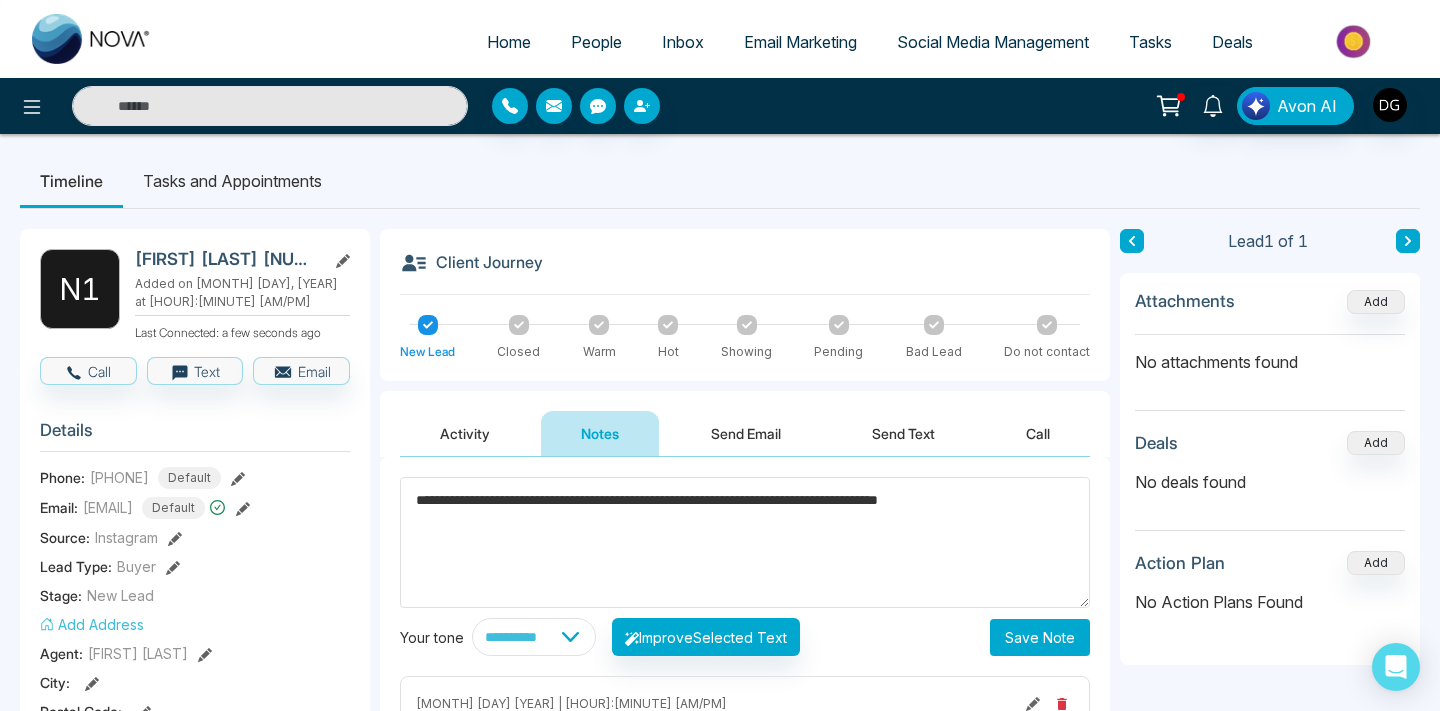 click on "Save Note" at bounding box center [1040, 637] 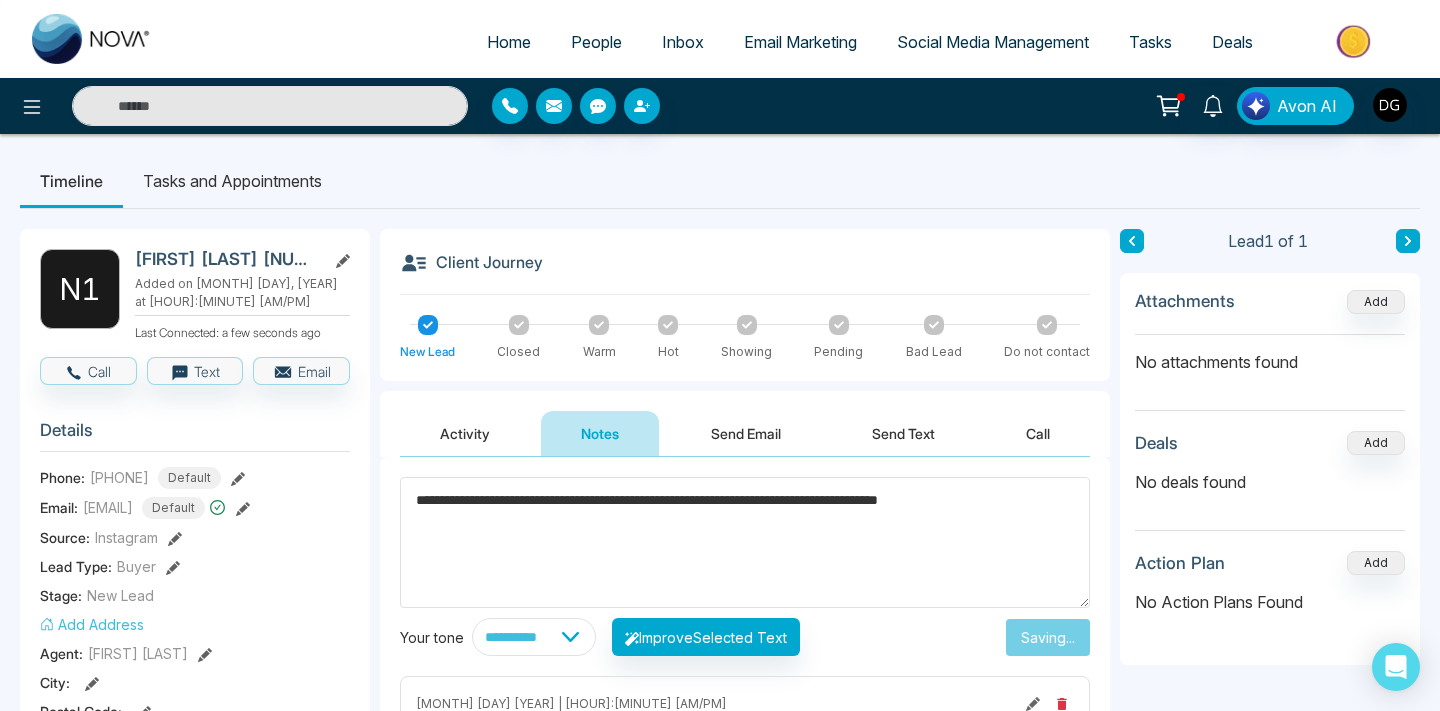 type 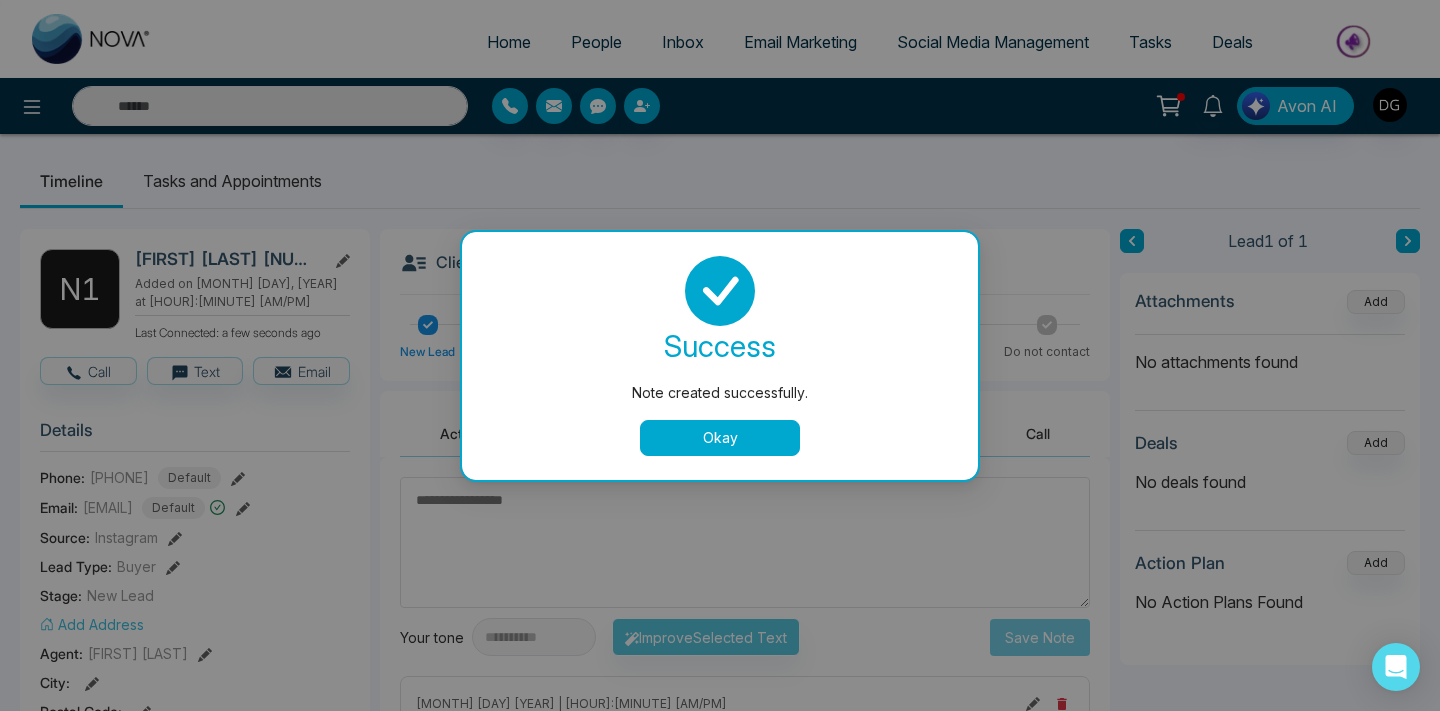 click on "Okay" at bounding box center [720, 438] 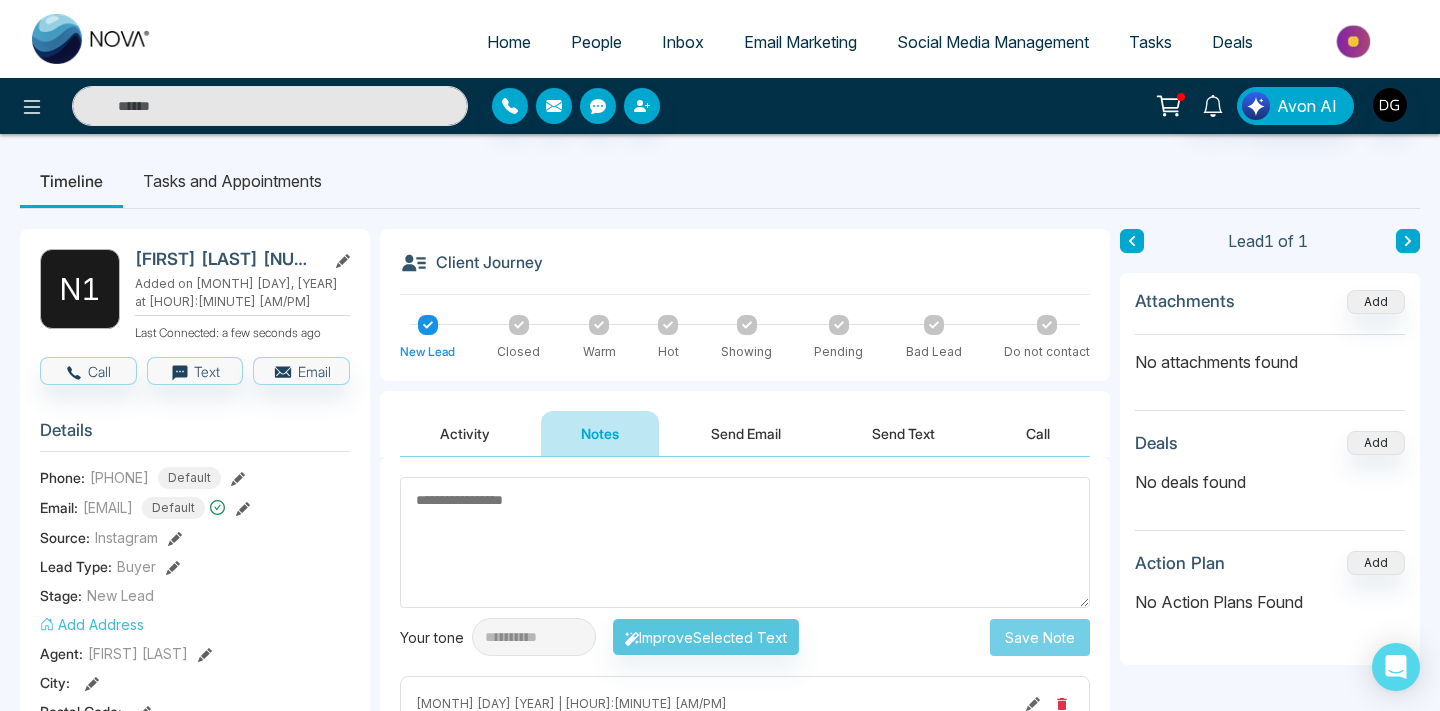 click at bounding box center (599, 325) 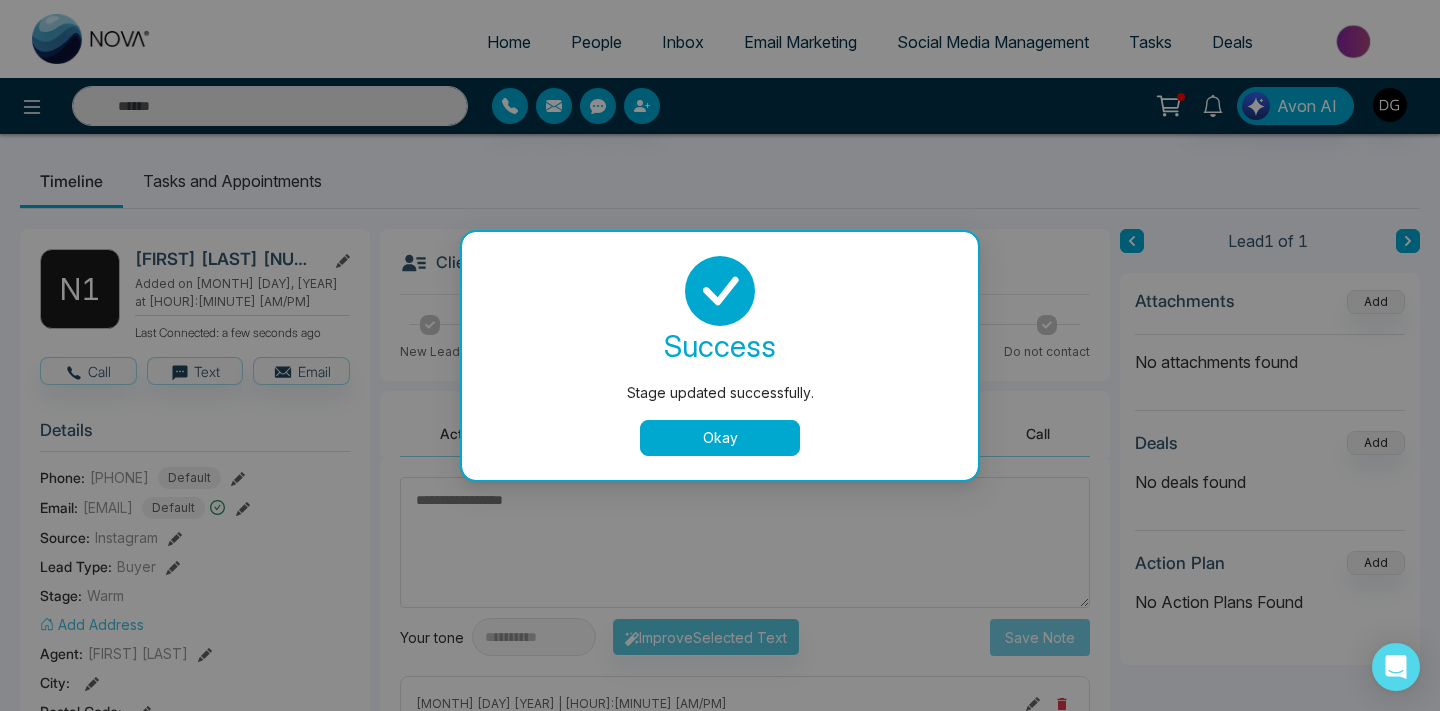 click on "Okay" at bounding box center (720, 438) 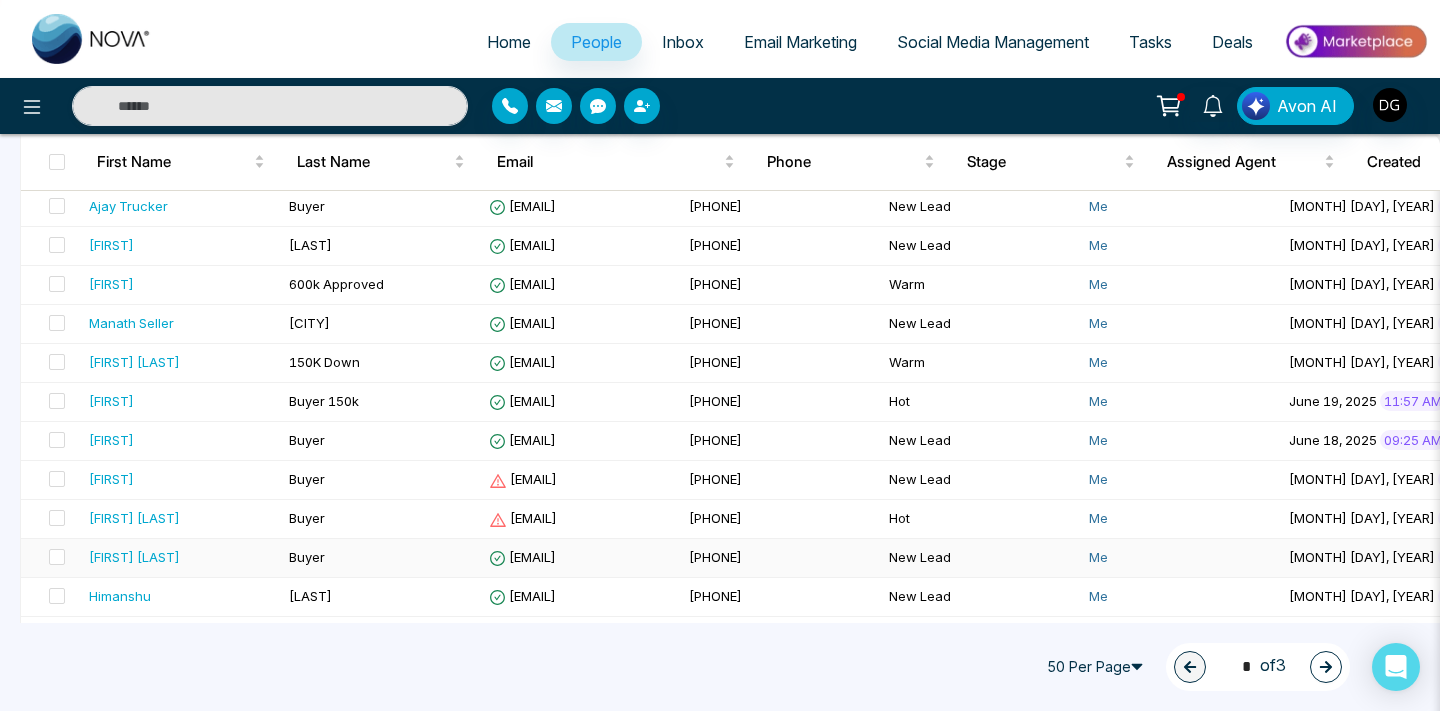 scroll, scrollTop: 1412, scrollLeft: 0, axis: vertical 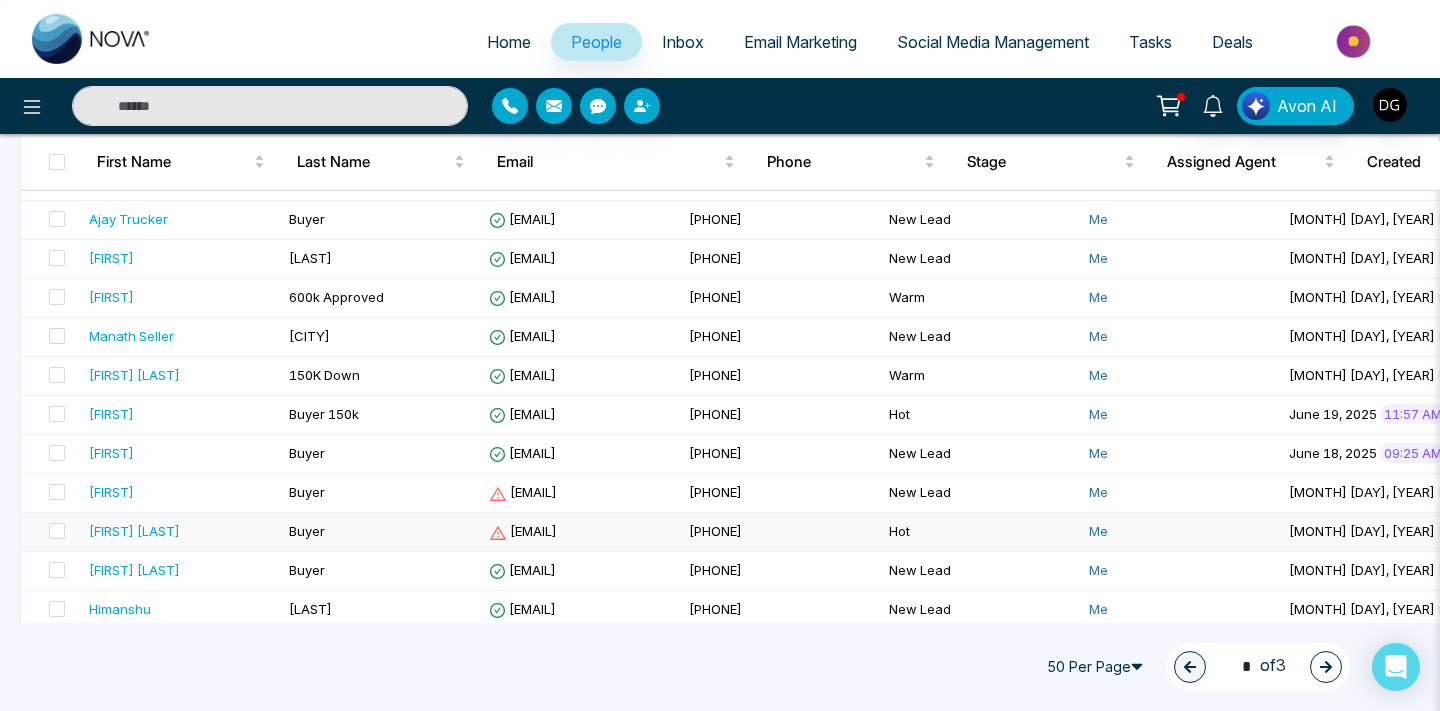 click on "[FIRST] [LAST]" at bounding box center (181, 531) 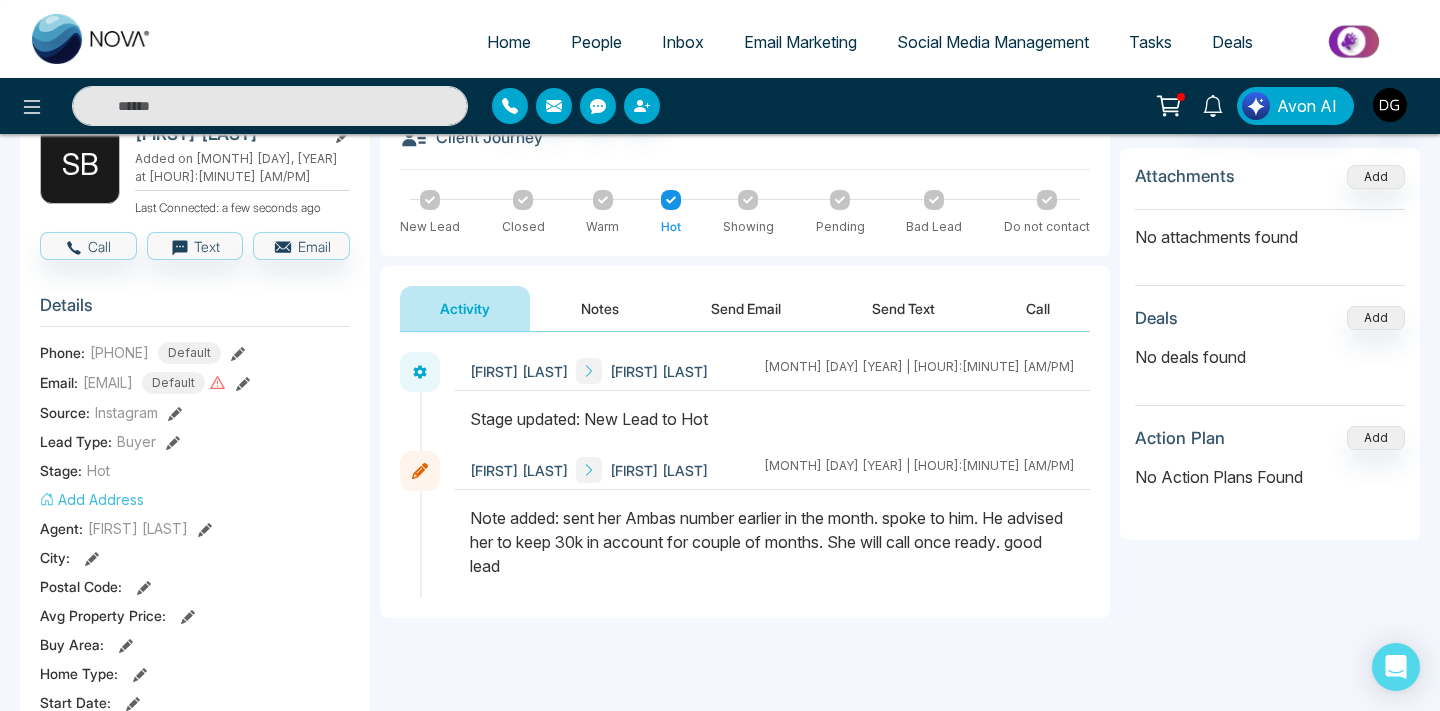 scroll, scrollTop: 137, scrollLeft: 0, axis: vertical 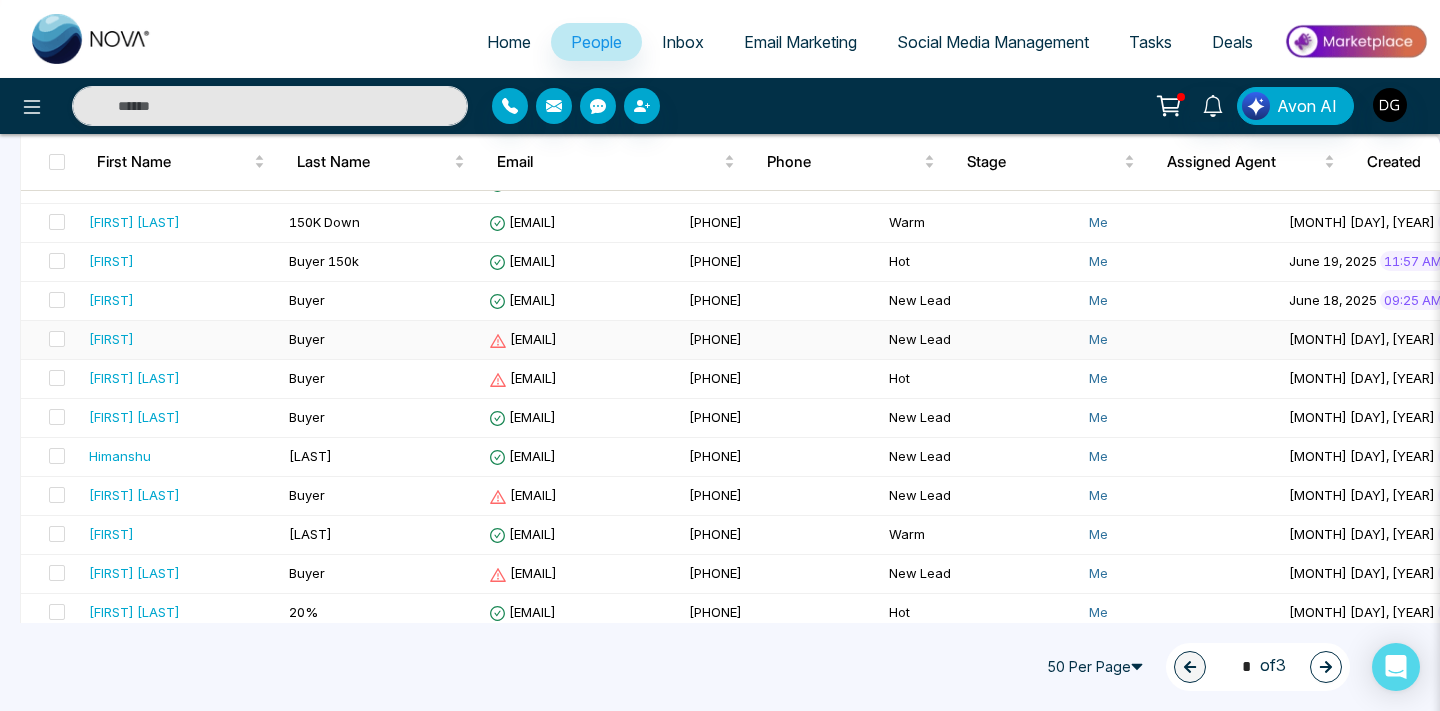 click on "[FIRST]" at bounding box center [181, 339] 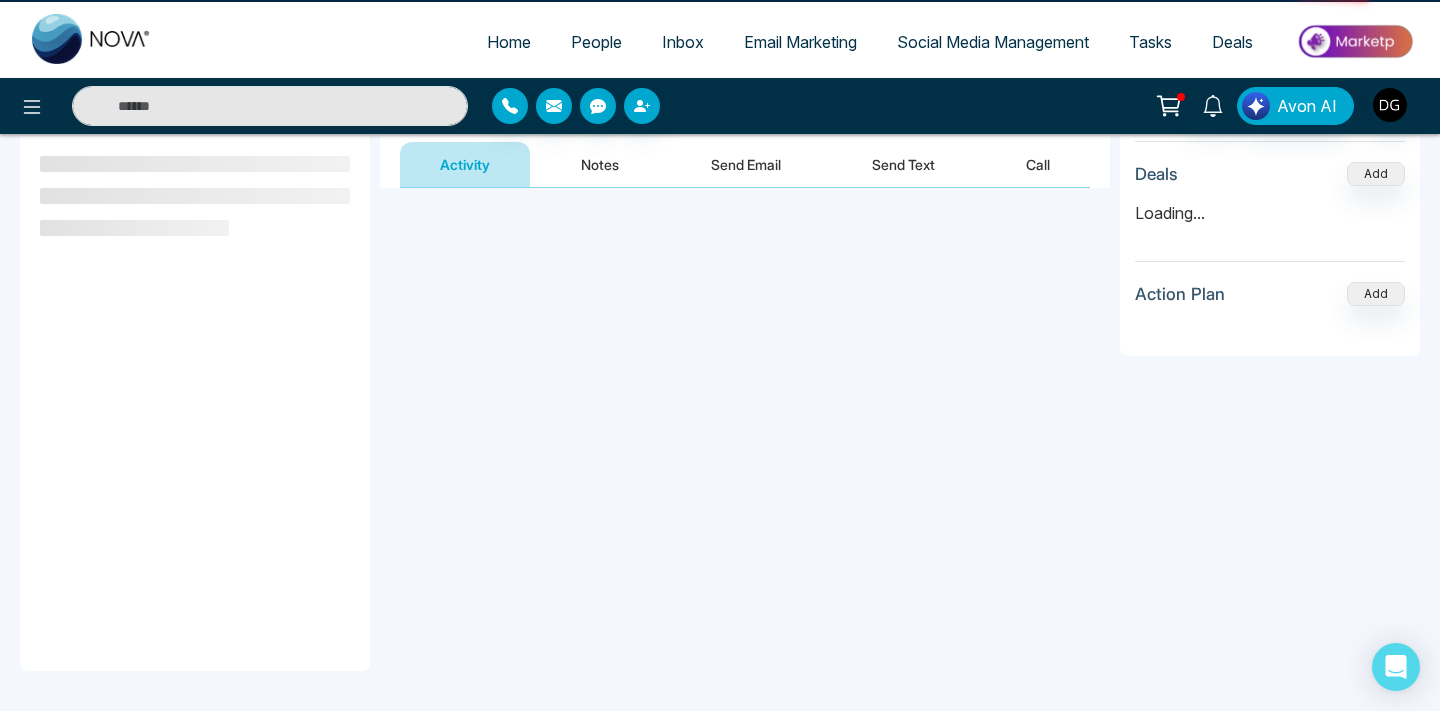 scroll, scrollTop: 0, scrollLeft: 0, axis: both 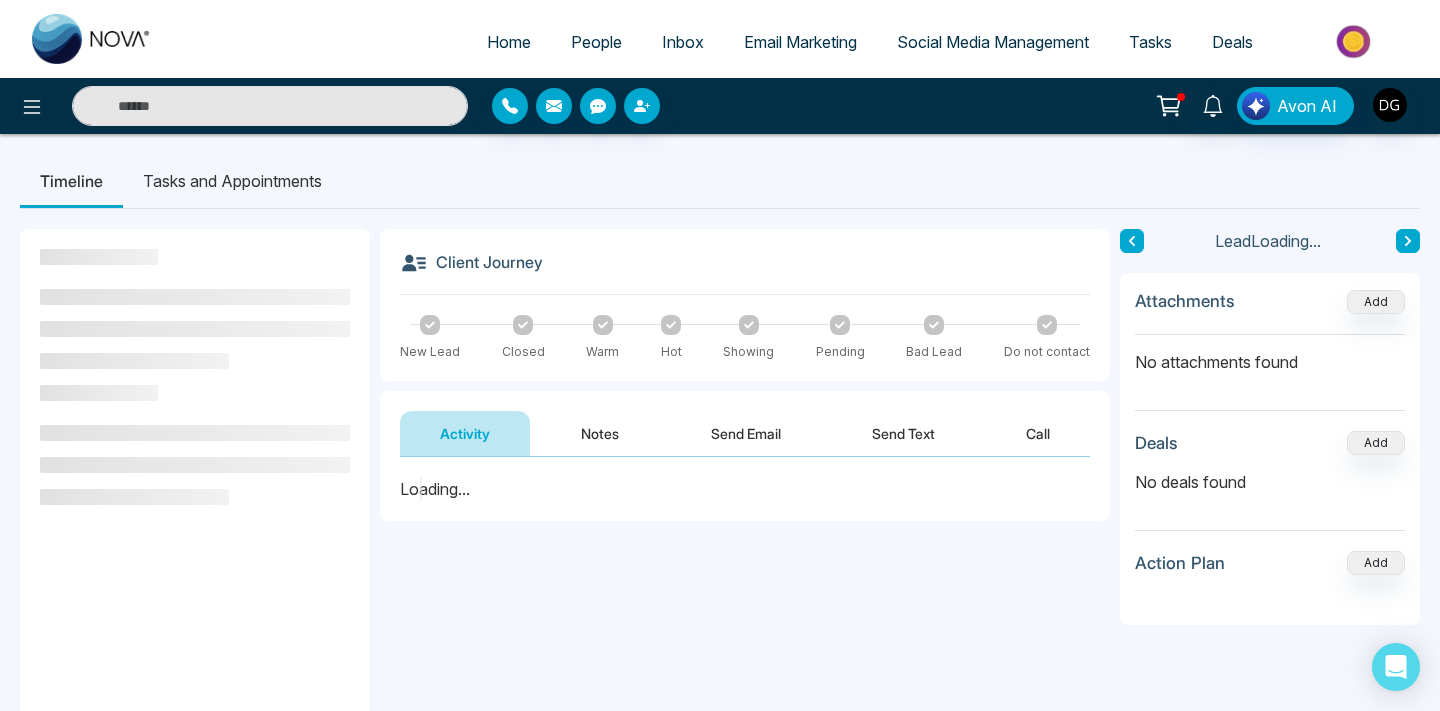 click on "Notes" at bounding box center (600, 433) 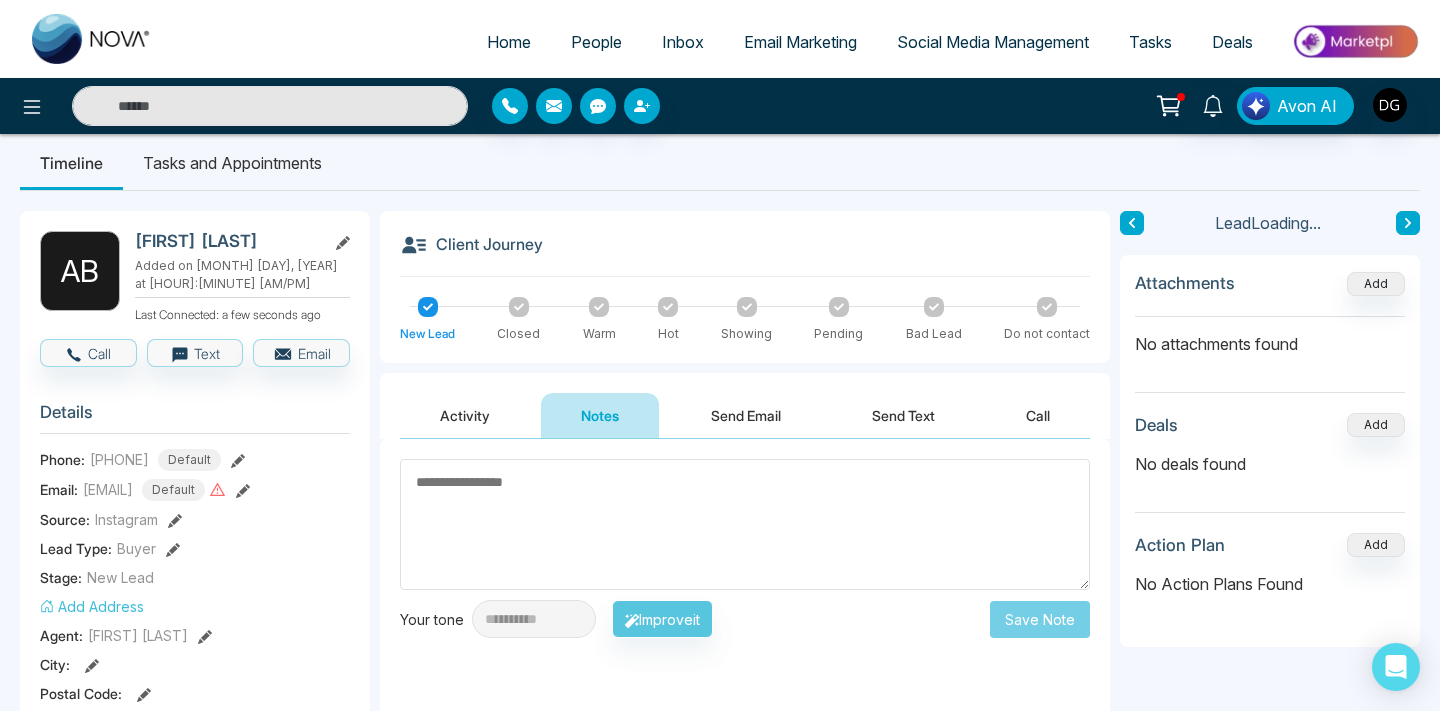 scroll, scrollTop: 0, scrollLeft: 0, axis: both 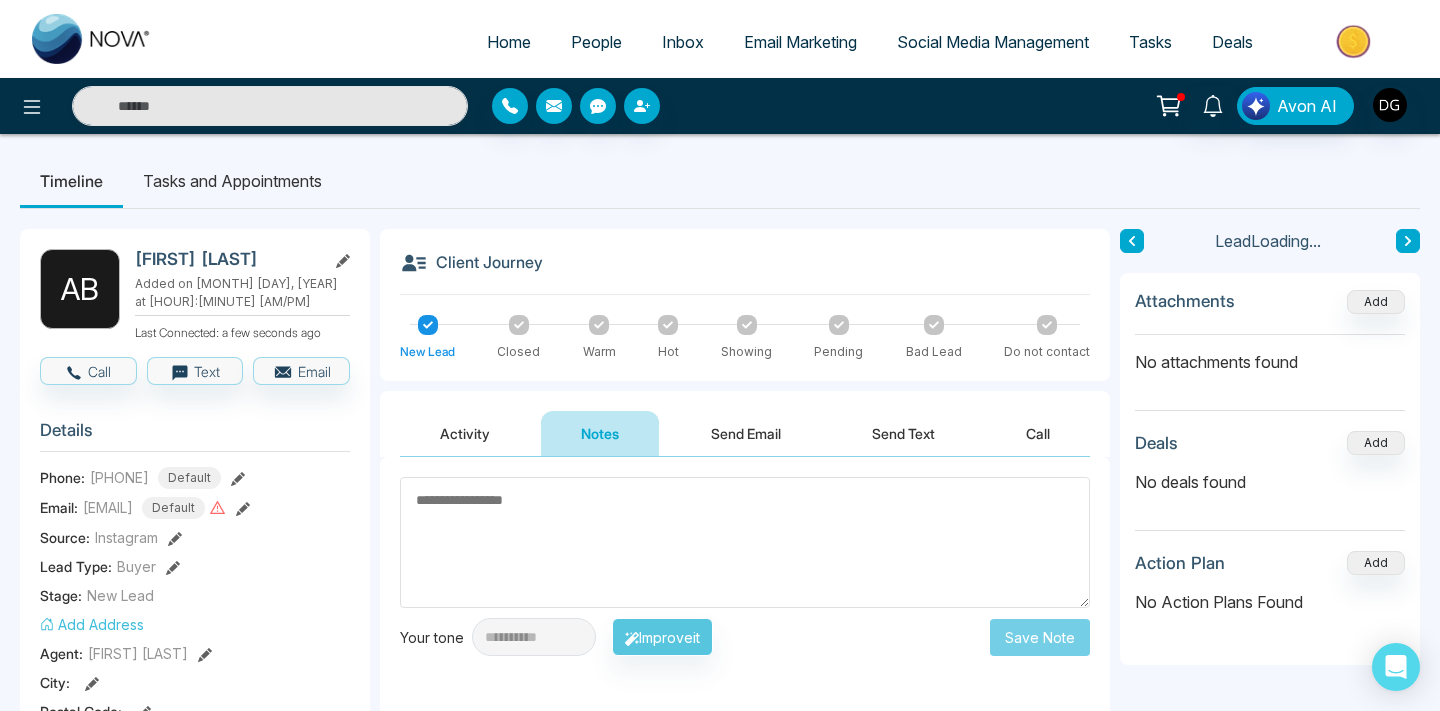 click on "Activity" at bounding box center [465, 433] 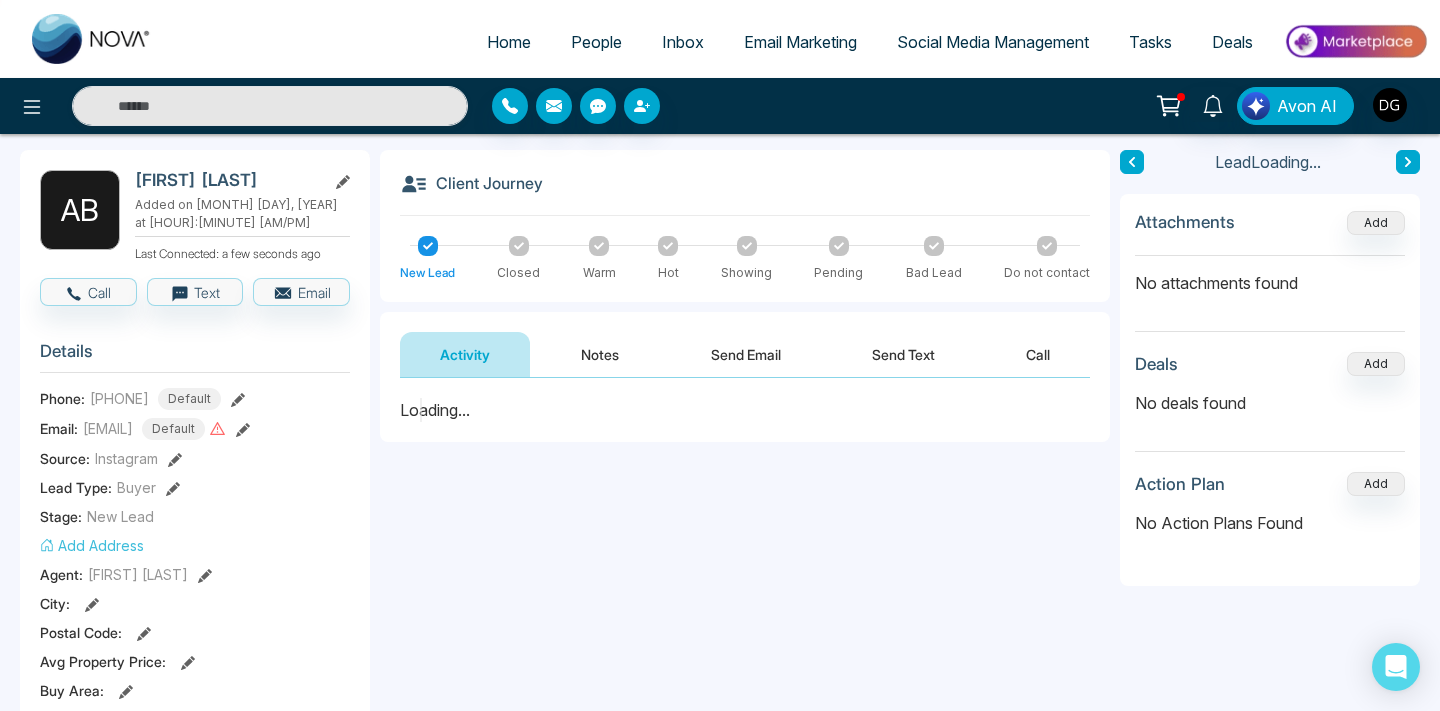 scroll, scrollTop: 270, scrollLeft: 0, axis: vertical 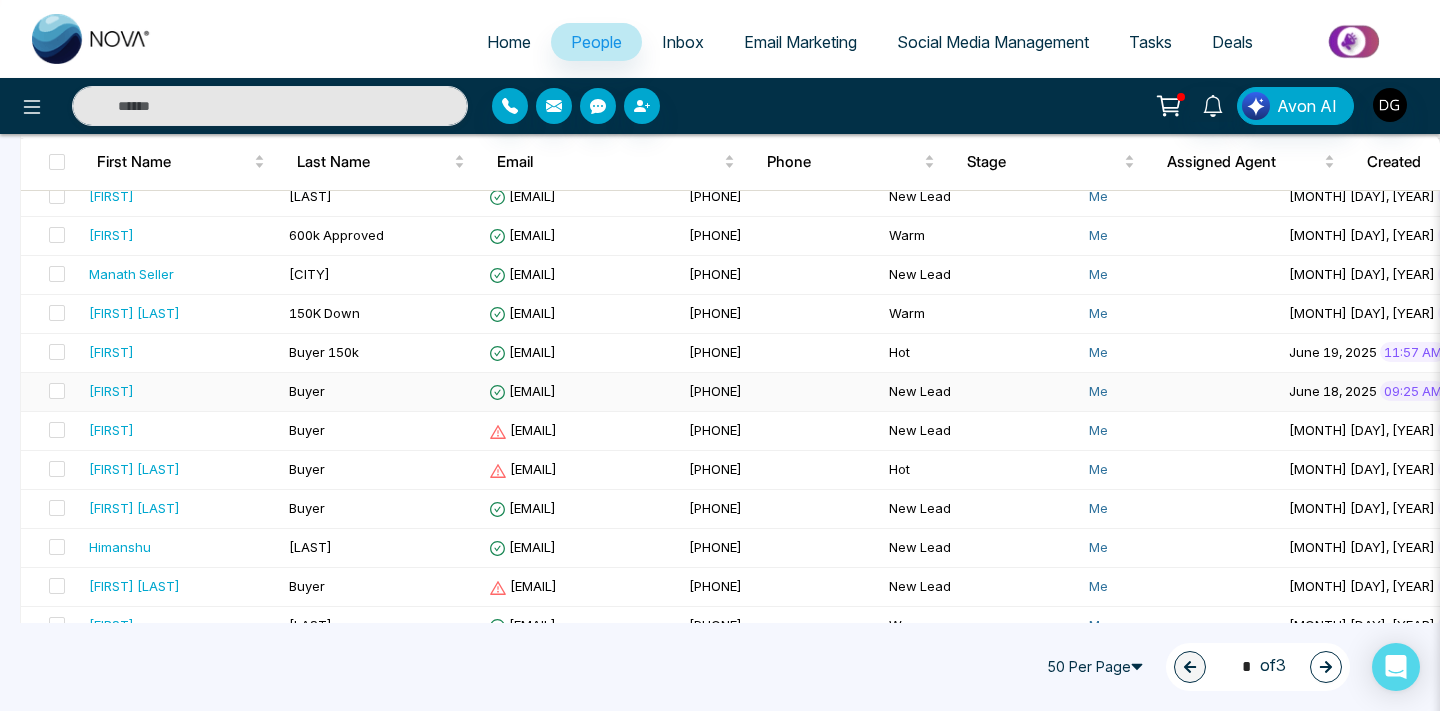 click on "[FIRST]" at bounding box center (181, 391) 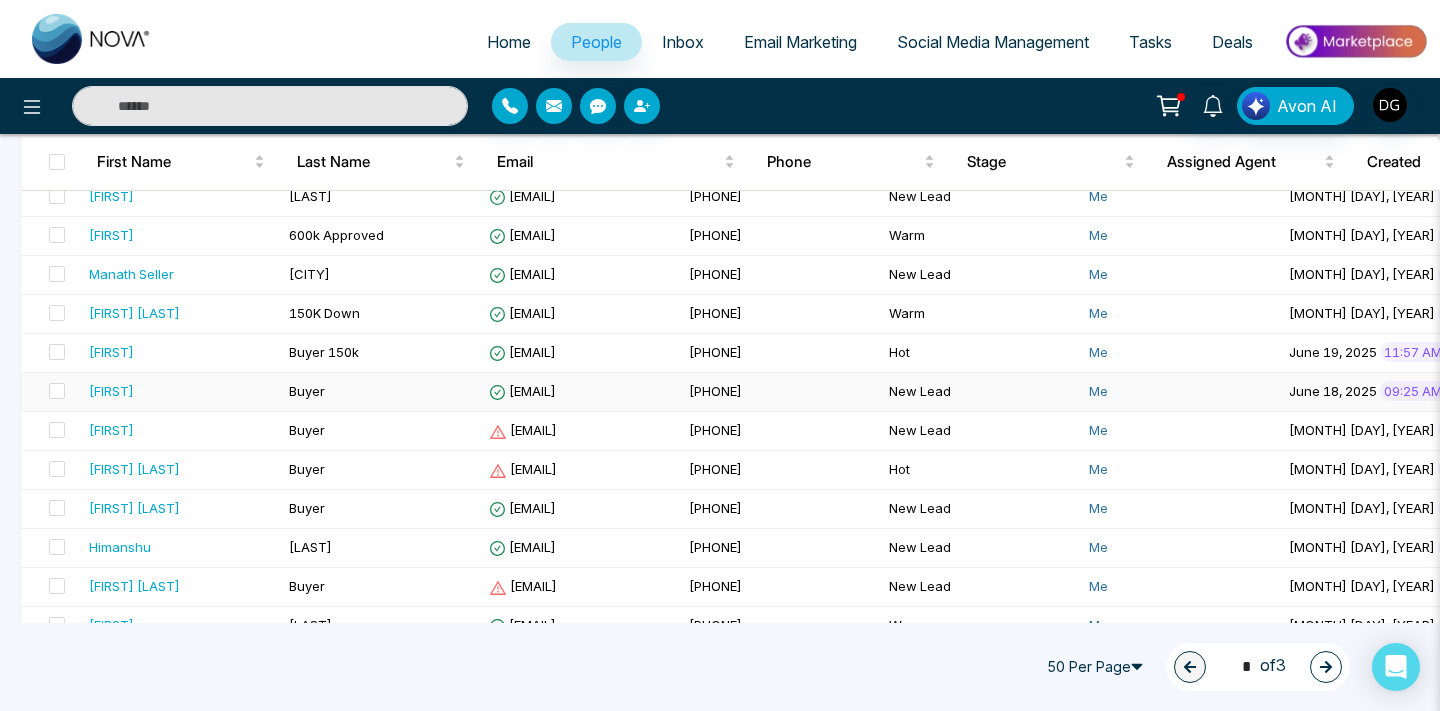 scroll, scrollTop: 0, scrollLeft: 0, axis: both 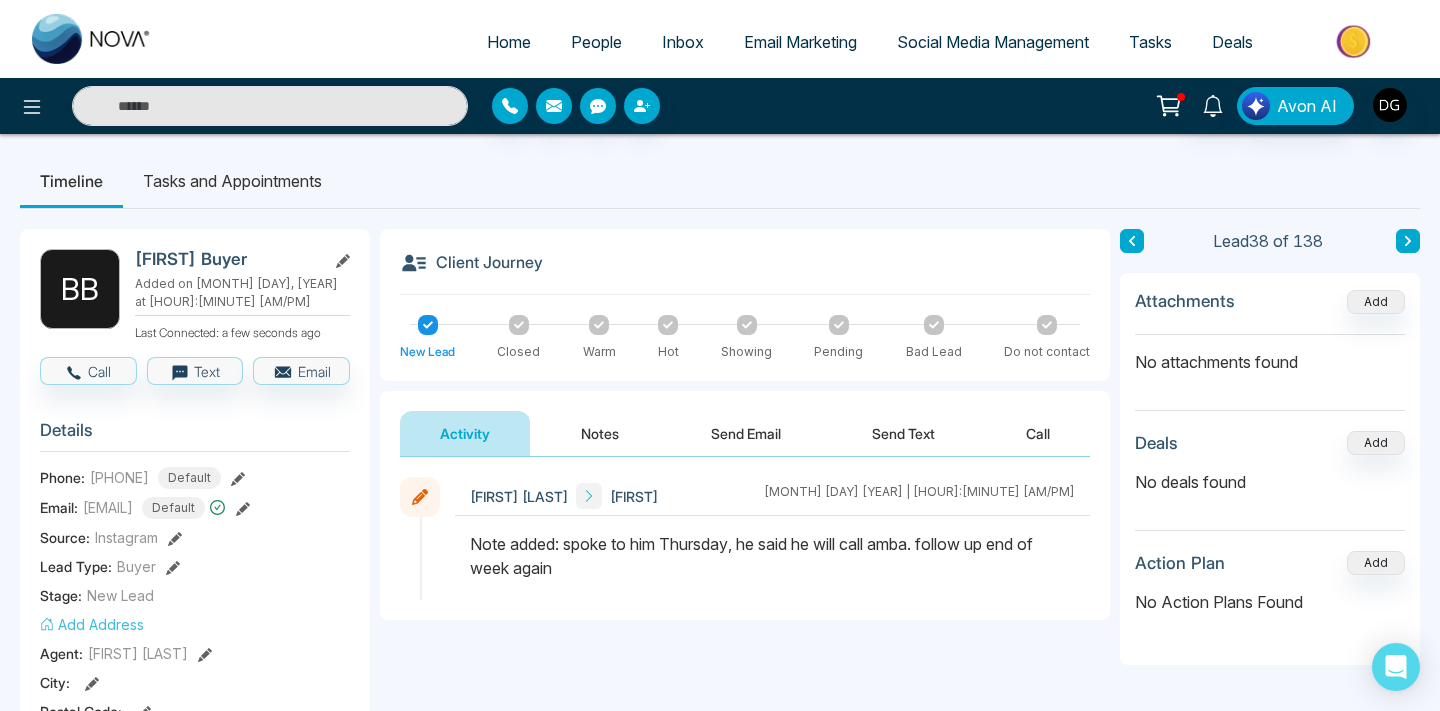 click on "Notes" at bounding box center (600, 433) 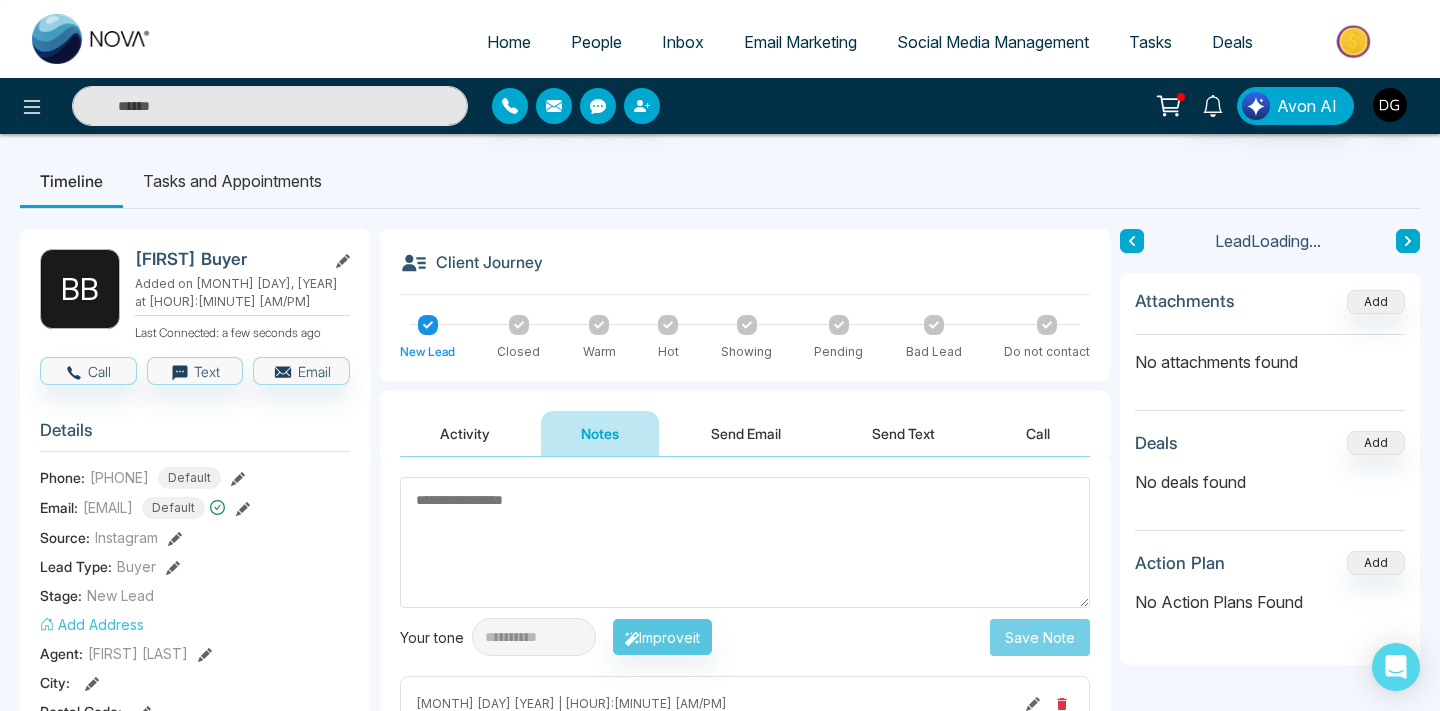 click on "Activity" at bounding box center (465, 433) 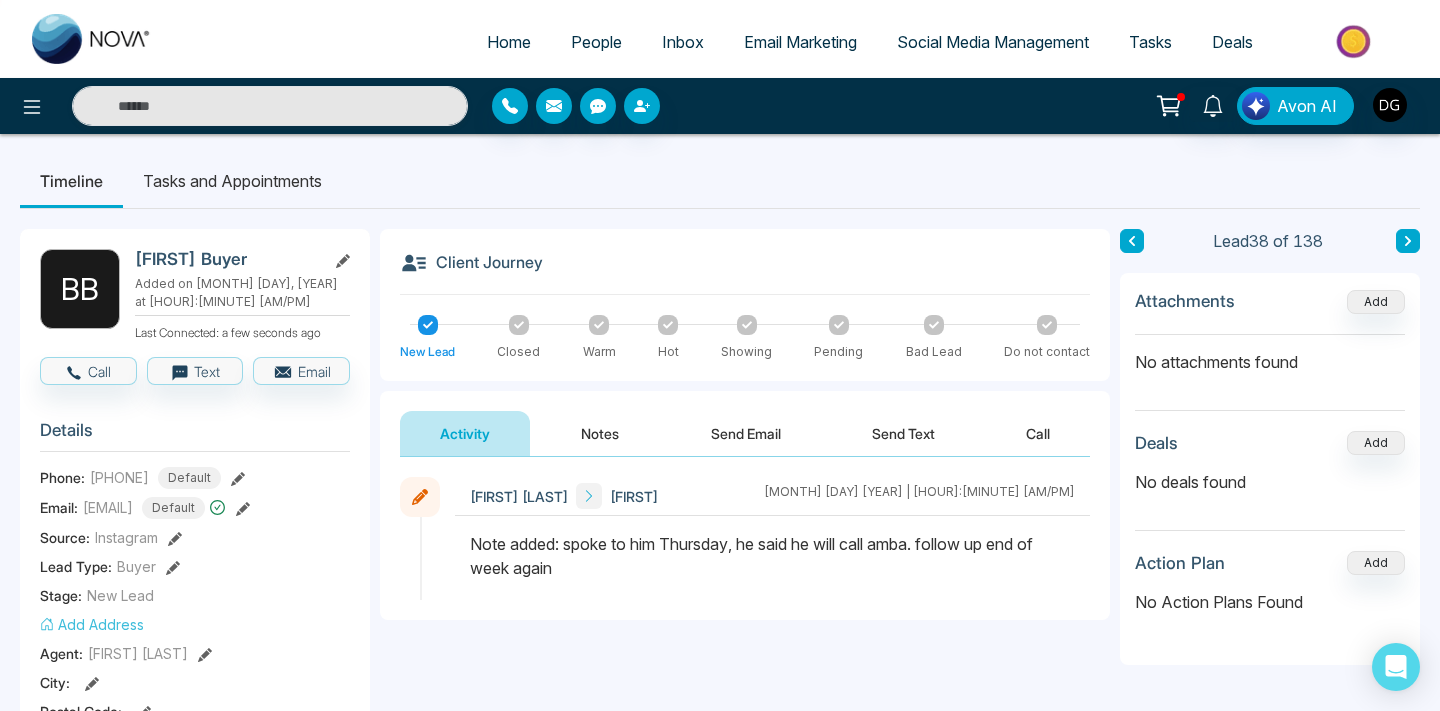 click on "Notes" at bounding box center [600, 433] 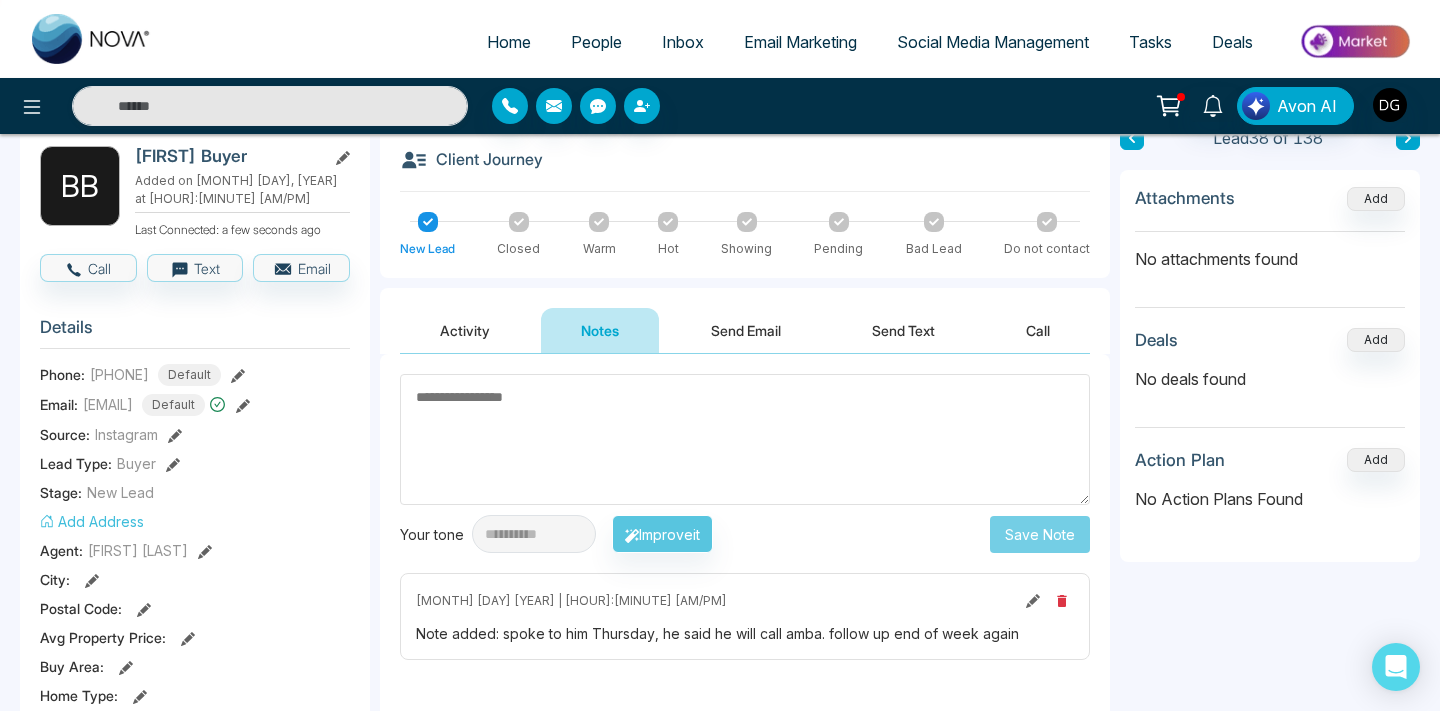 scroll, scrollTop: 72, scrollLeft: 0, axis: vertical 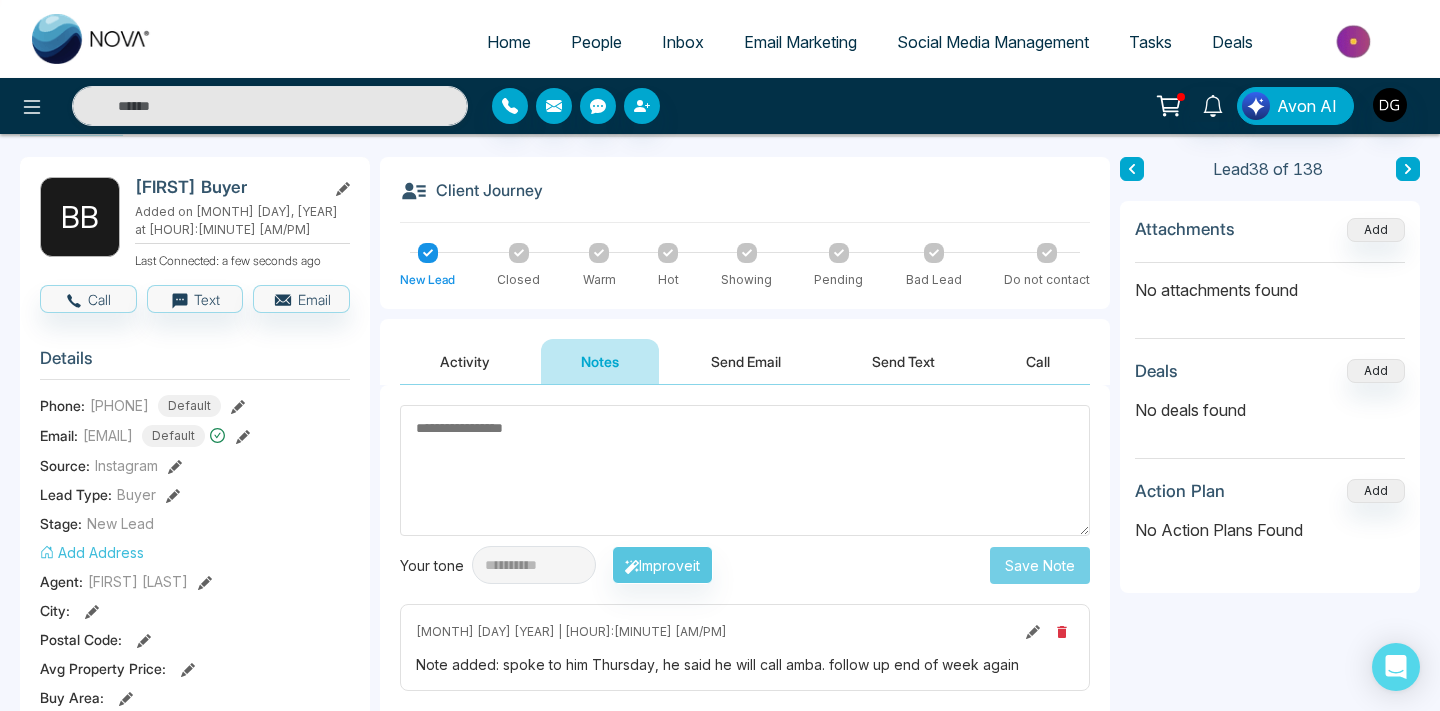 click at bounding box center (745, 470) 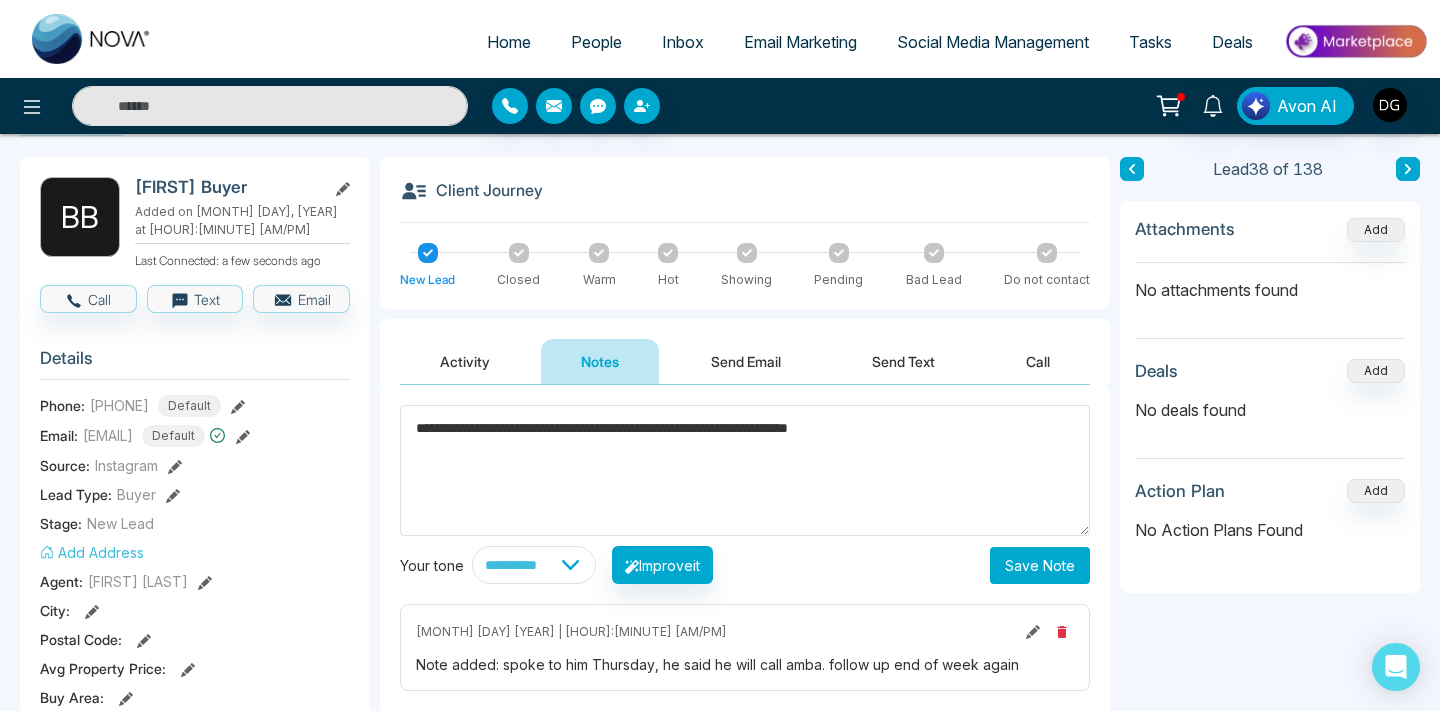 type on "**********" 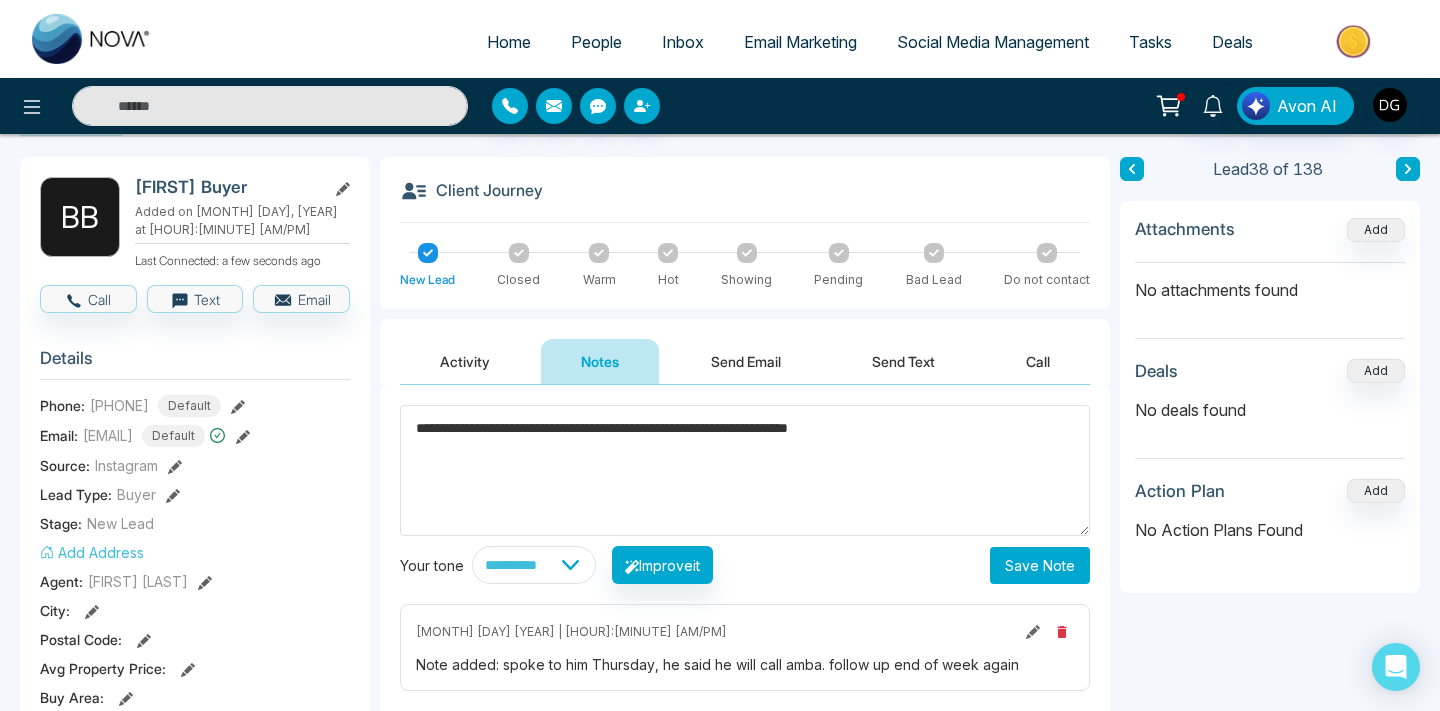 click on "Save Note" at bounding box center (1040, 565) 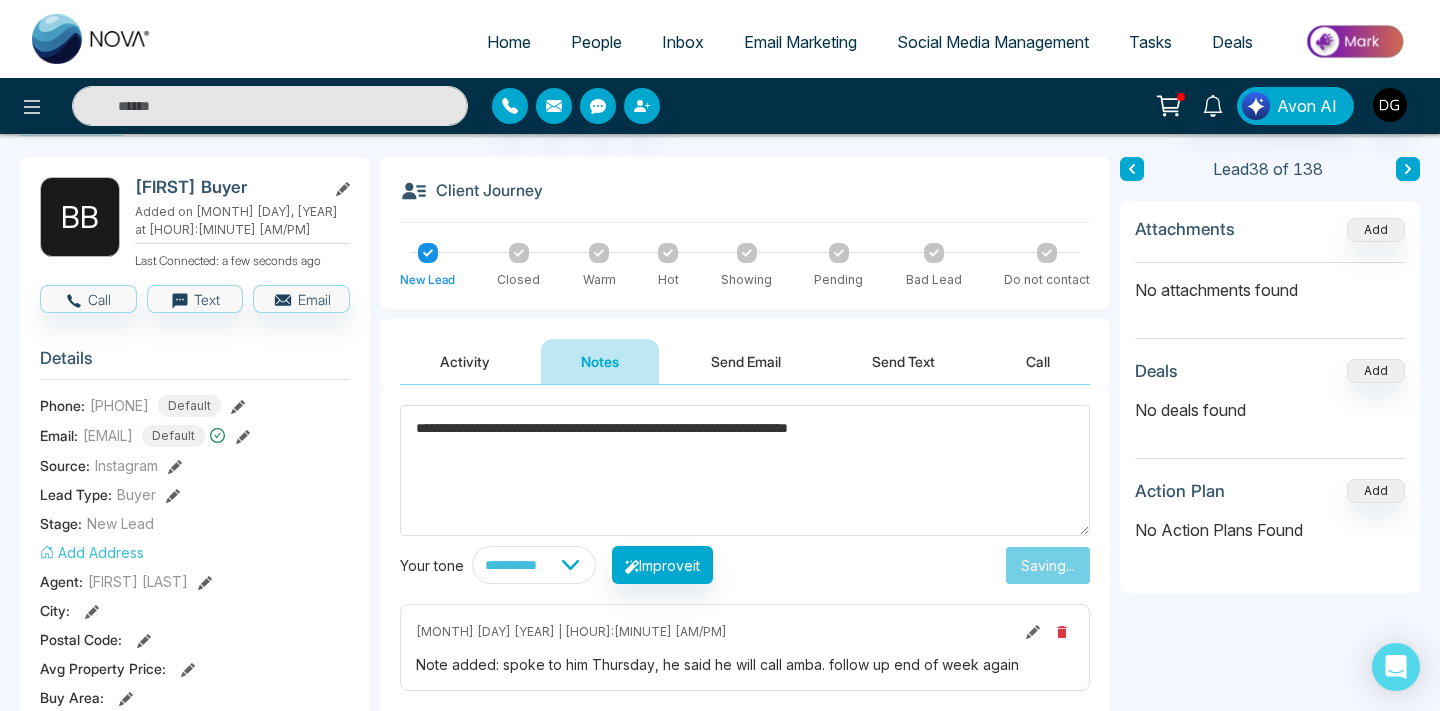type 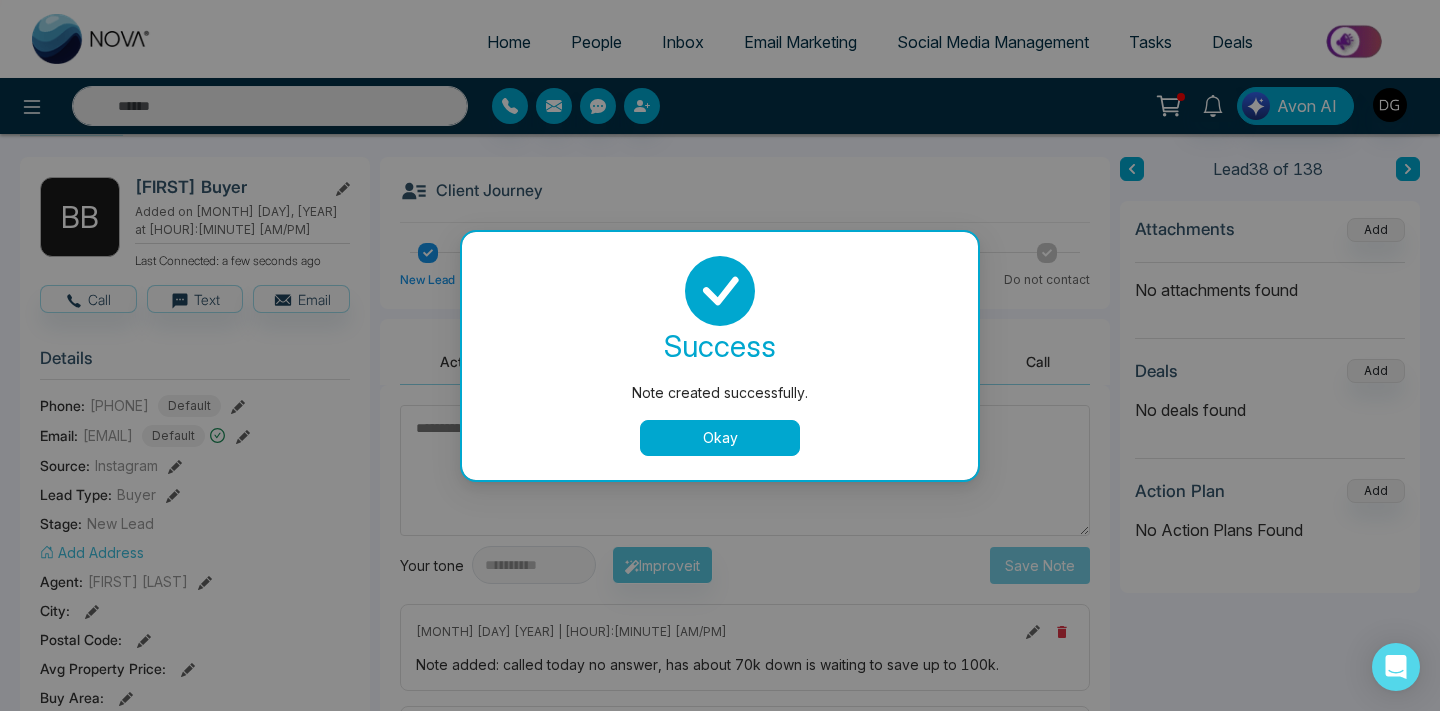 click on "Okay" at bounding box center (720, 438) 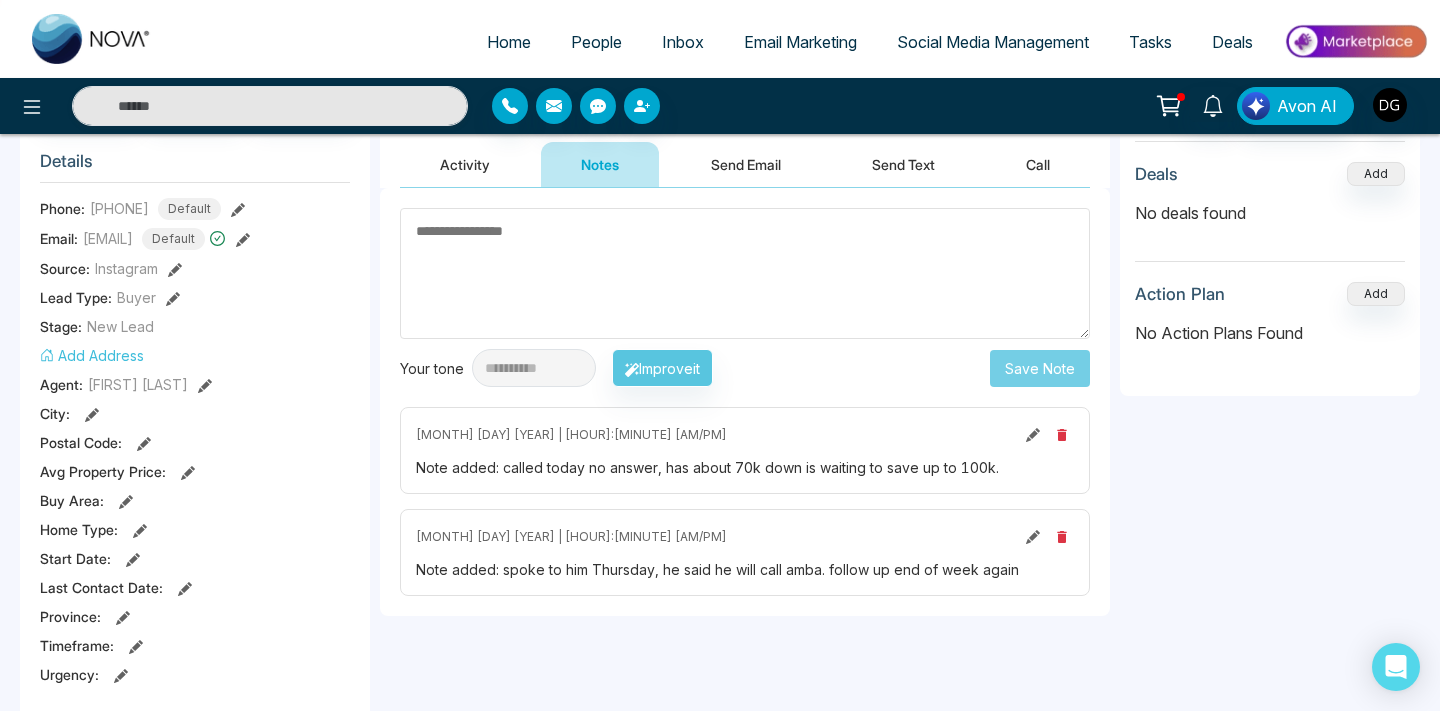 scroll, scrollTop: 299, scrollLeft: 0, axis: vertical 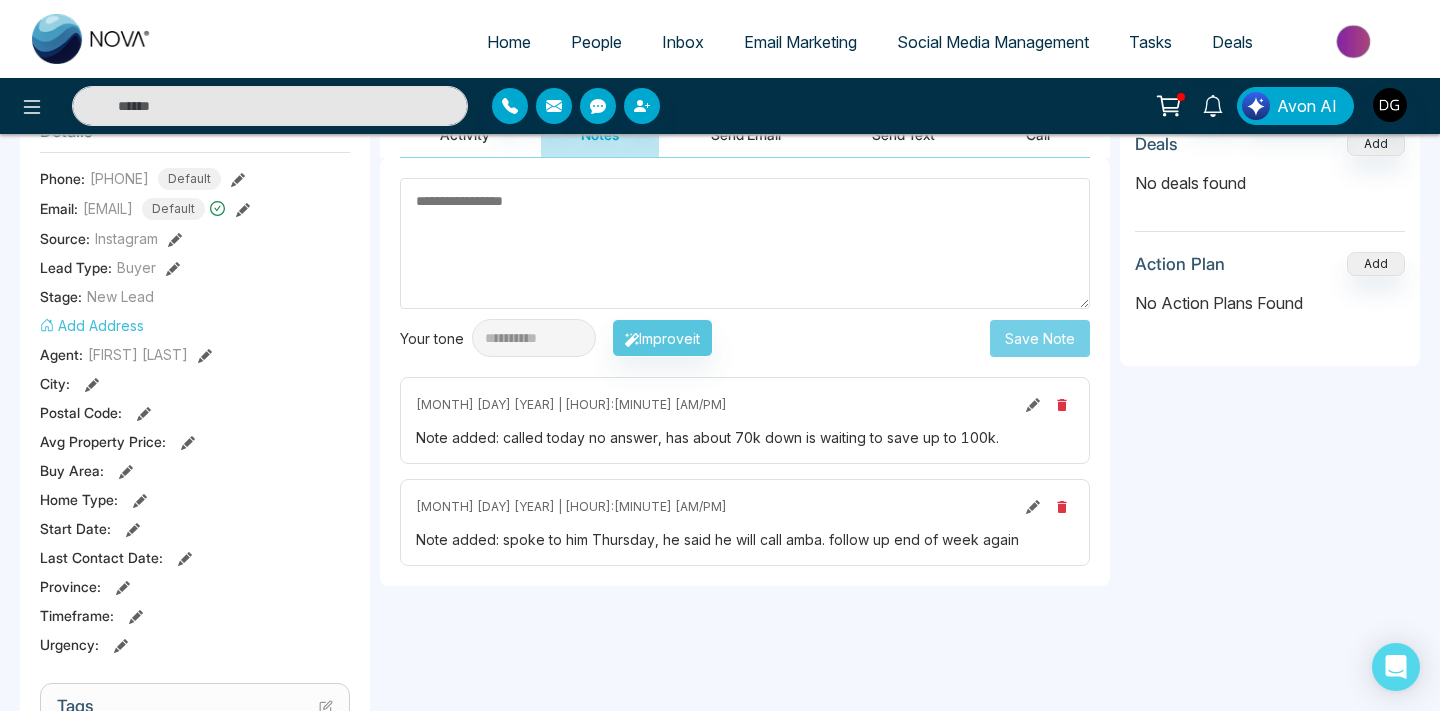 click on "People" at bounding box center (596, 42) 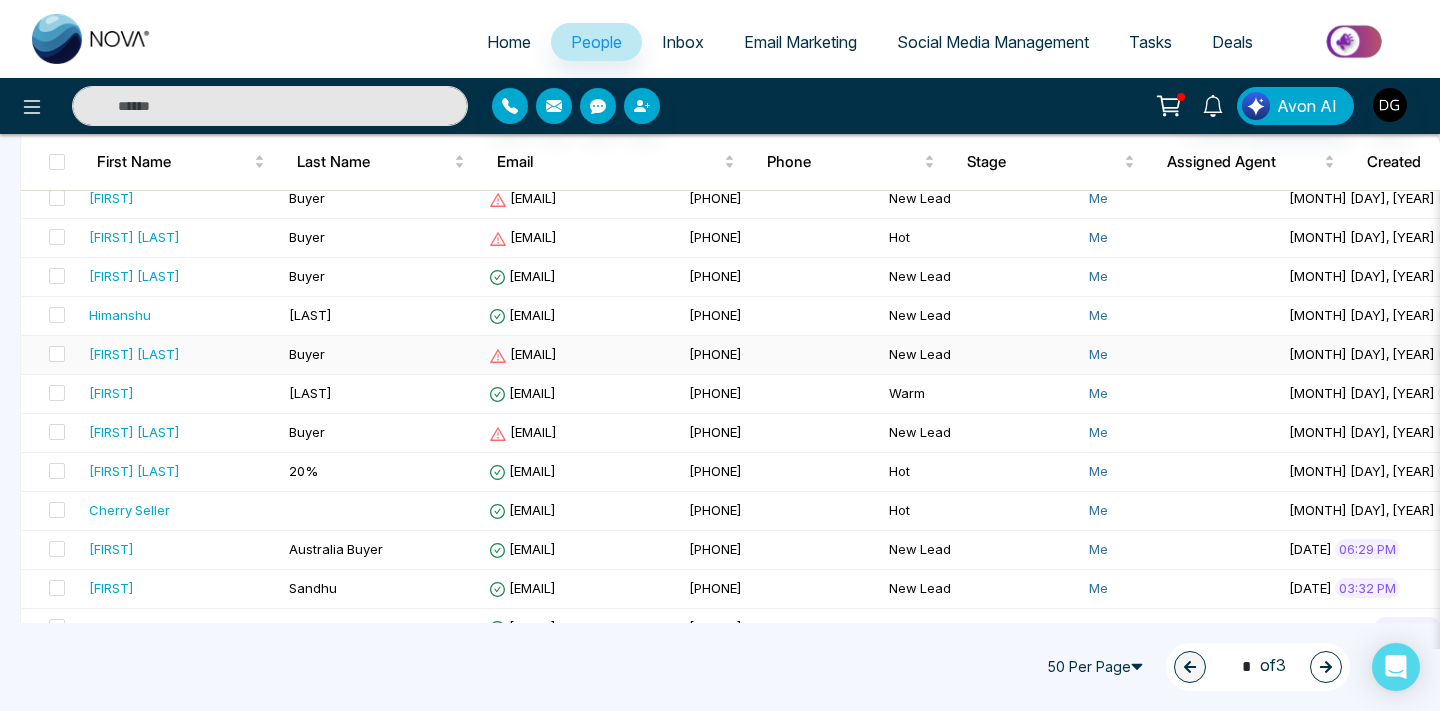 scroll, scrollTop: 1731, scrollLeft: 0, axis: vertical 